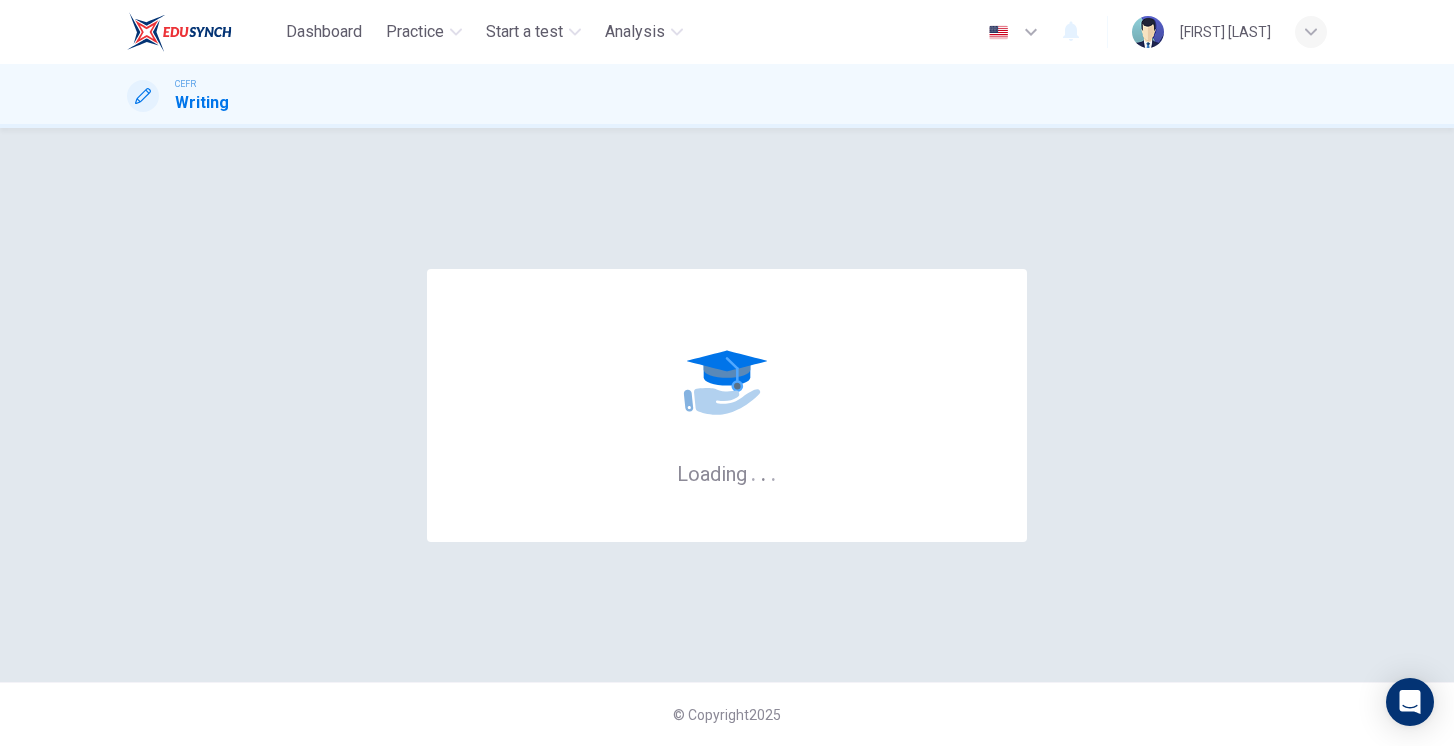 scroll, scrollTop: 0, scrollLeft: 0, axis: both 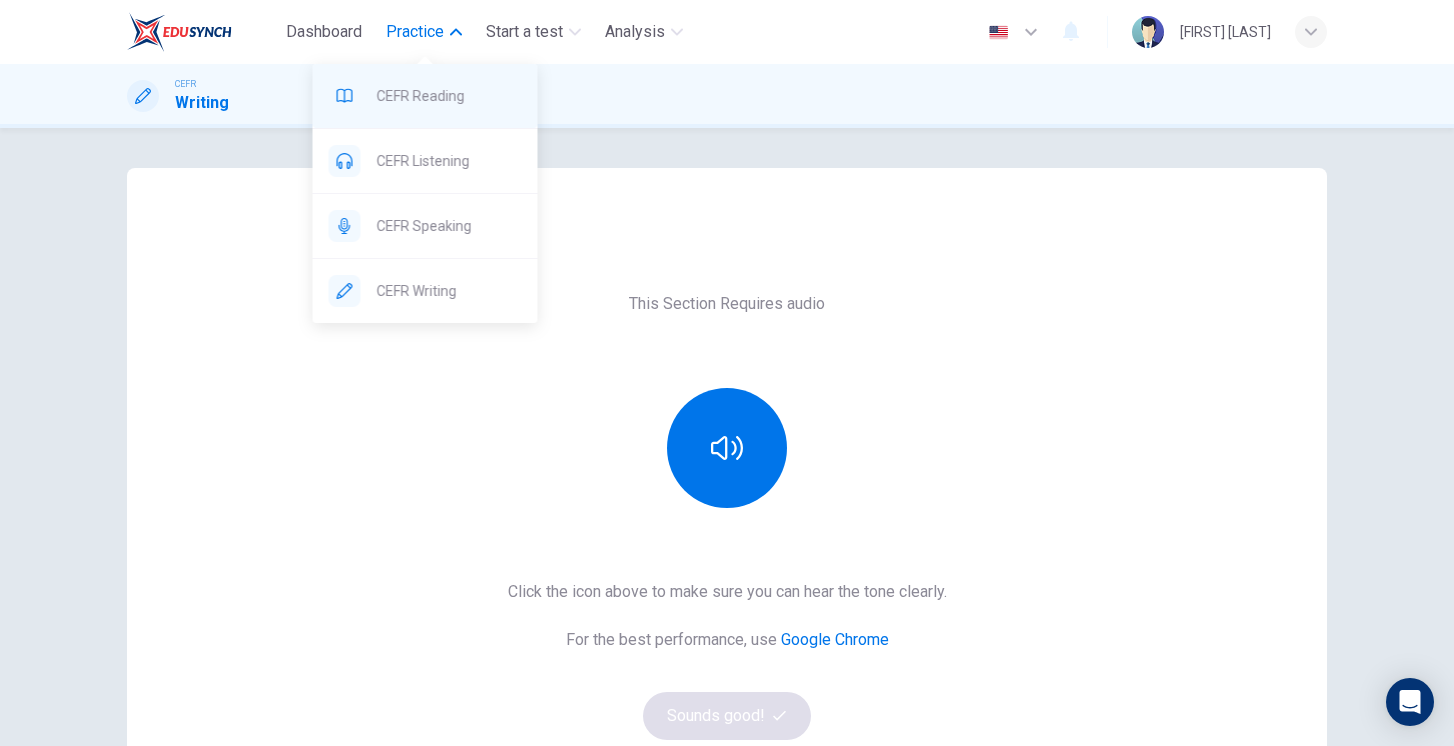 click on "CEFR Reading" at bounding box center (449, 96) 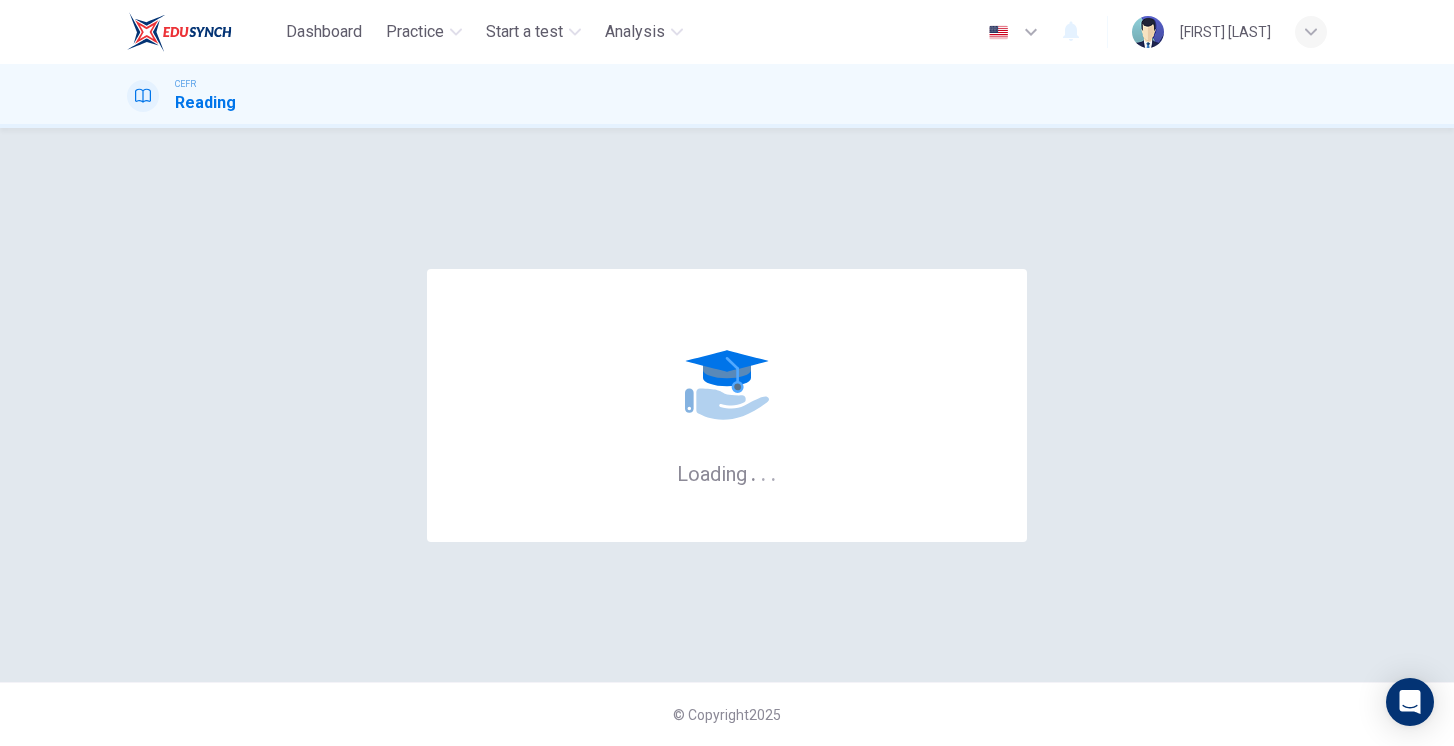 scroll, scrollTop: 0, scrollLeft: 0, axis: both 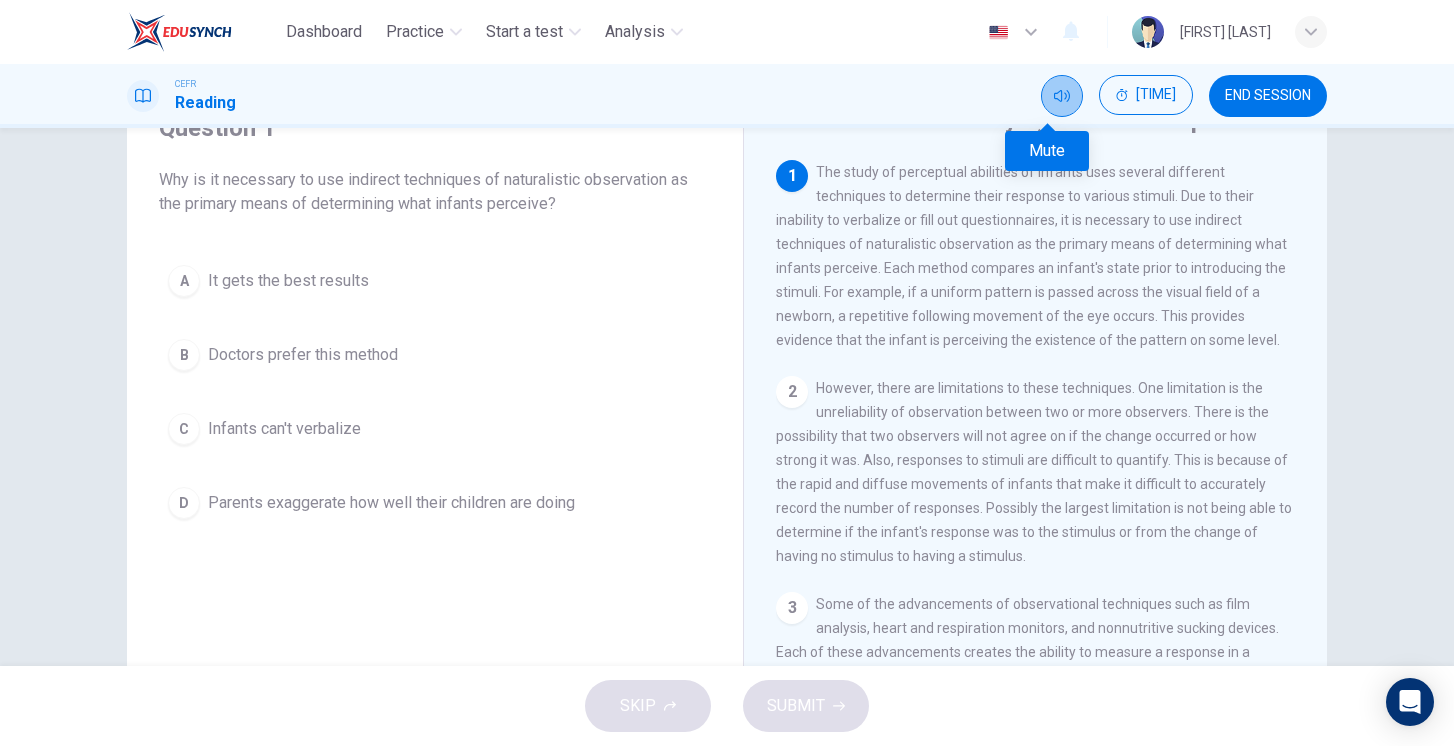 click at bounding box center (1062, 96) 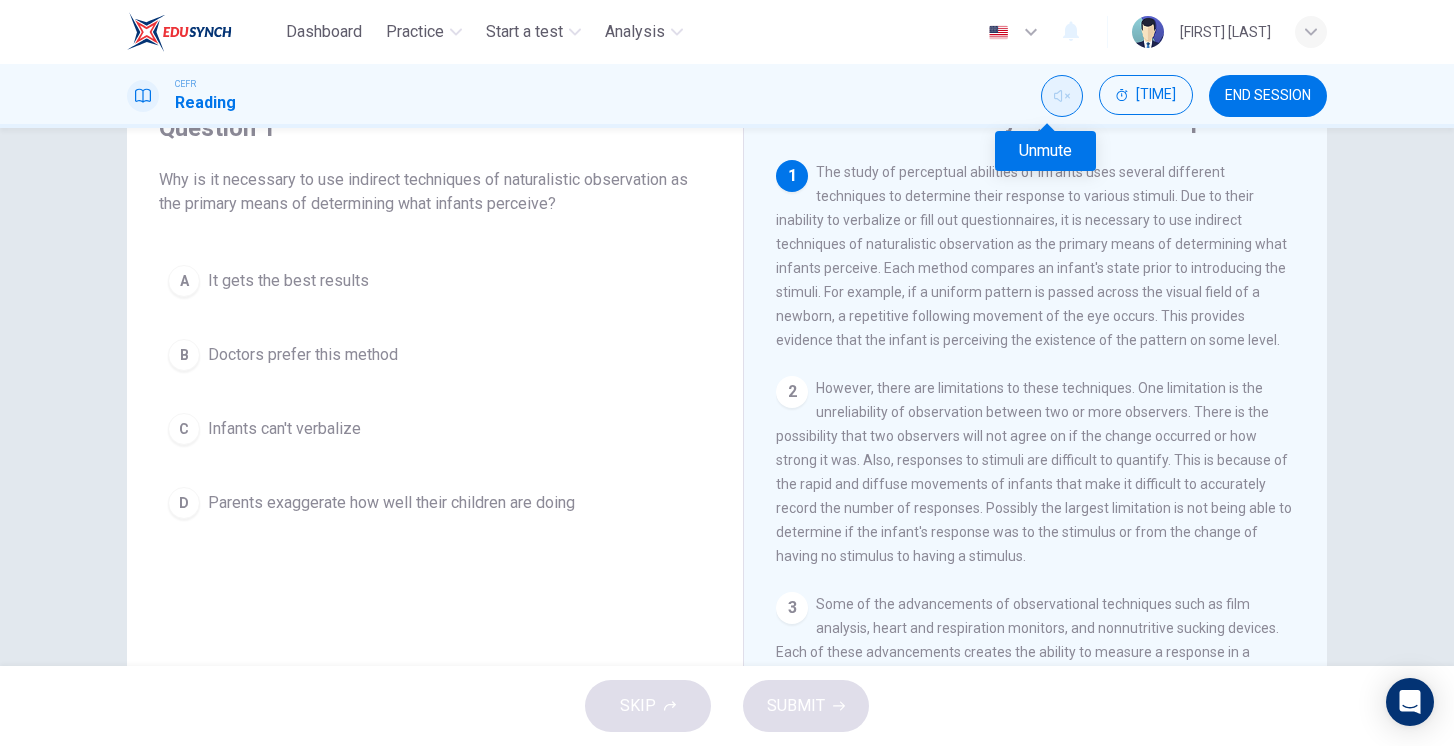 click at bounding box center (1062, 96) 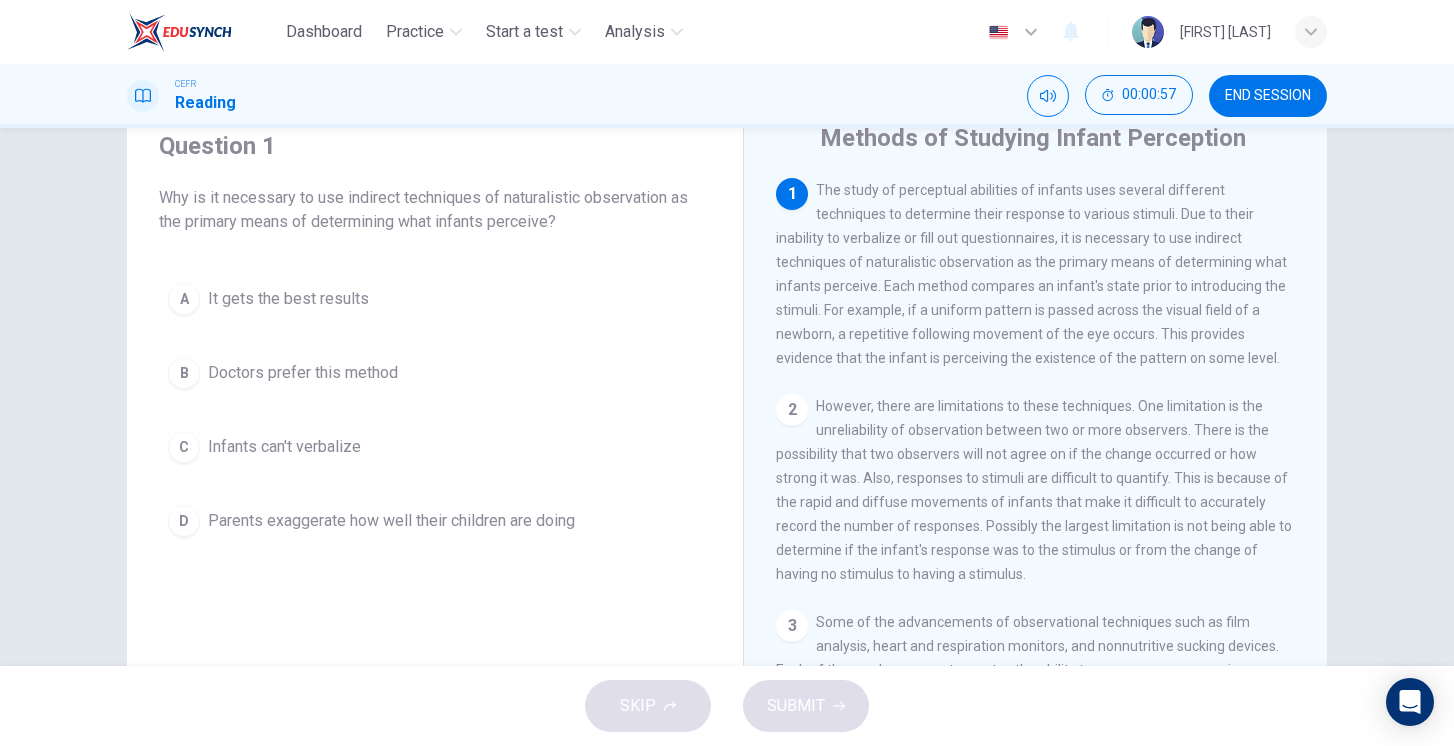 scroll, scrollTop: 35, scrollLeft: 0, axis: vertical 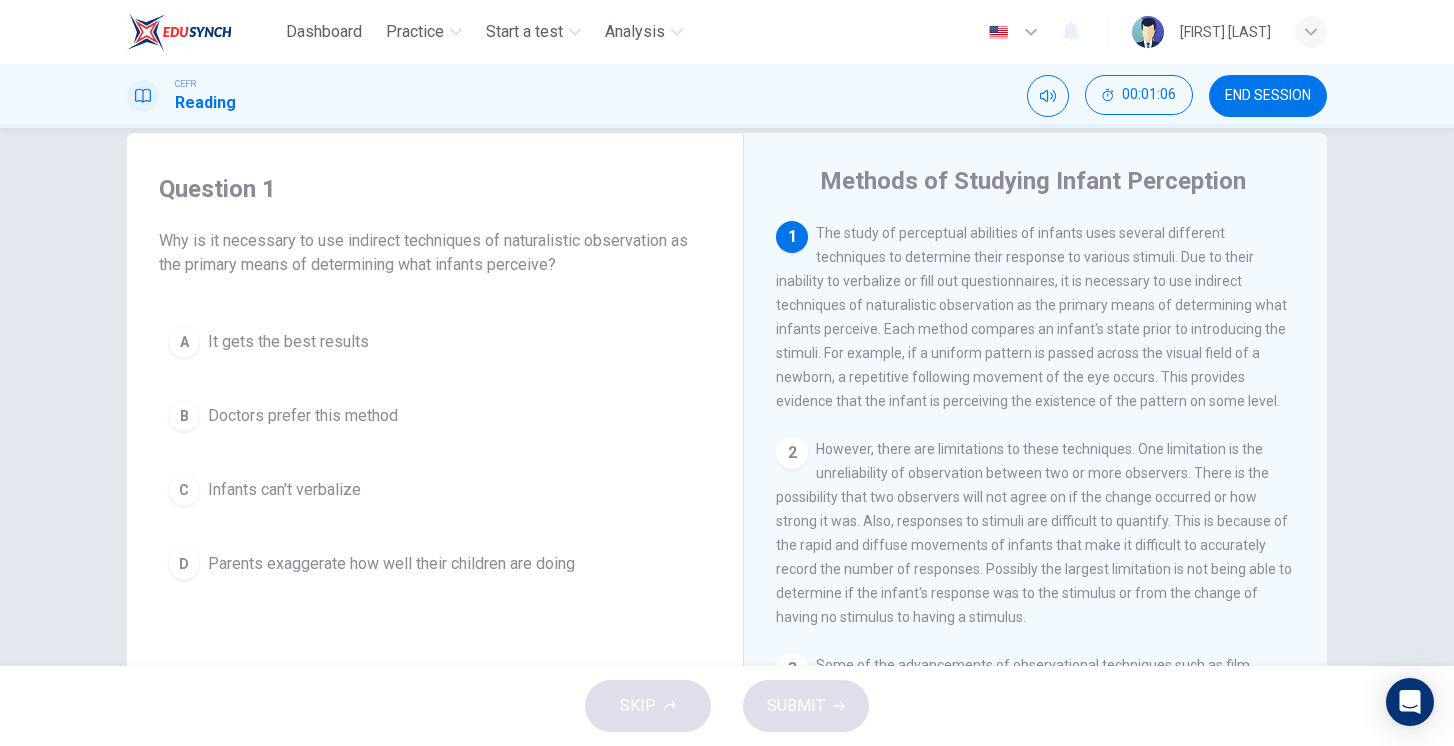 click on "C" at bounding box center [184, 342] 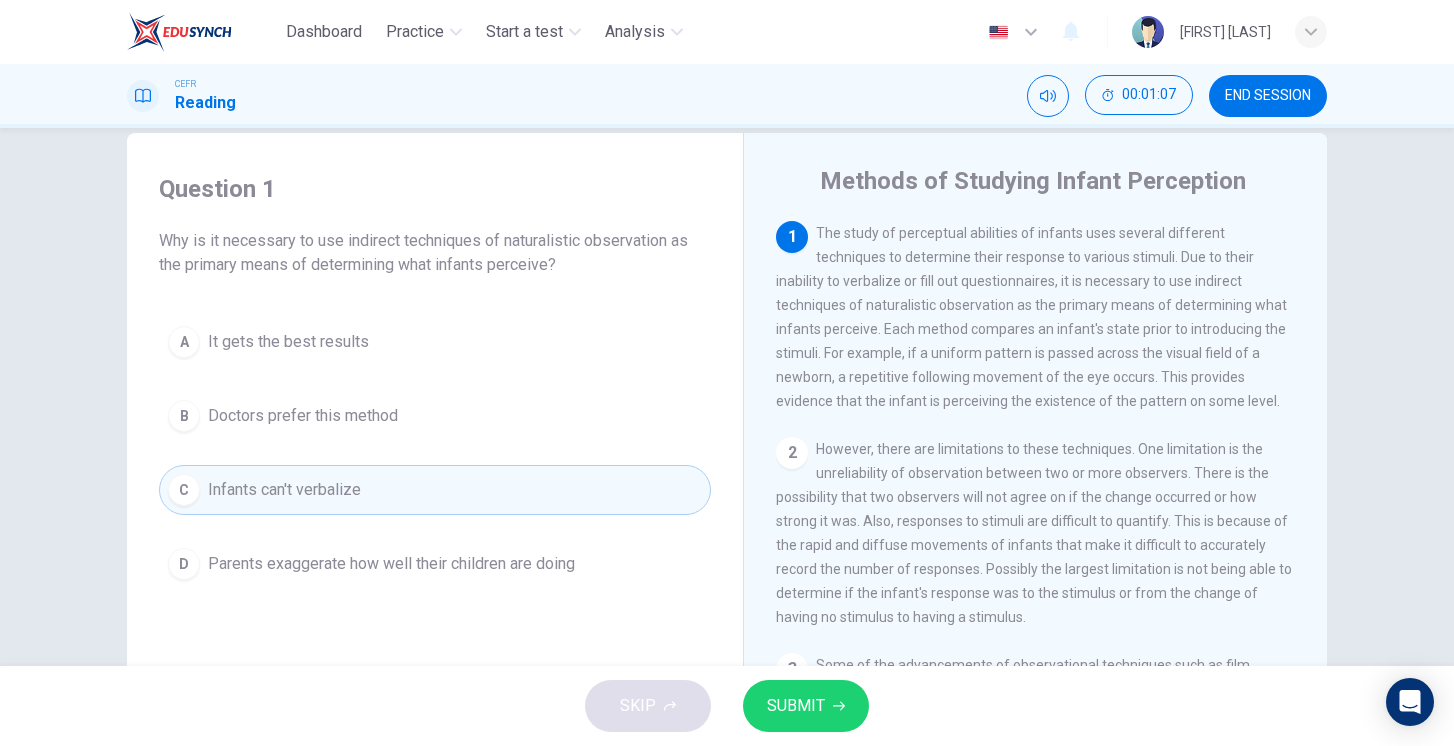 click on "SUBMIT" at bounding box center (796, 706) 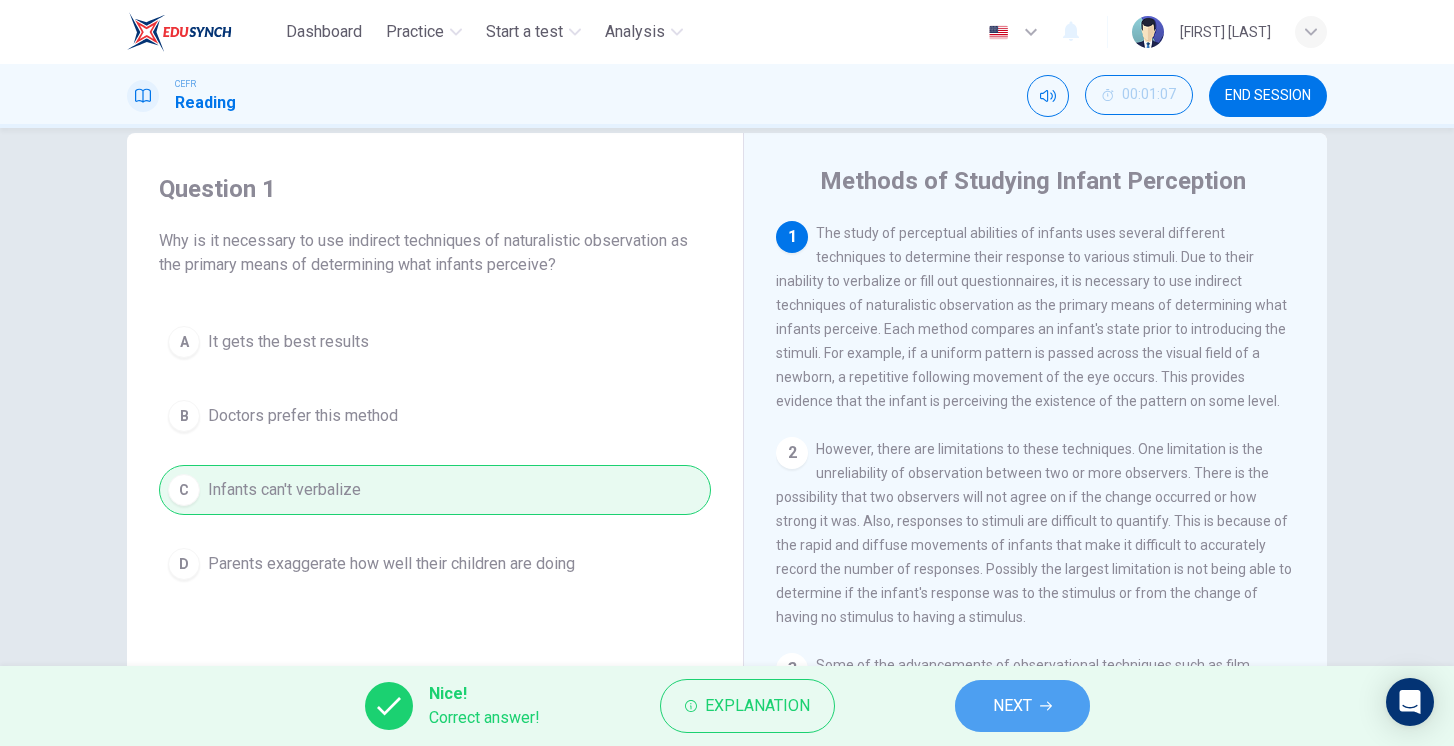 click on "NEXT" at bounding box center [1022, 706] 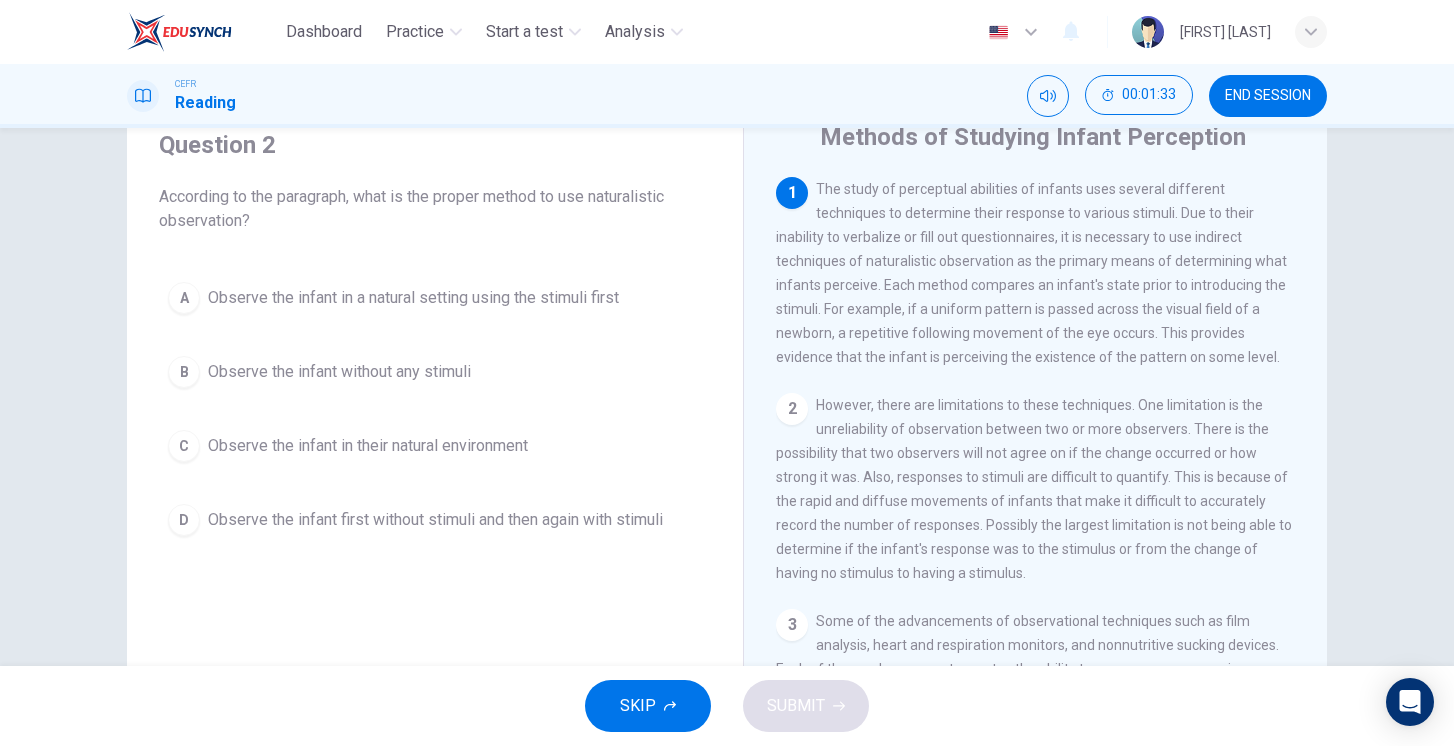 scroll, scrollTop: 77, scrollLeft: 0, axis: vertical 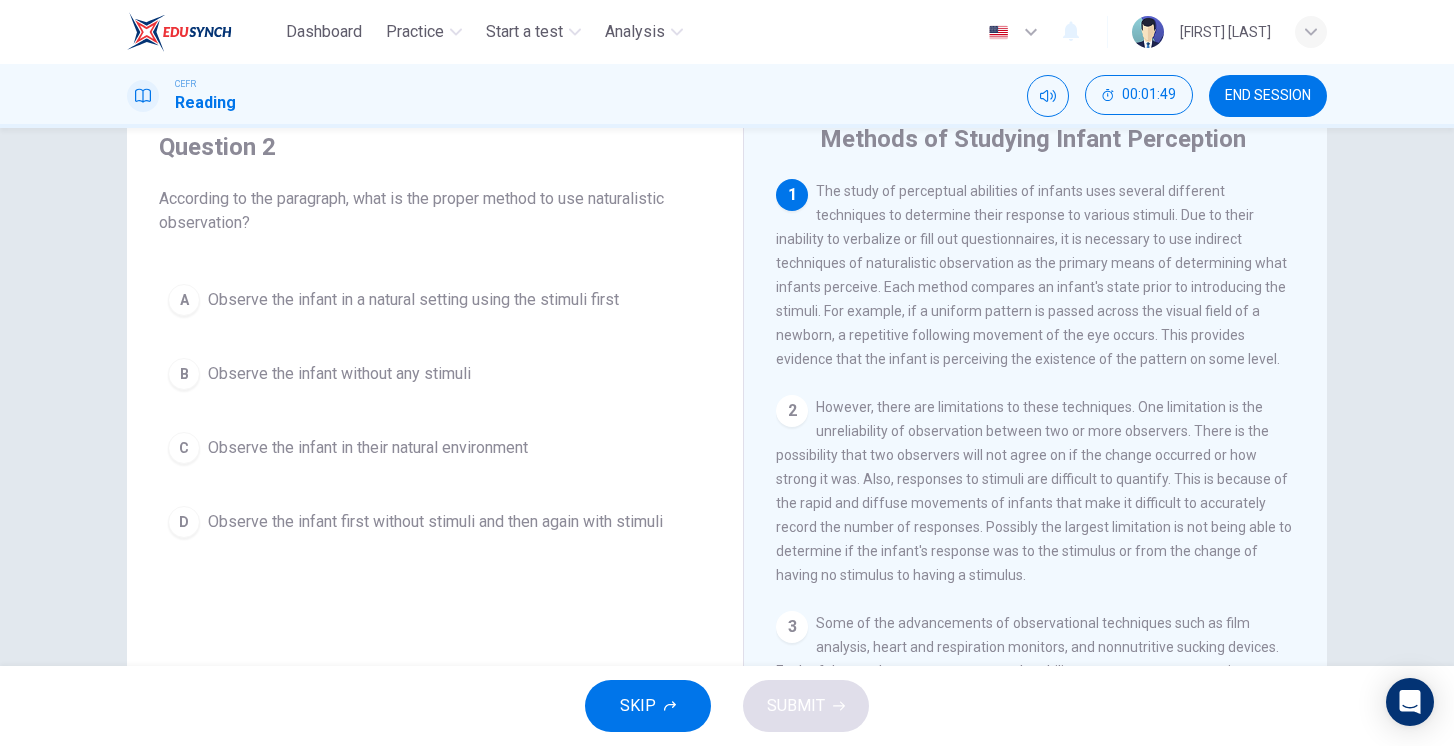 click on "Observe the infant first without stimuli and then again with stimuli" at bounding box center (413, 300) 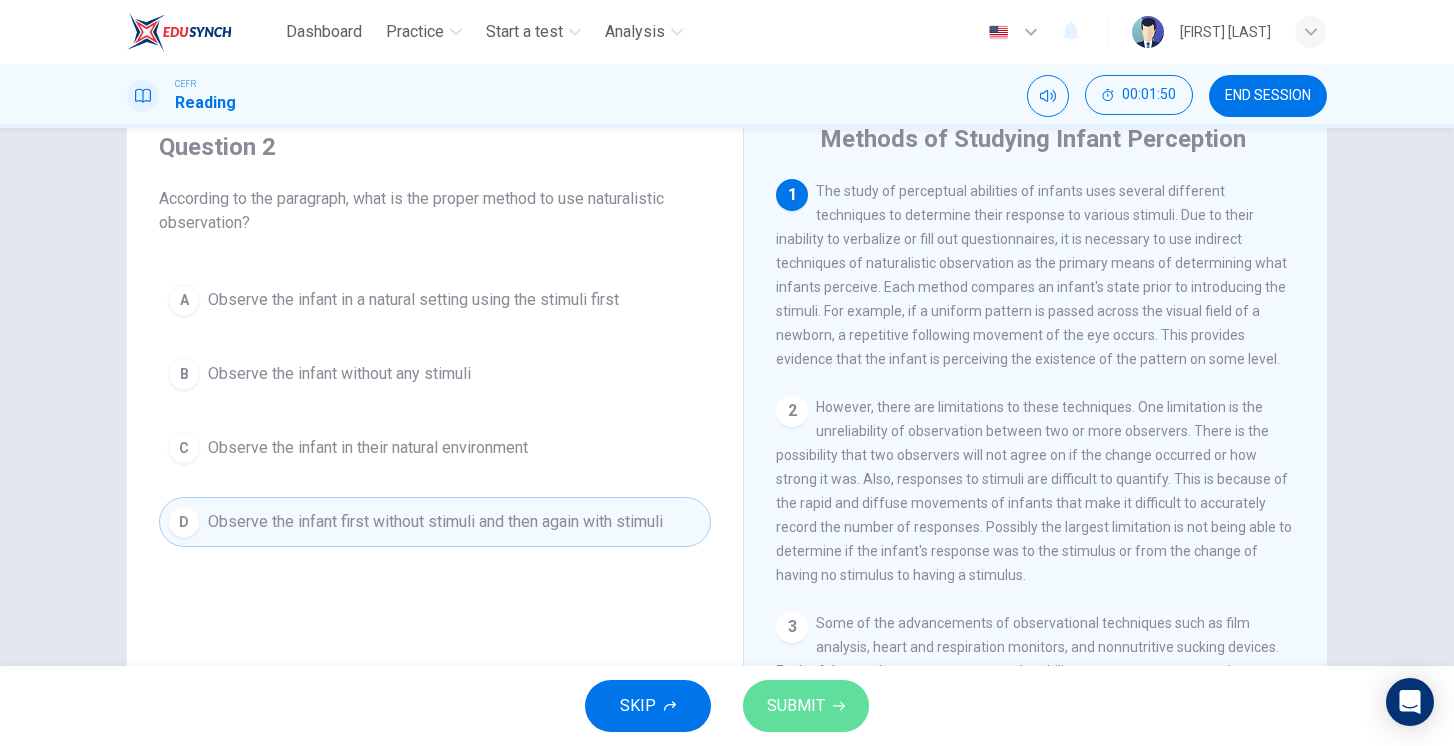 click on "SUBMIT" at bounding box center [796, 706] 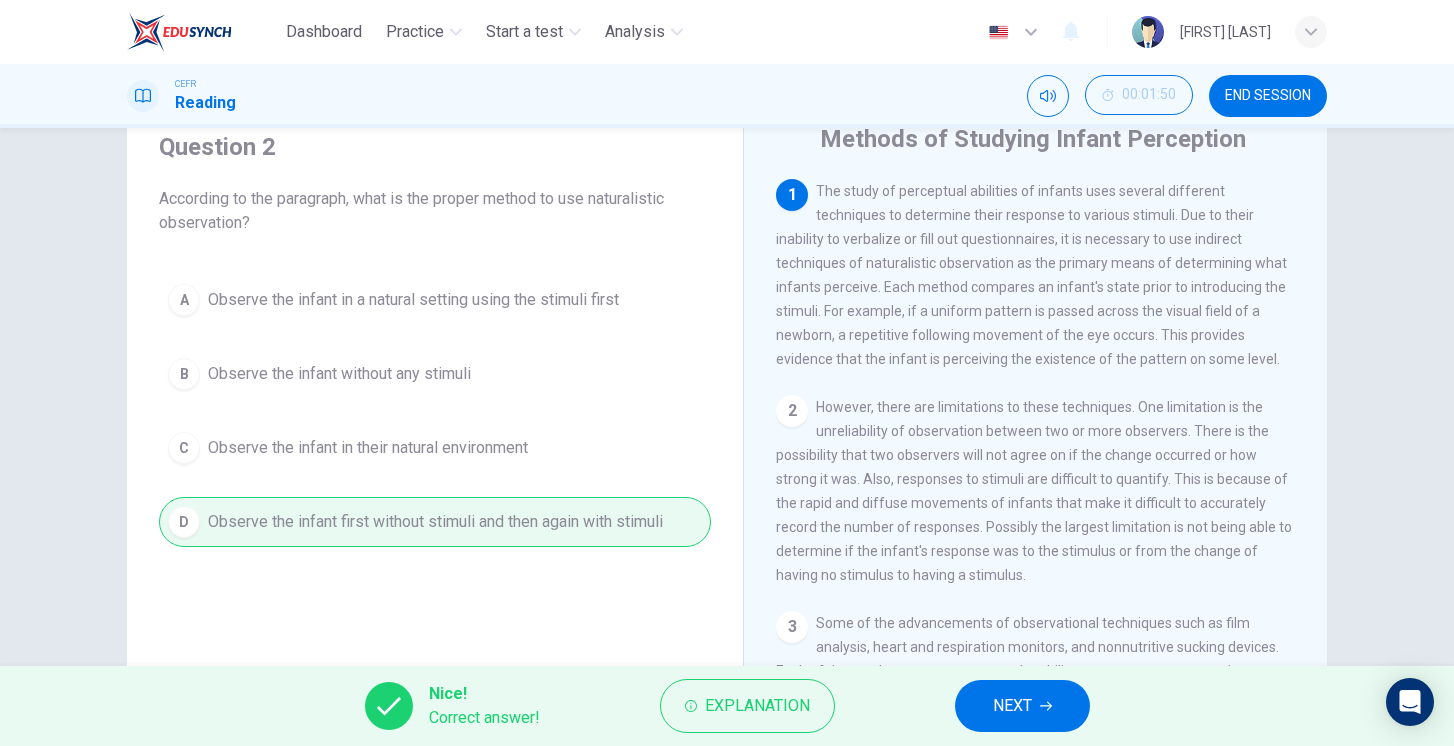 click on "NEXT" at bounding box center (1012, 706) 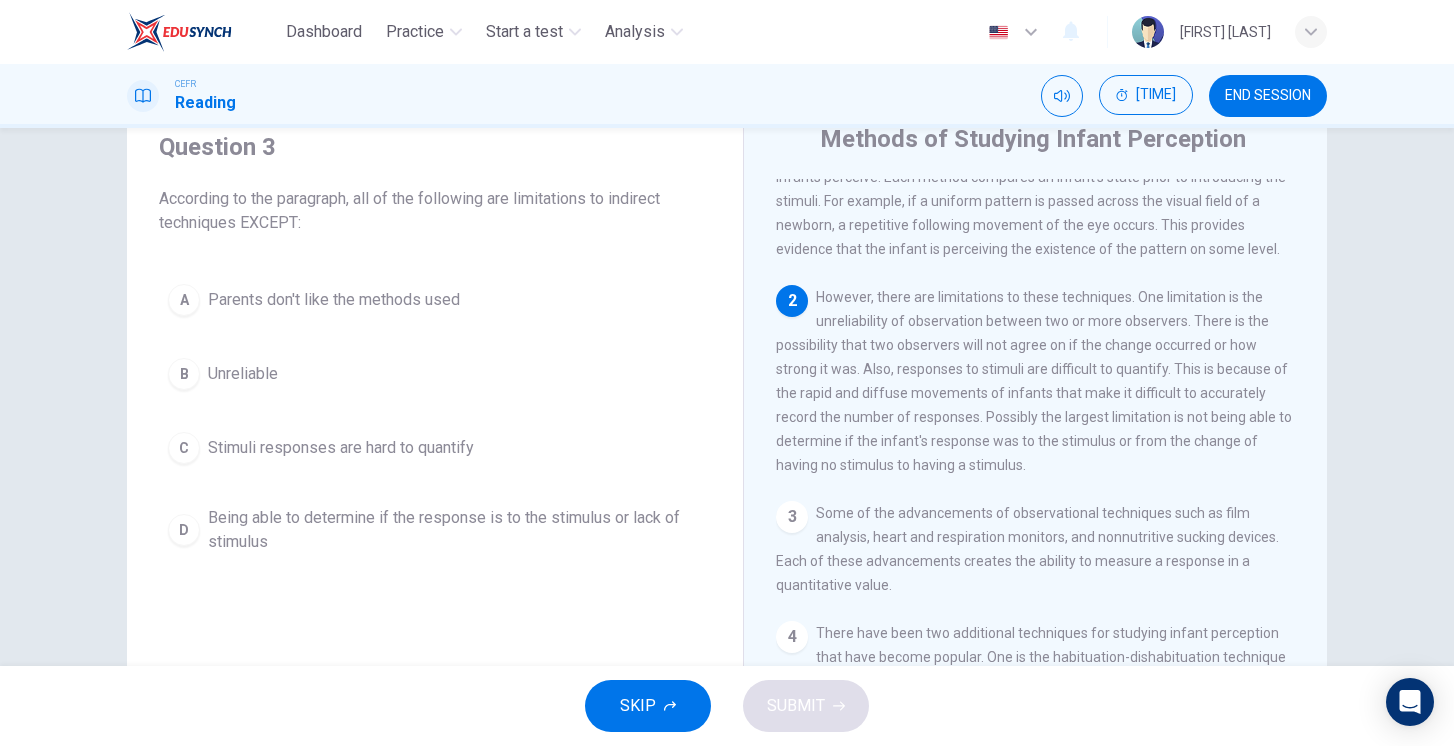 scroll, scrollTop: 105, scrollLeft: 0, axis: vertical 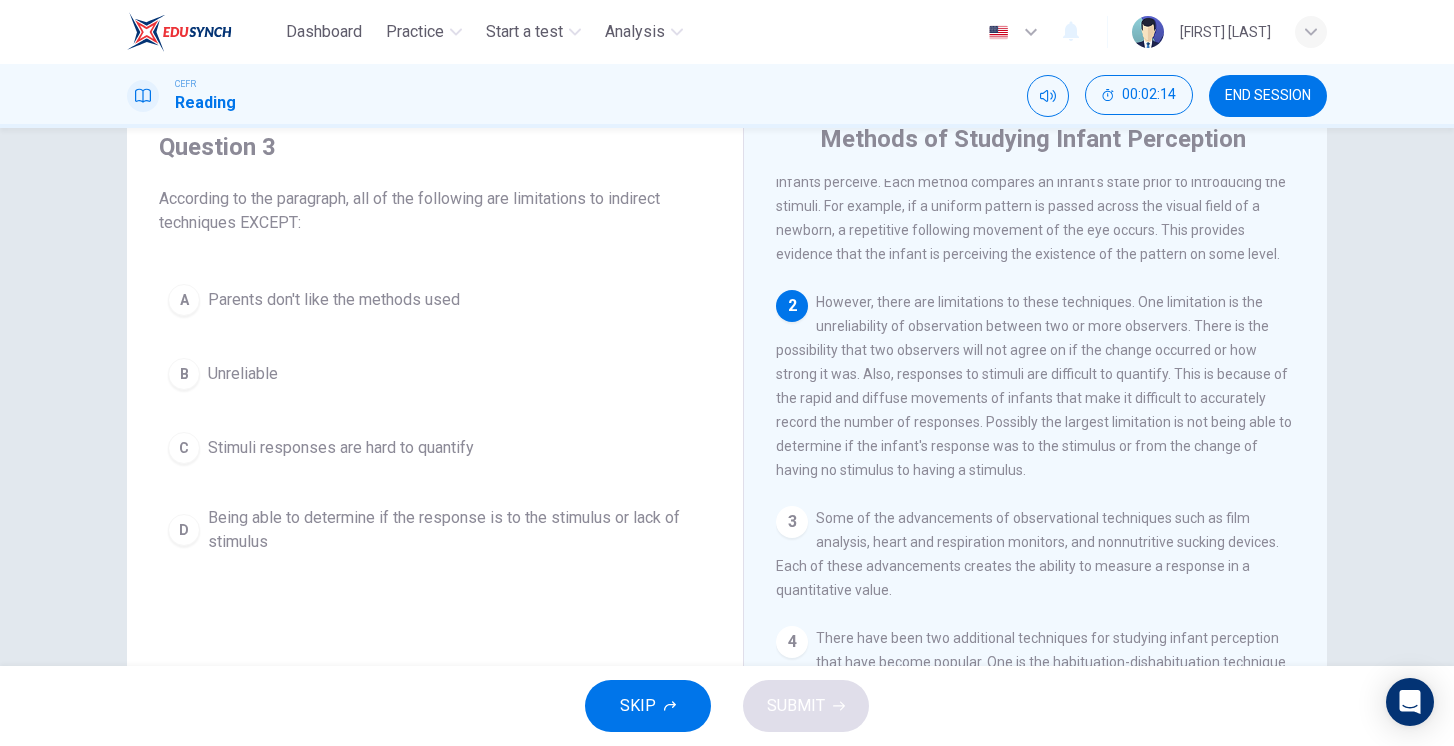click on "Parents don't like the methods used" at bounding box center (334, 300) 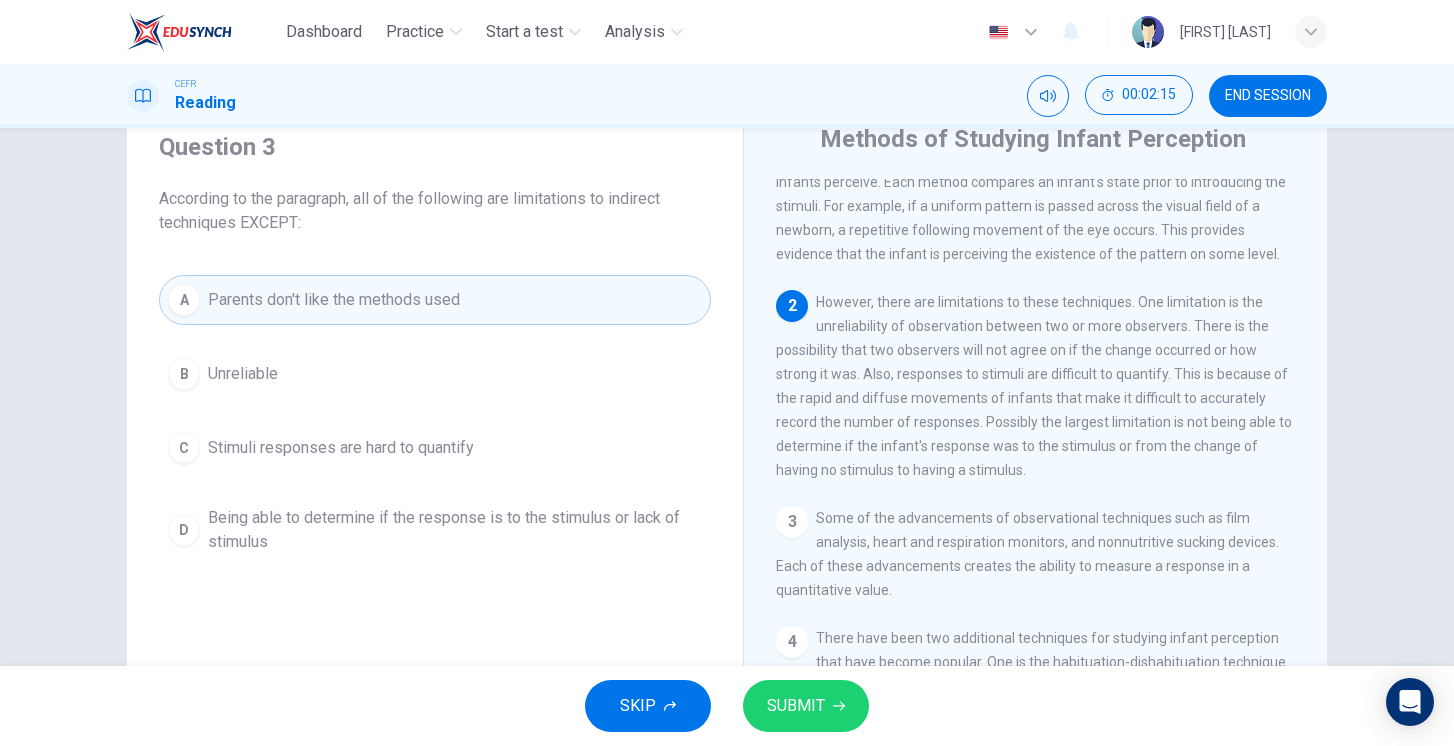 click on "SUBMIT" at bounding box center [806, 706] 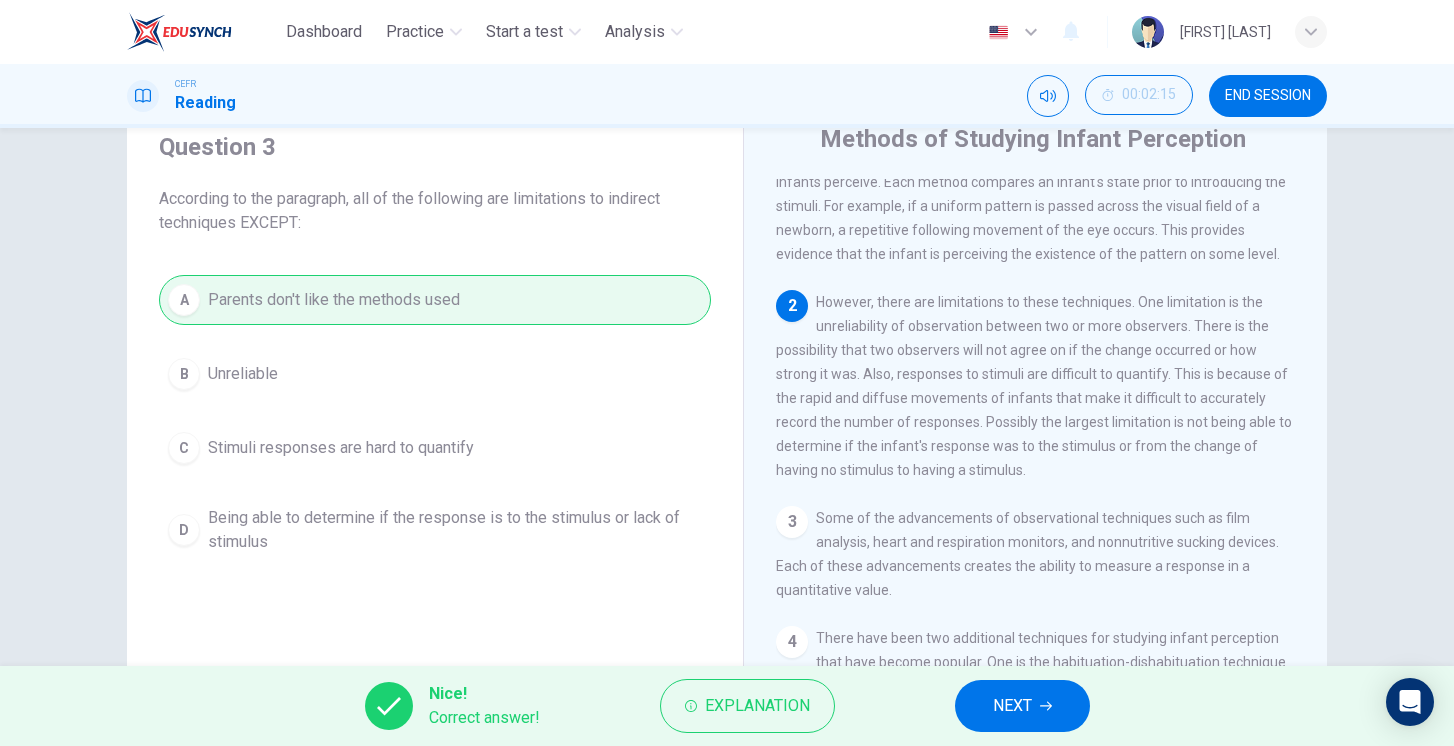 click on "NEXT" at bounding box center [1012, 706] 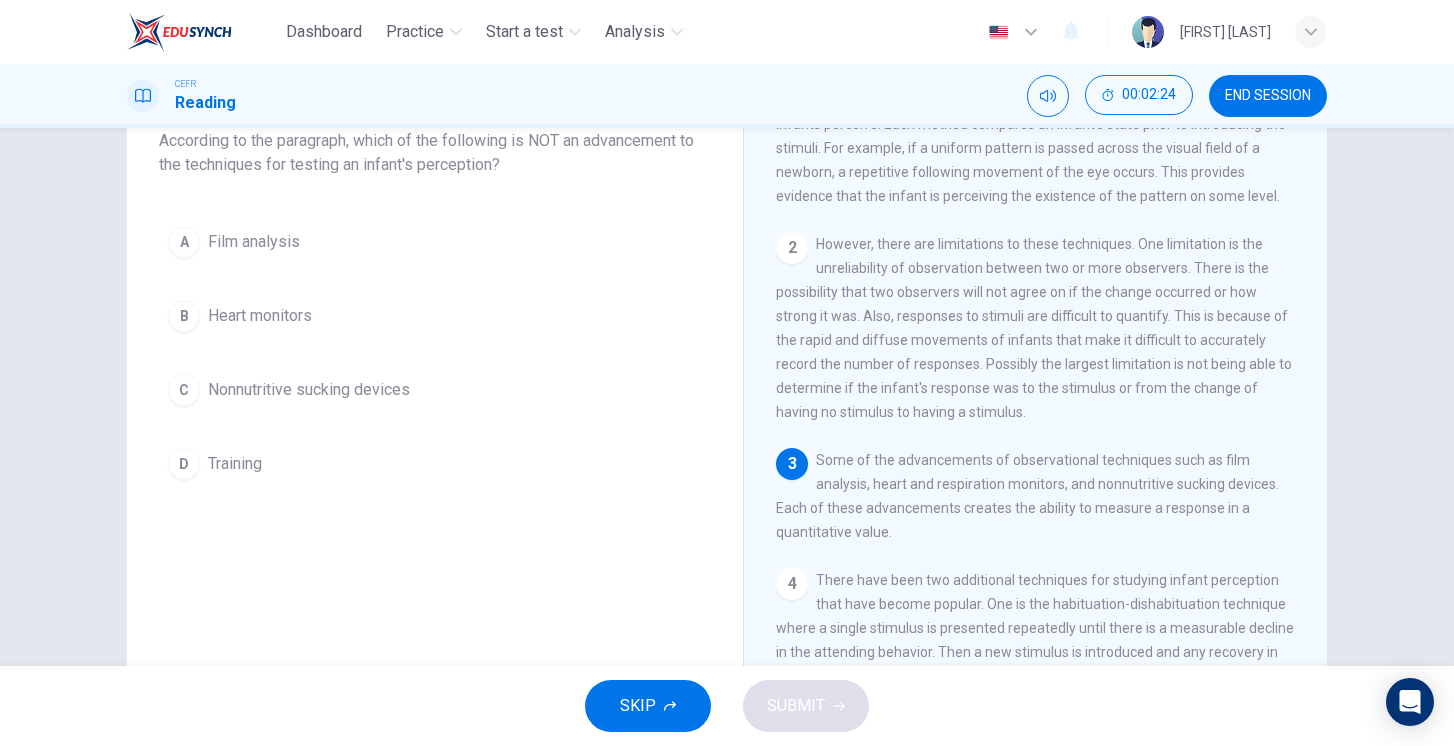 scroll, scrollTop: 237, scrollLeft: 0, axis: vertical 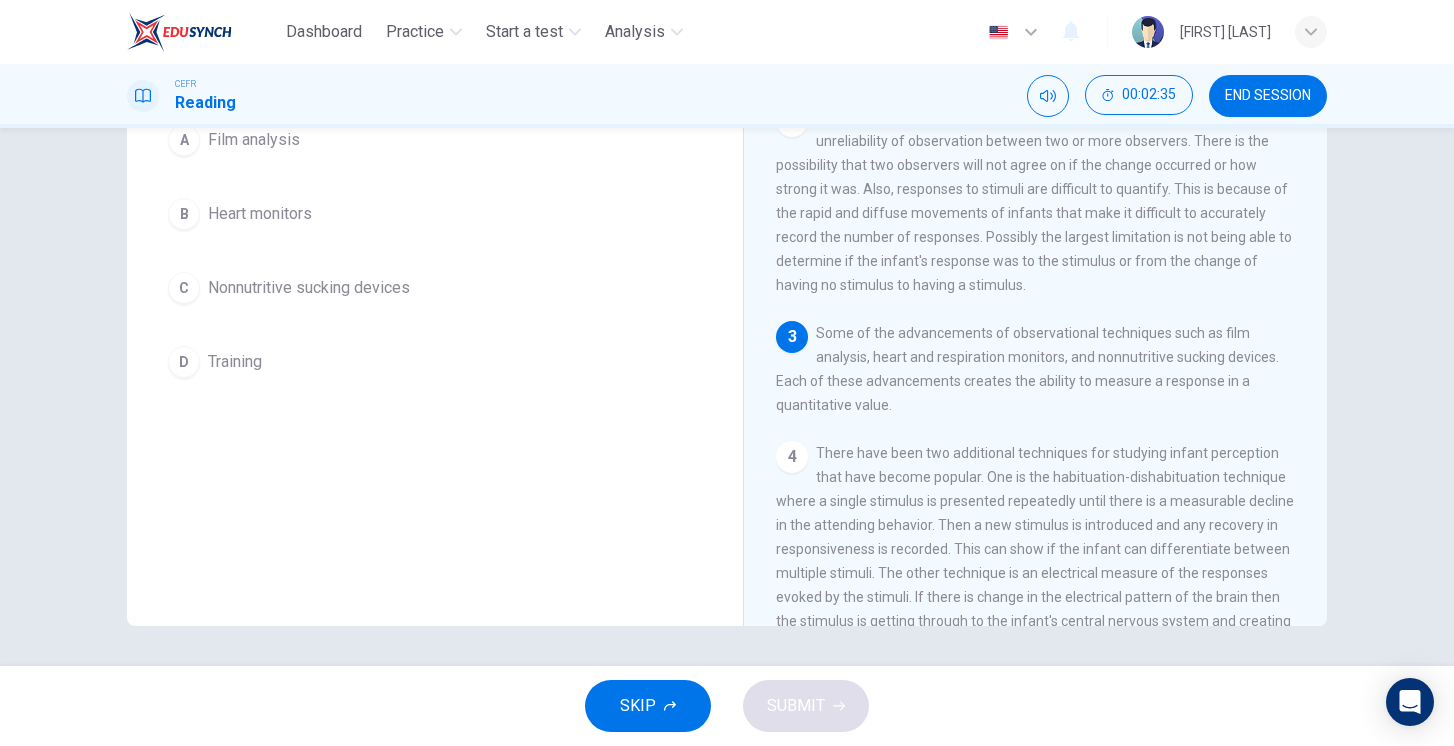 click on "Question 4 According to the paragraph, which of the following is NOT an advancement to the techniques for testing an infant's perception? A Film analysis B Heart monitors C Nonnutritive sucking devices D Training" at bounding box center (435, 288) 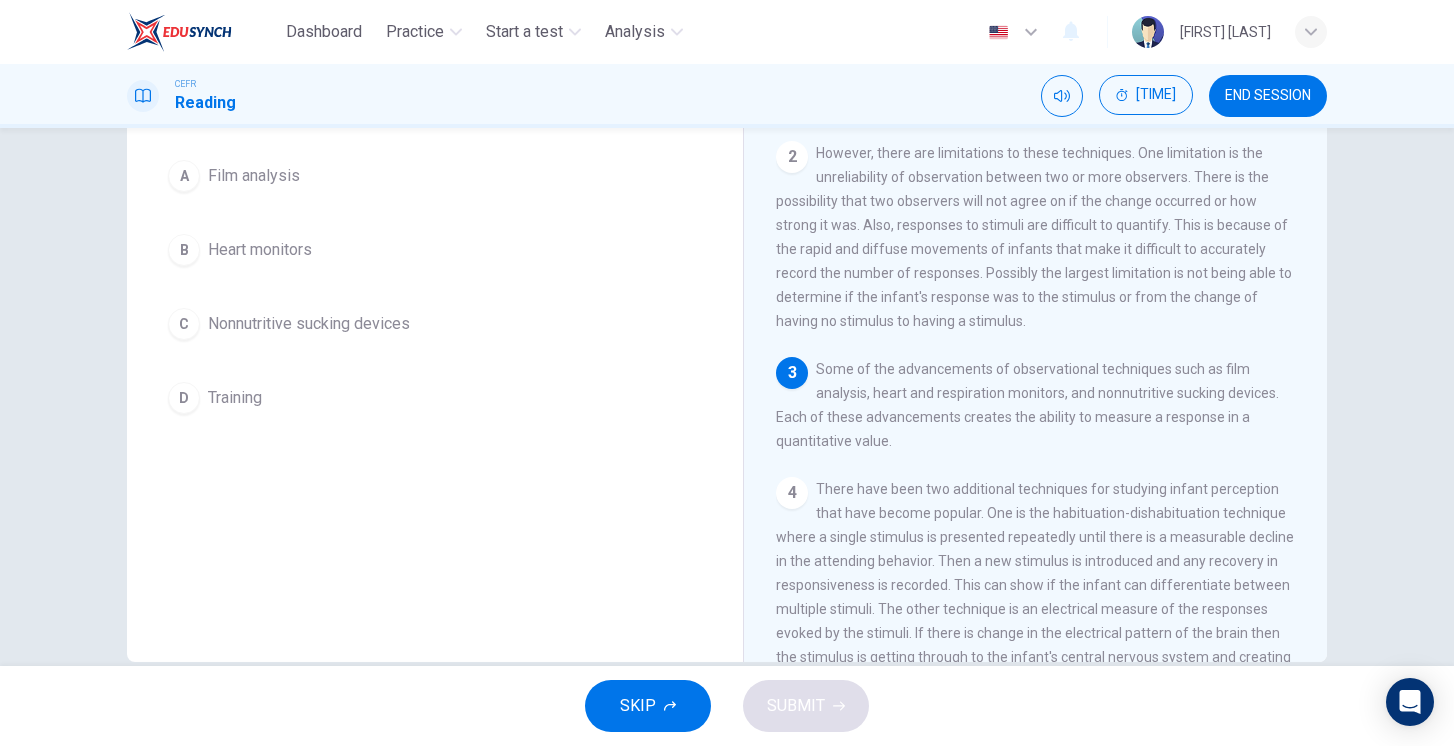 scroll, scrollTop: 209, scrollLeft: 0, axis: vertical 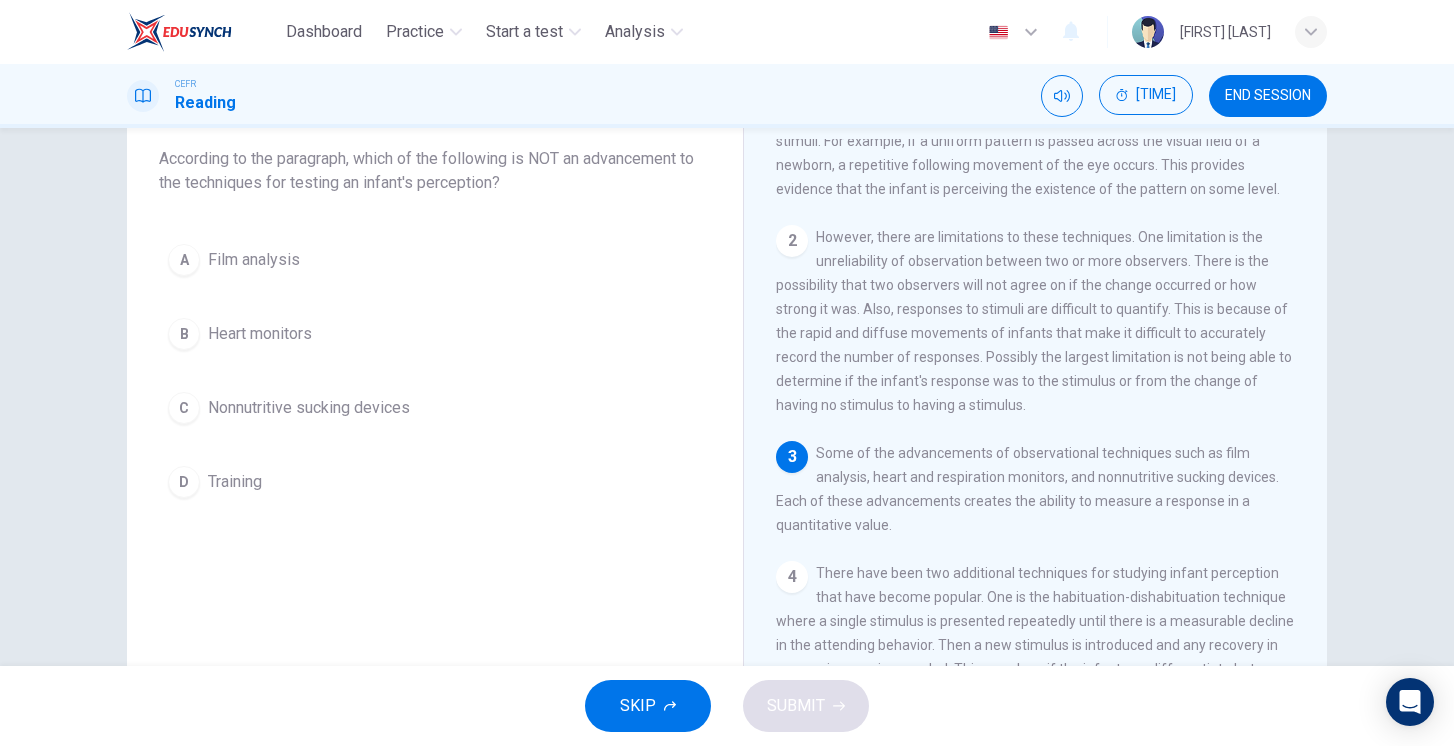 click on "D" at bounding box center [184, 260] 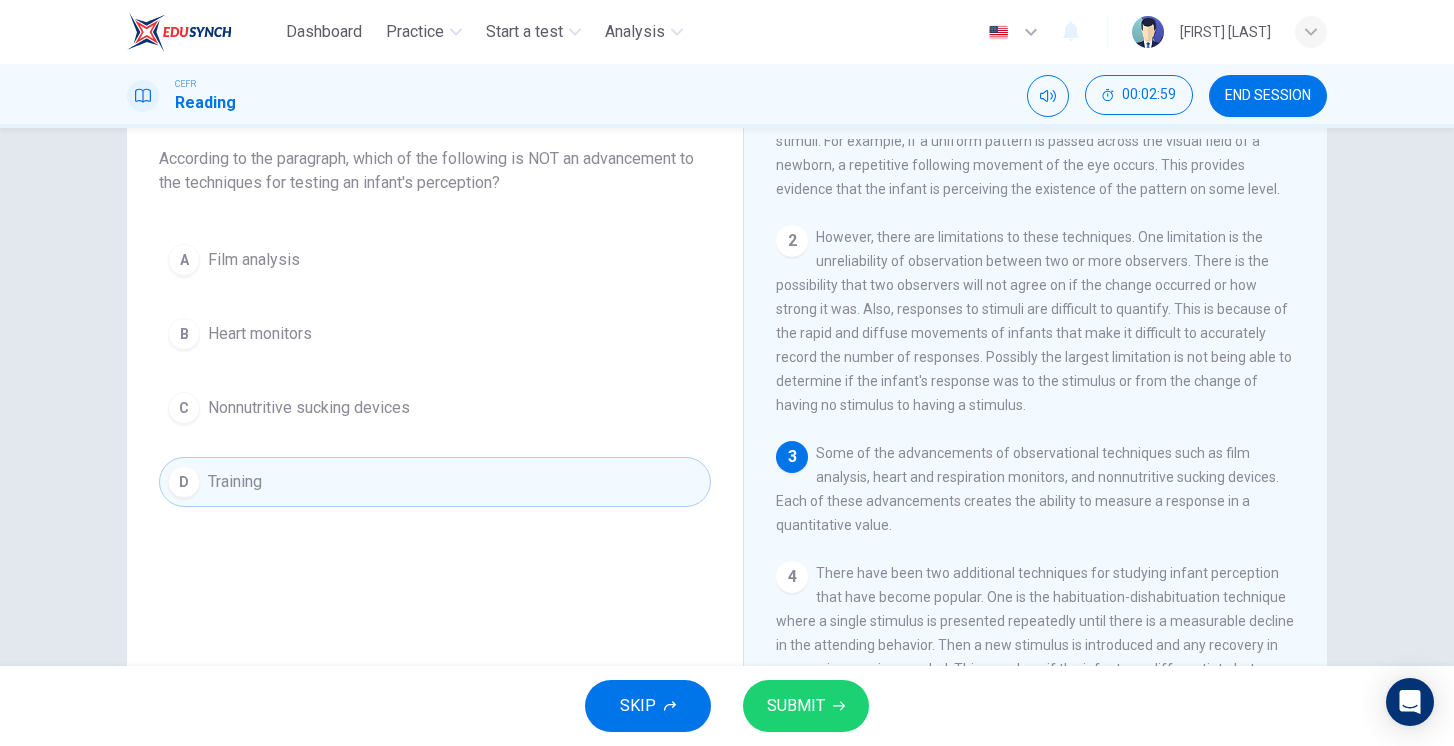 click on "SUBMIT" at bounding box center (806, 706) 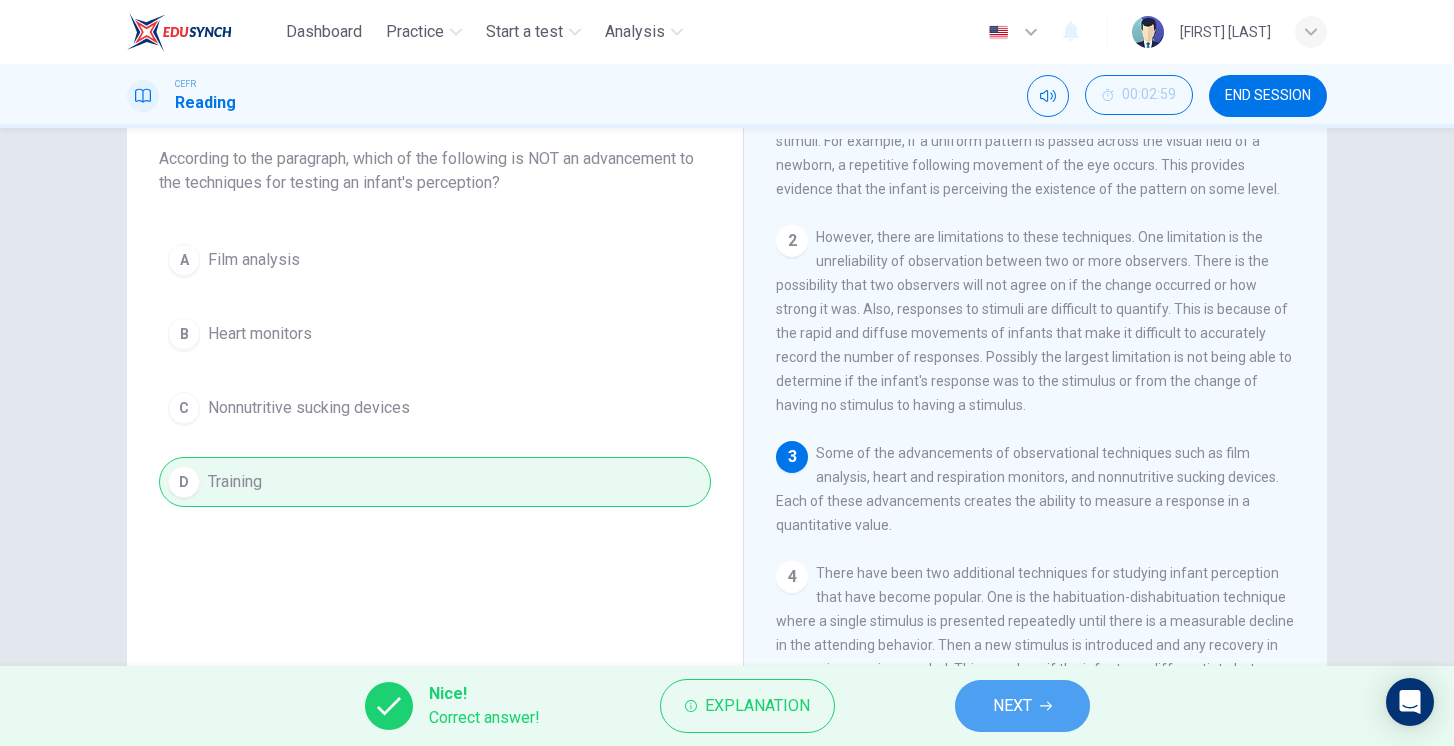 click at bounding box center (1046, 706) 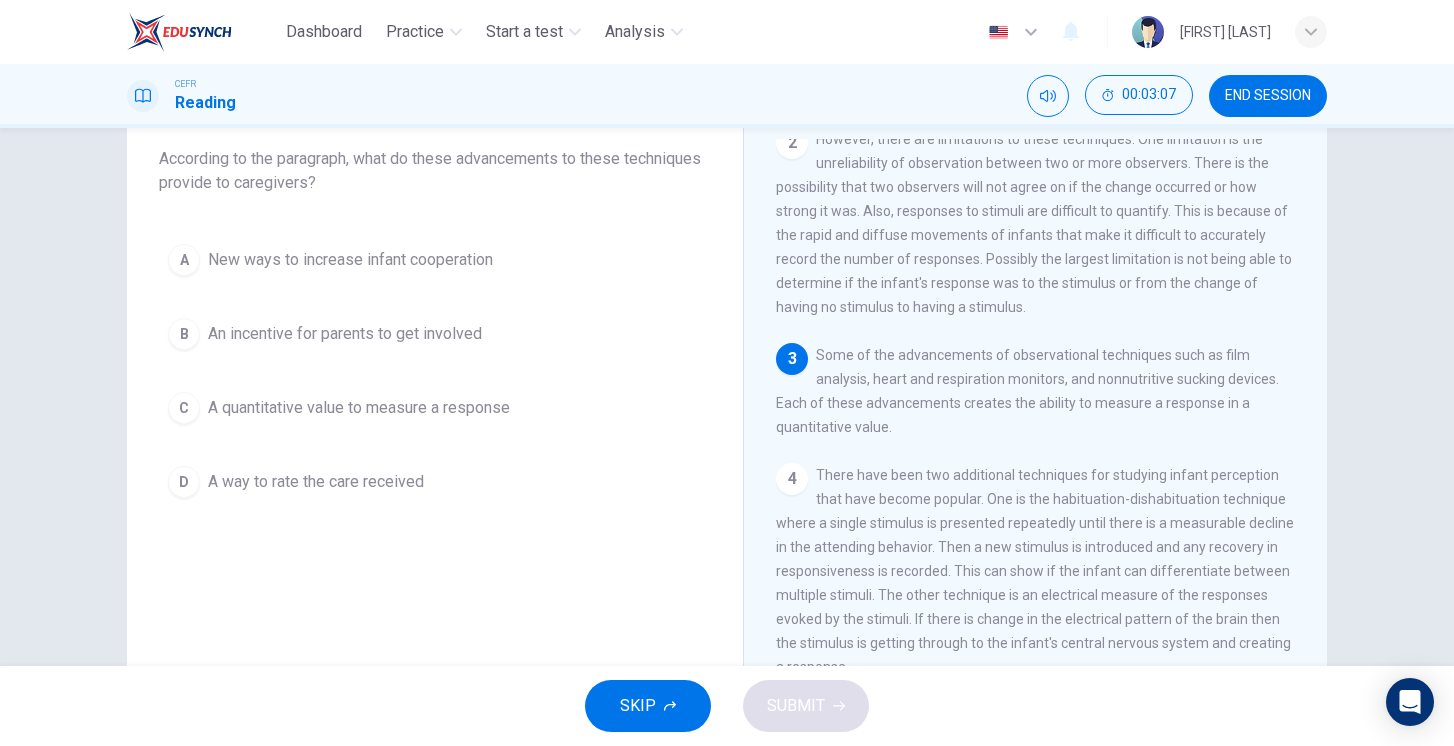 scroll, scrollTop: 232, scrollLeft: 0, axis: vertical 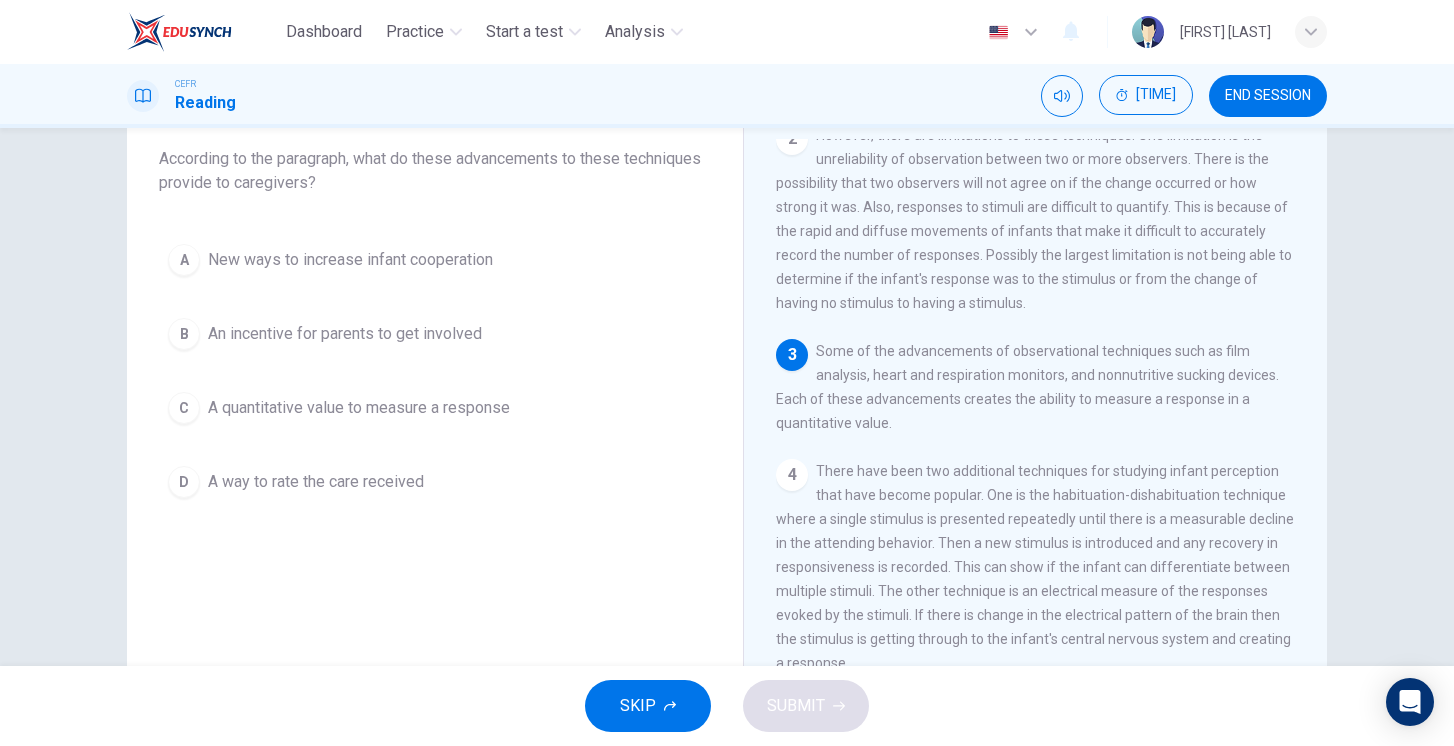 click on "A quantitative value to measure a response" at bounding box center [350, 260] 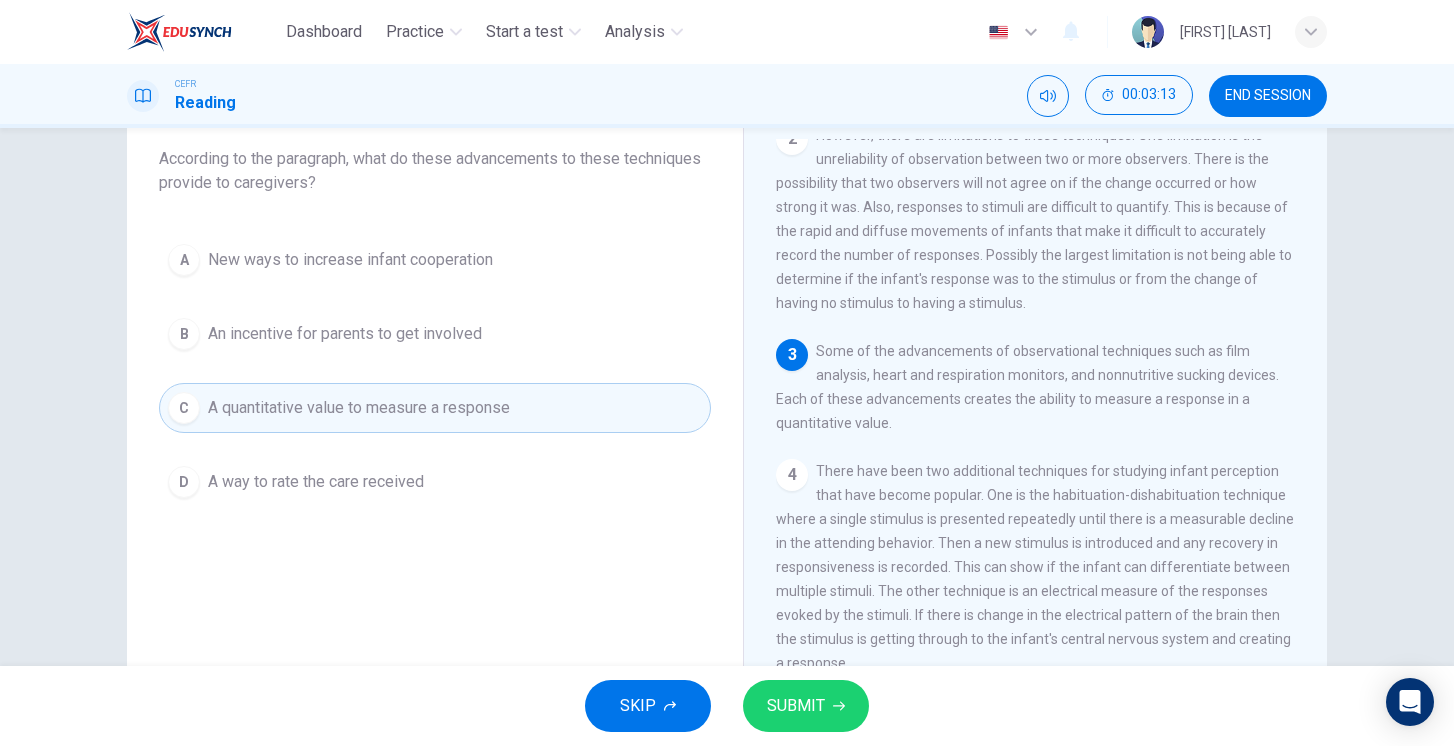 click on "SUBMIT" at bounding box center (796, 706) 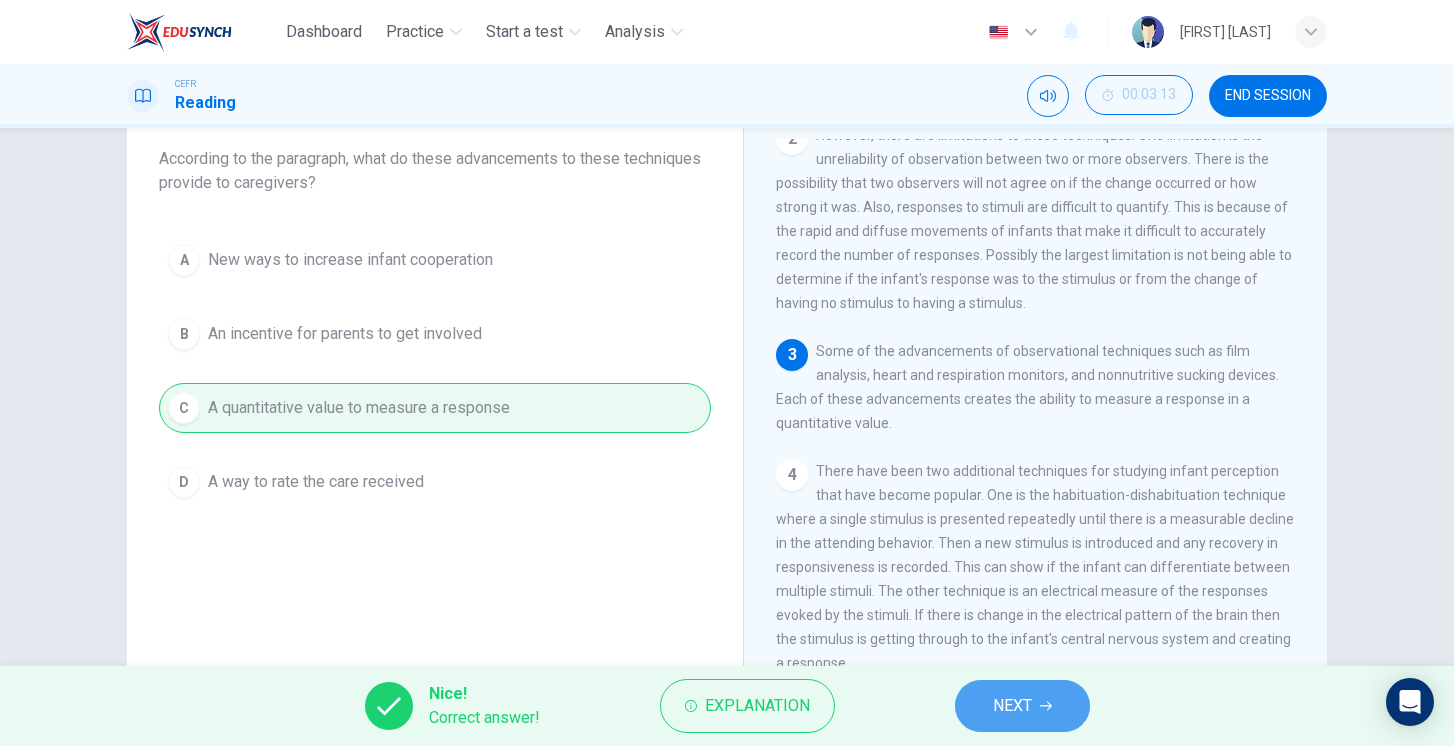 click on "NEXT" at bounding box center (1022, 706) 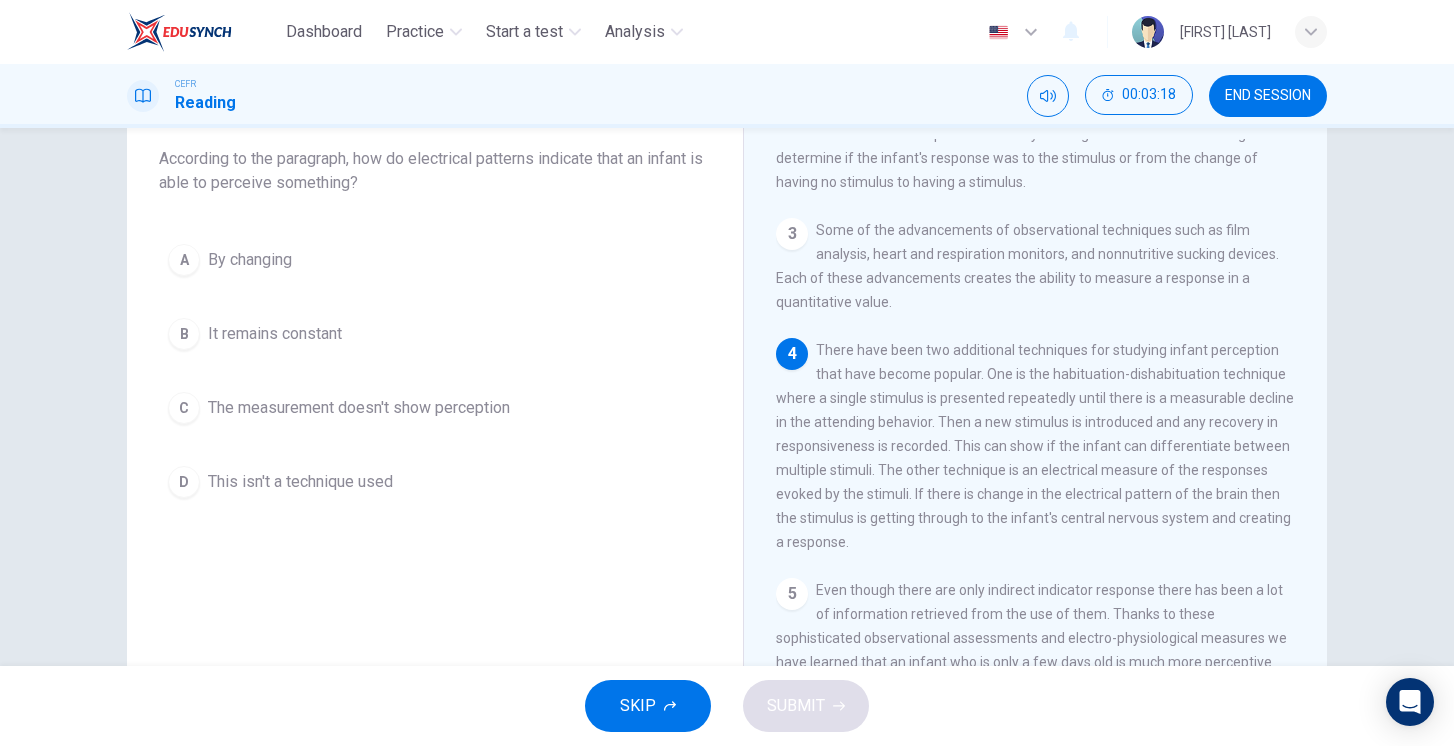 scroll, scrollTop: 438, scrollLeft: 0, axis: vertical 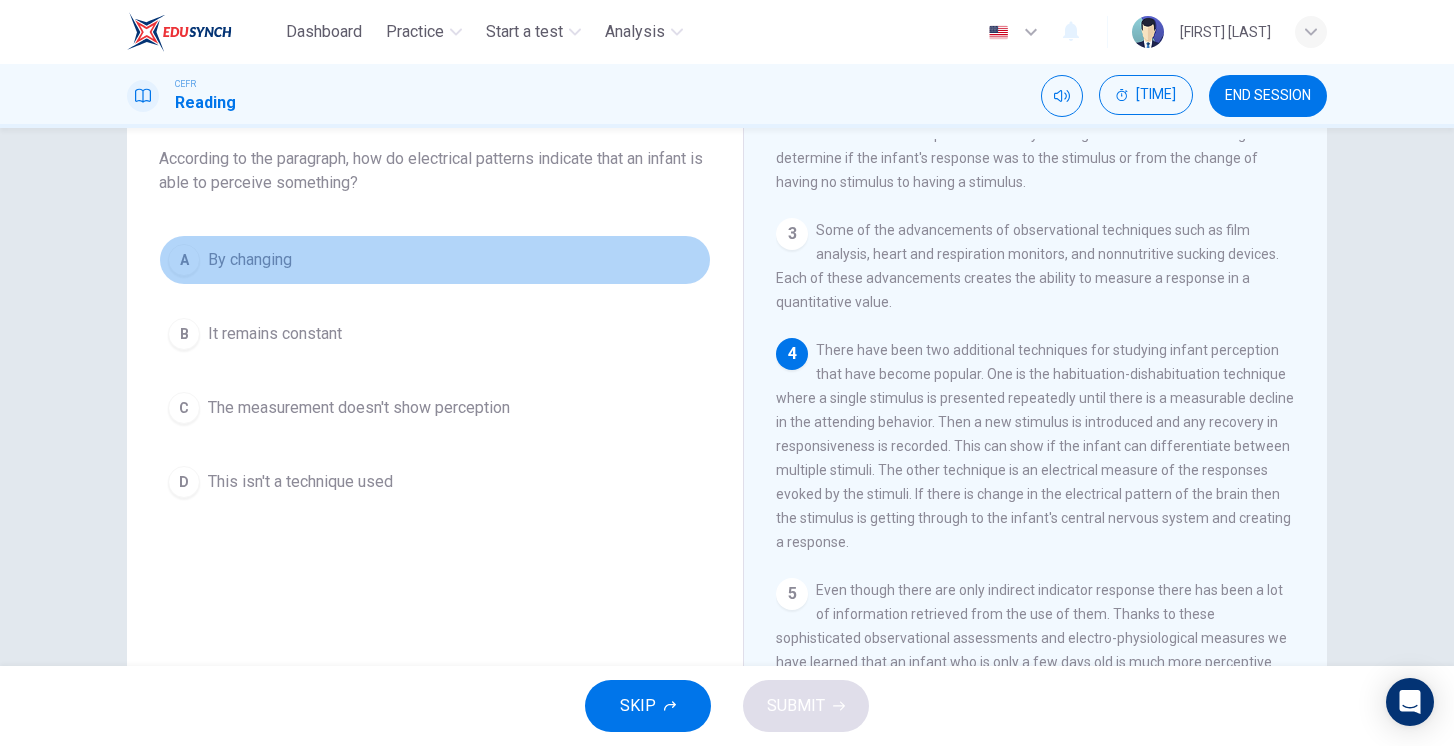 click on "A By changing" at bounding box center [435, 260] 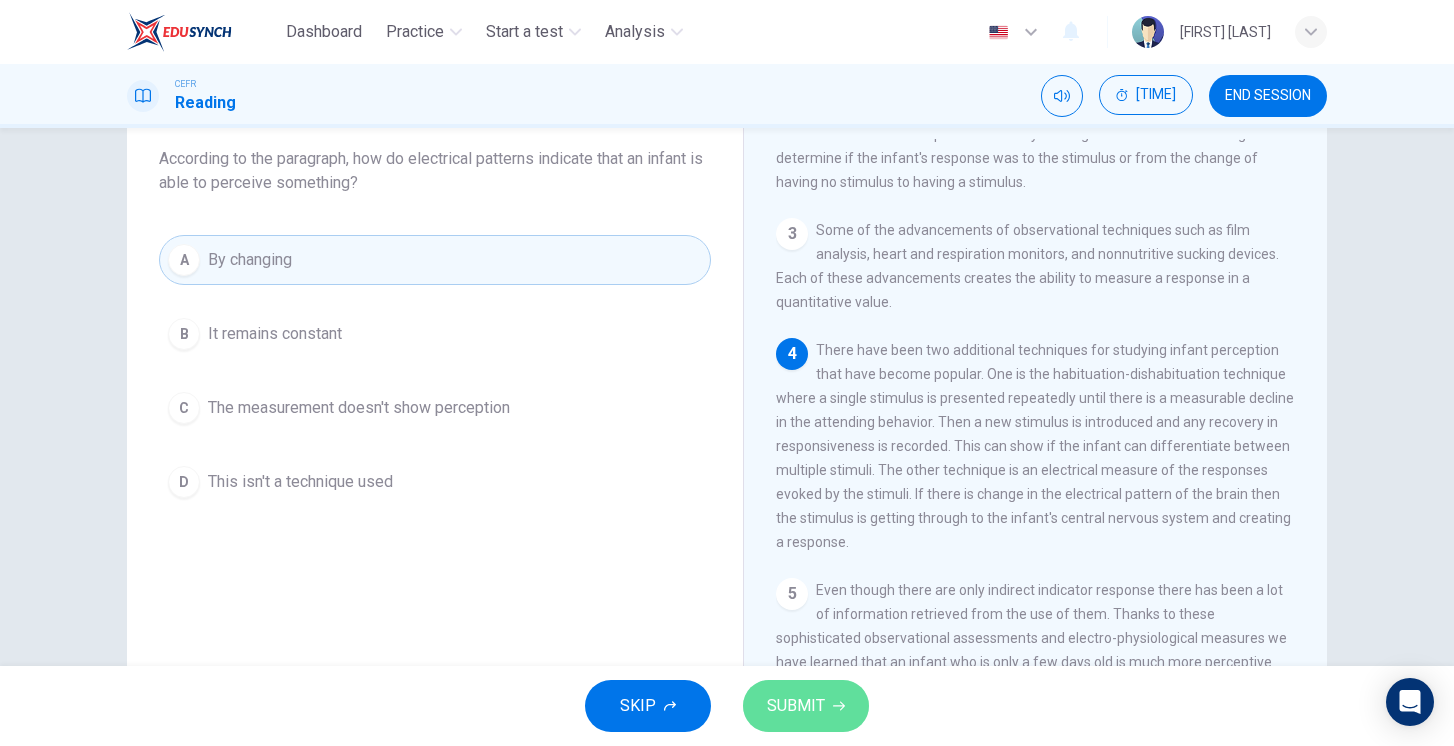 click on "SUBMIT" at bounding box center (796, 706) 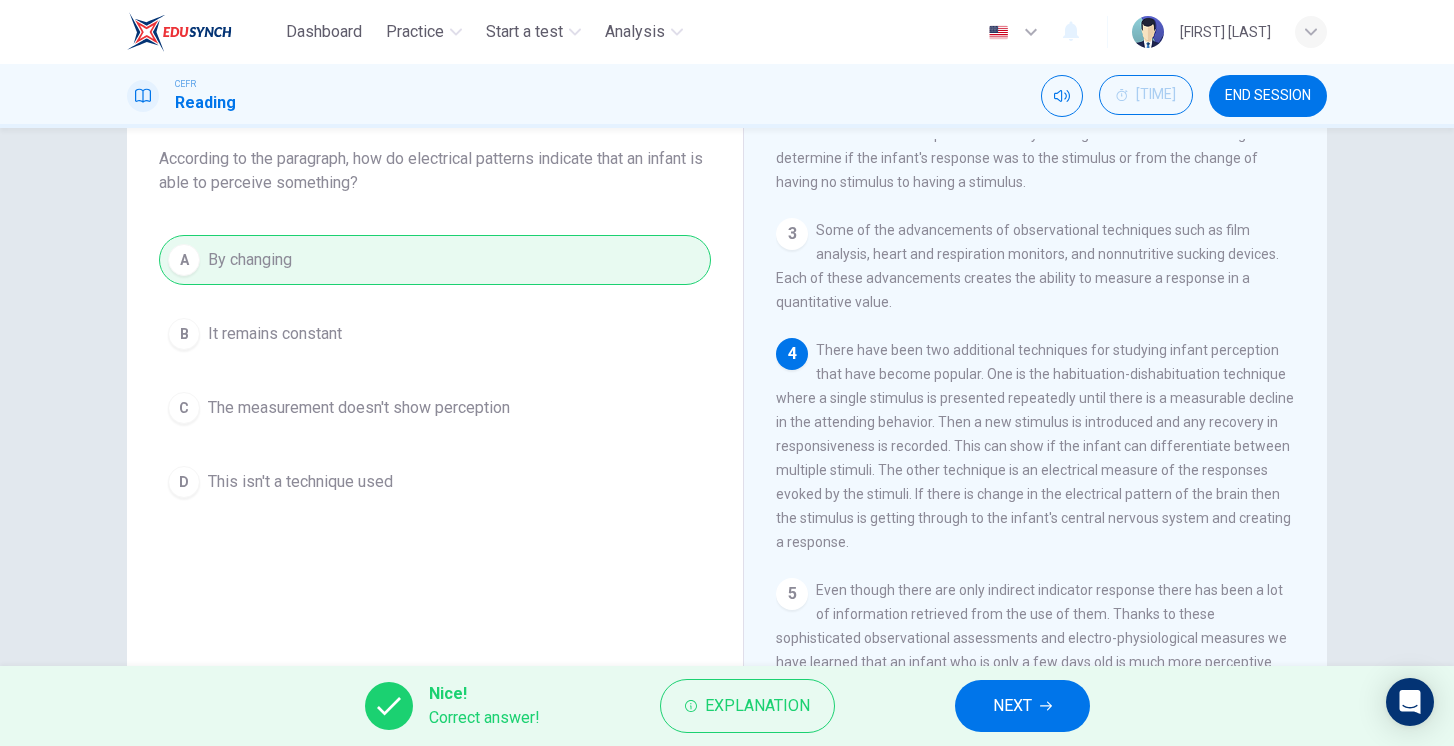 click on "NEXT" at bounding box center [1012, 706] 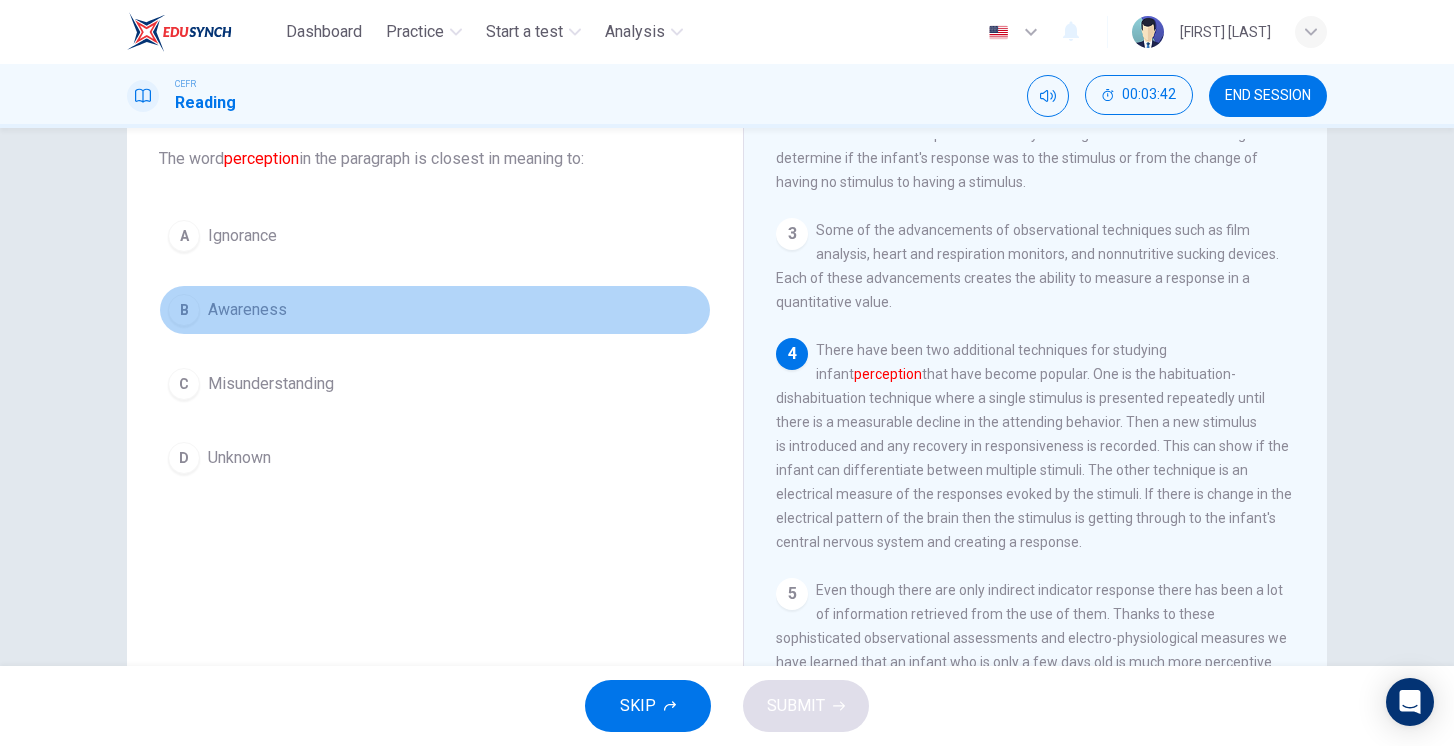 click on "B" at bounding box center [184, 236] 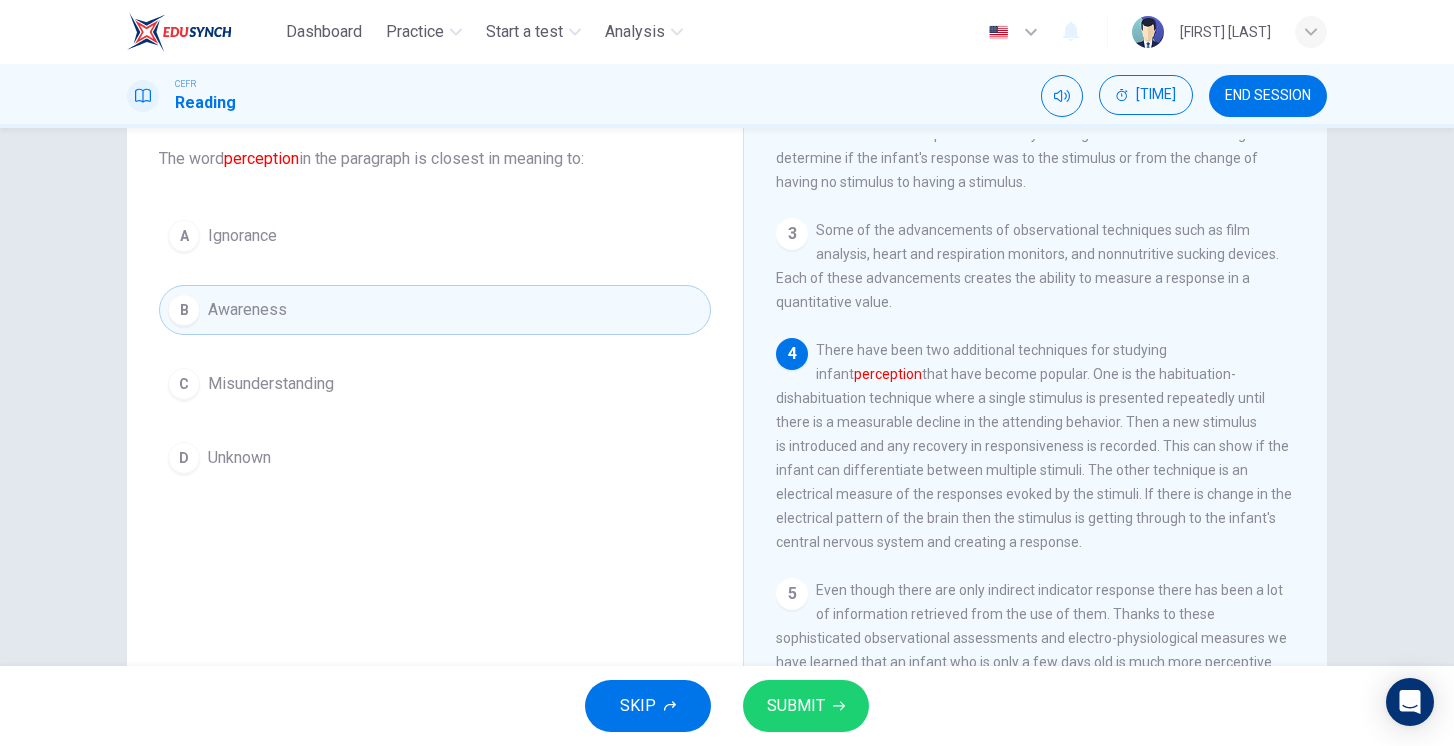 click on "SUBMIT" at bounding box center (806, 706) 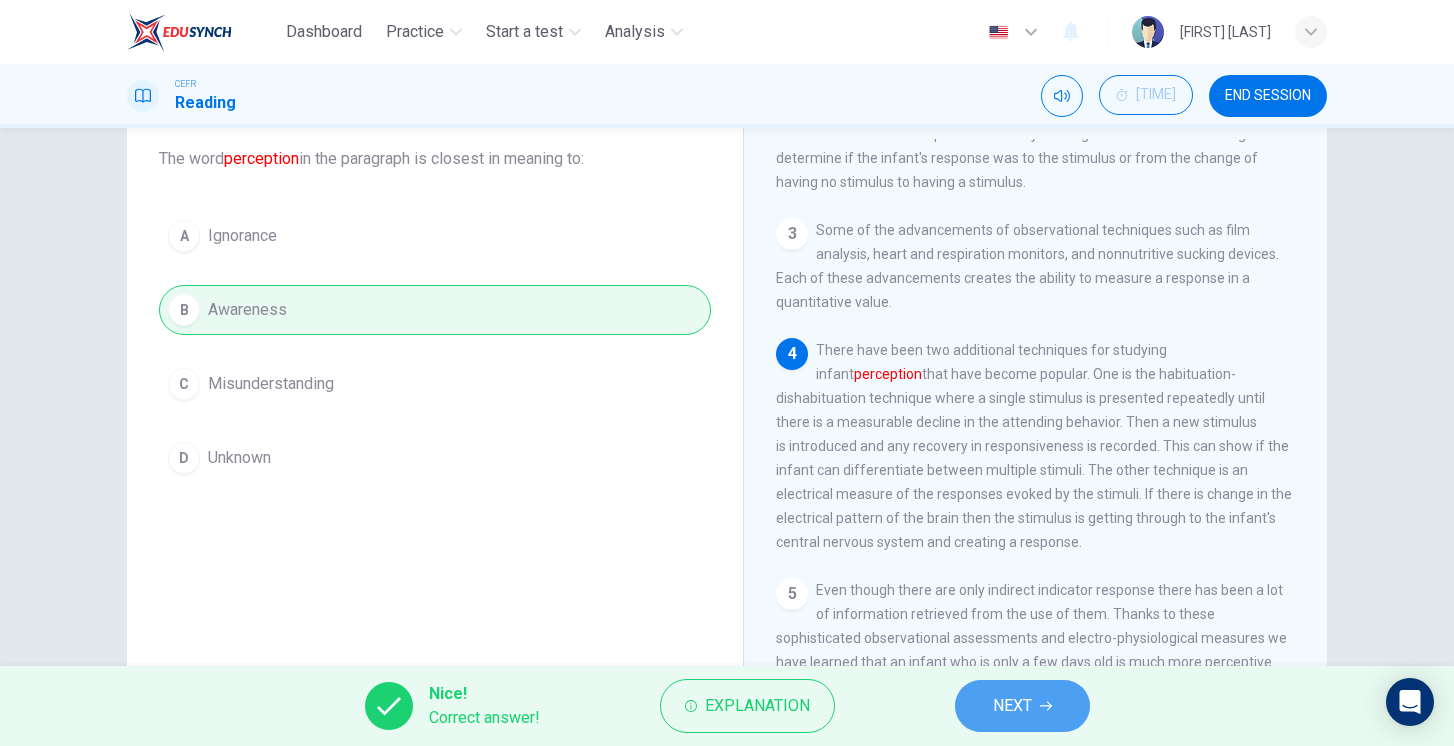 click on "NEXT" at bounding box center (1022, 706) 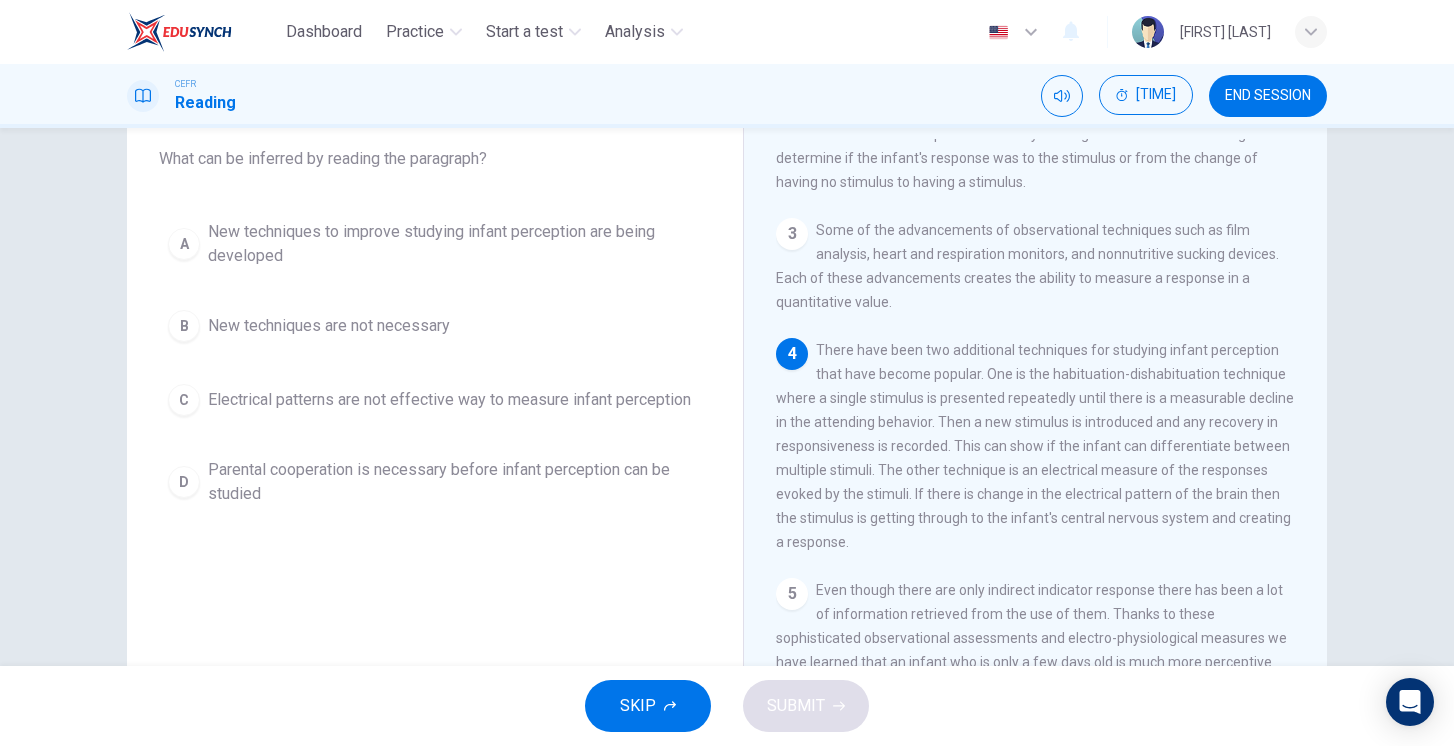 click on "New techniques to improve studying infant perception are being developed" at bounding box center [455, 244] 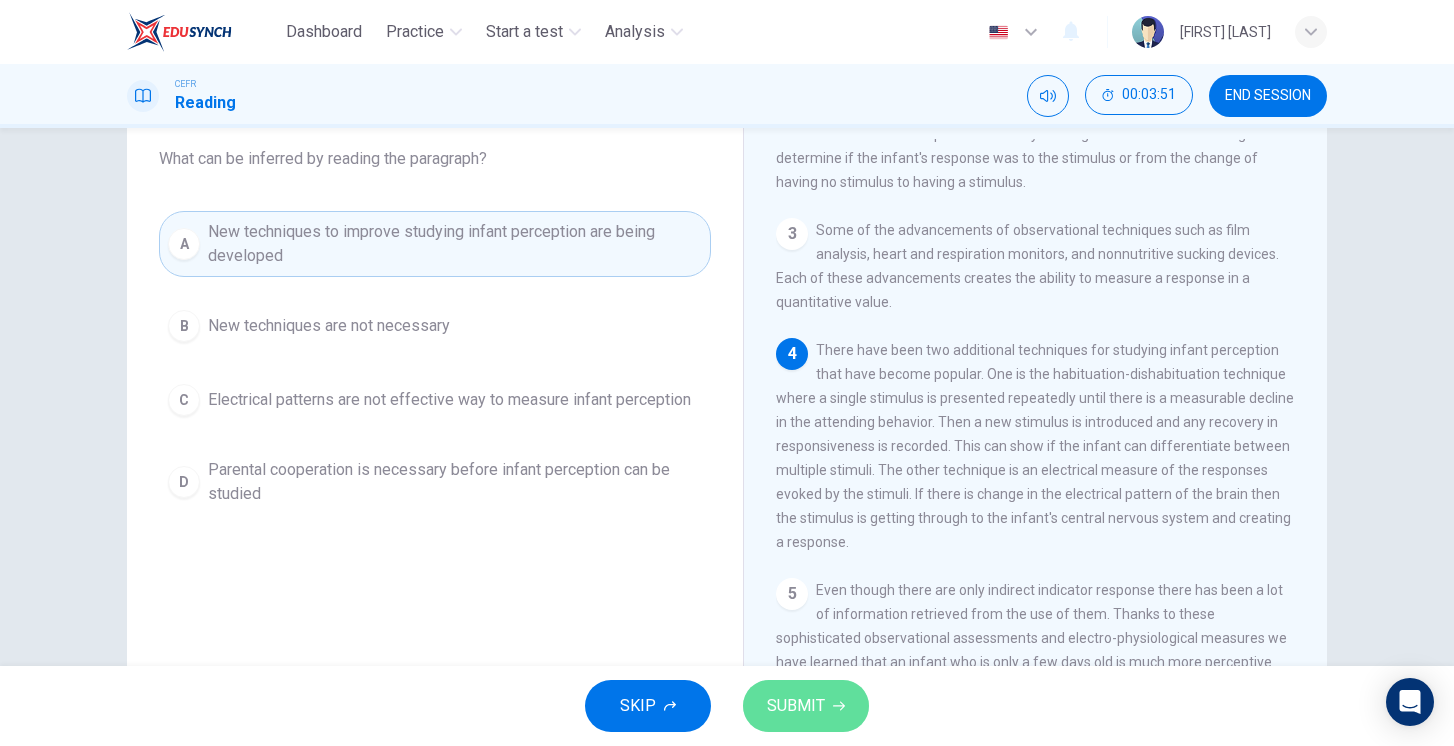 click on "SUBMIT" at bounding box center (796, 706) 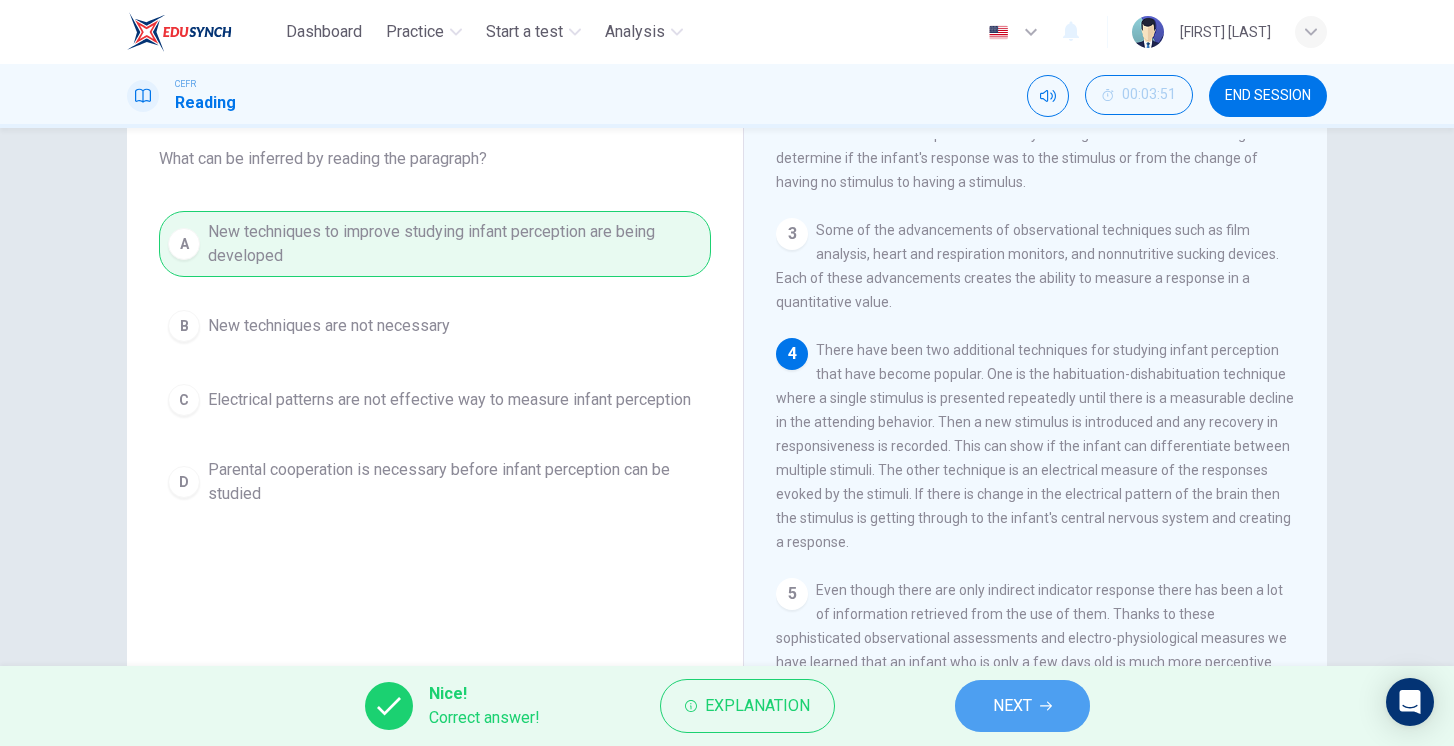 click on "NEXT" at bounding box center [1012, 706] 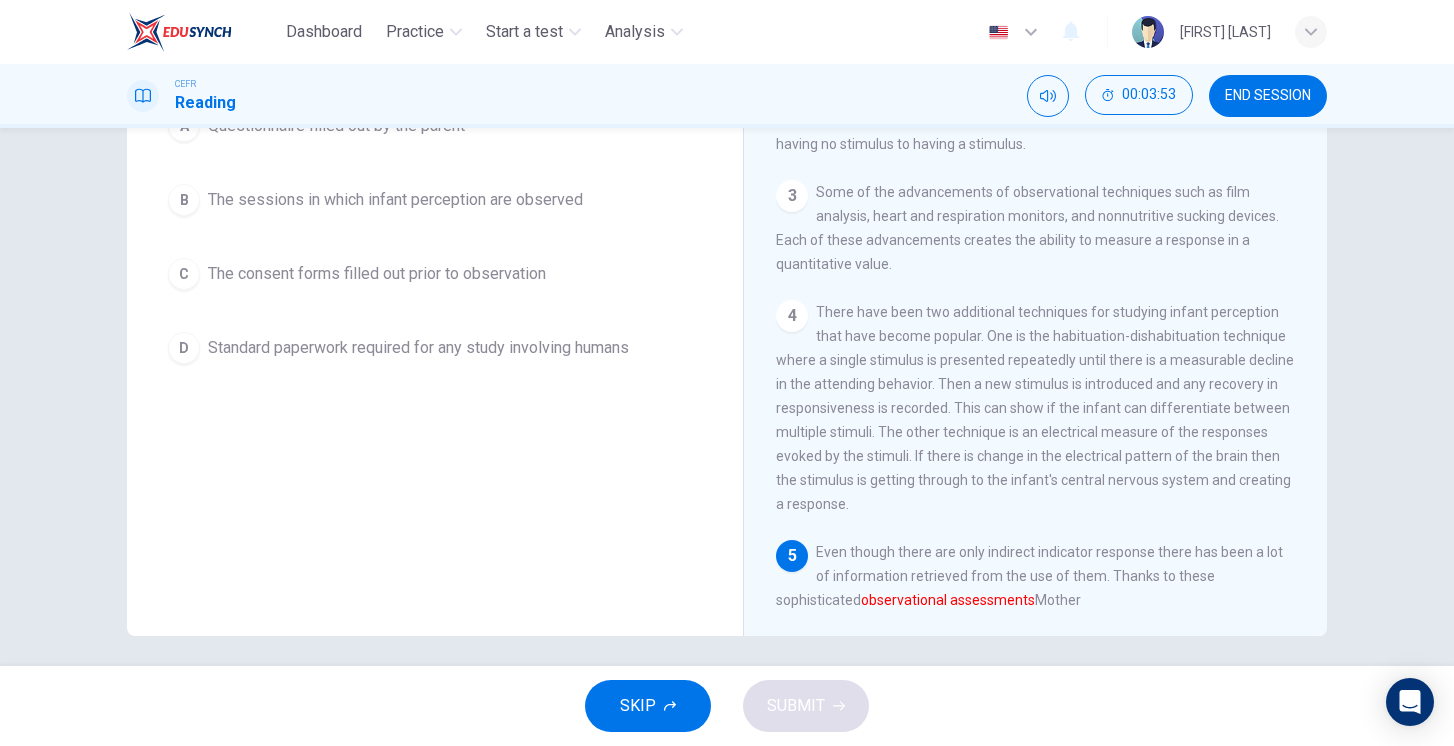 scroll, scrollTop: 237, scrollLeft: 0, axis: vertical 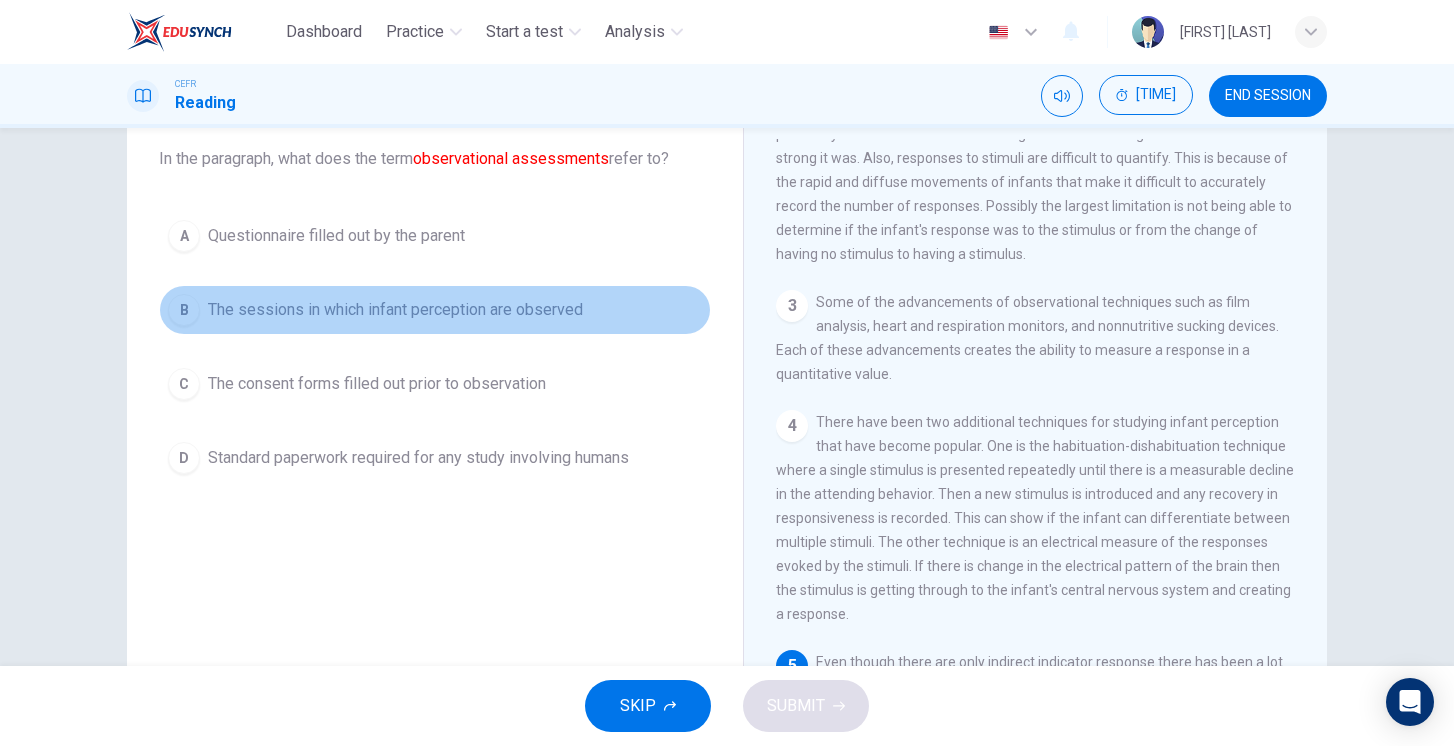click on "The sessions in which infant perception are observed" at bounding box center [336, 236] 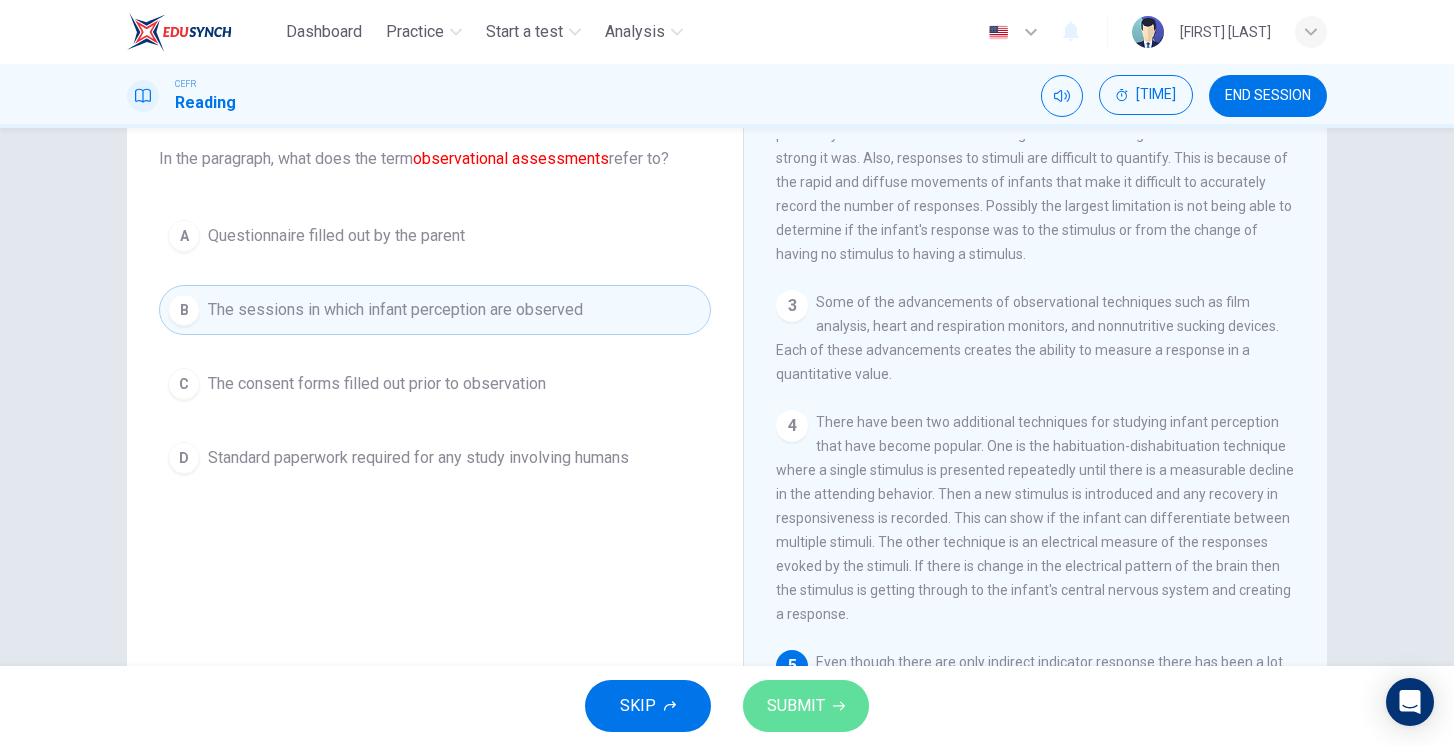 click on "SUBMIT" at bounding box center [806, 706] 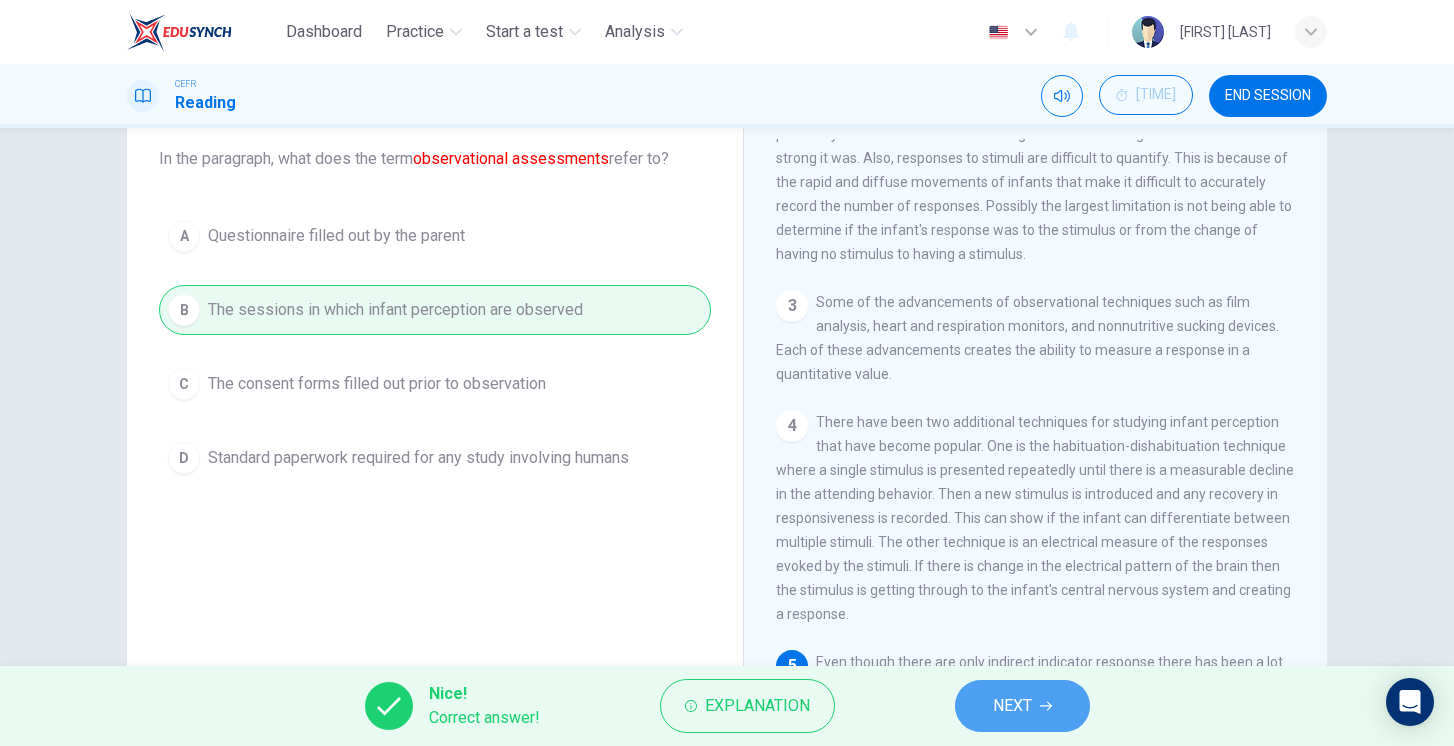 click on "NEXT" at bounding box center [1012, 706] 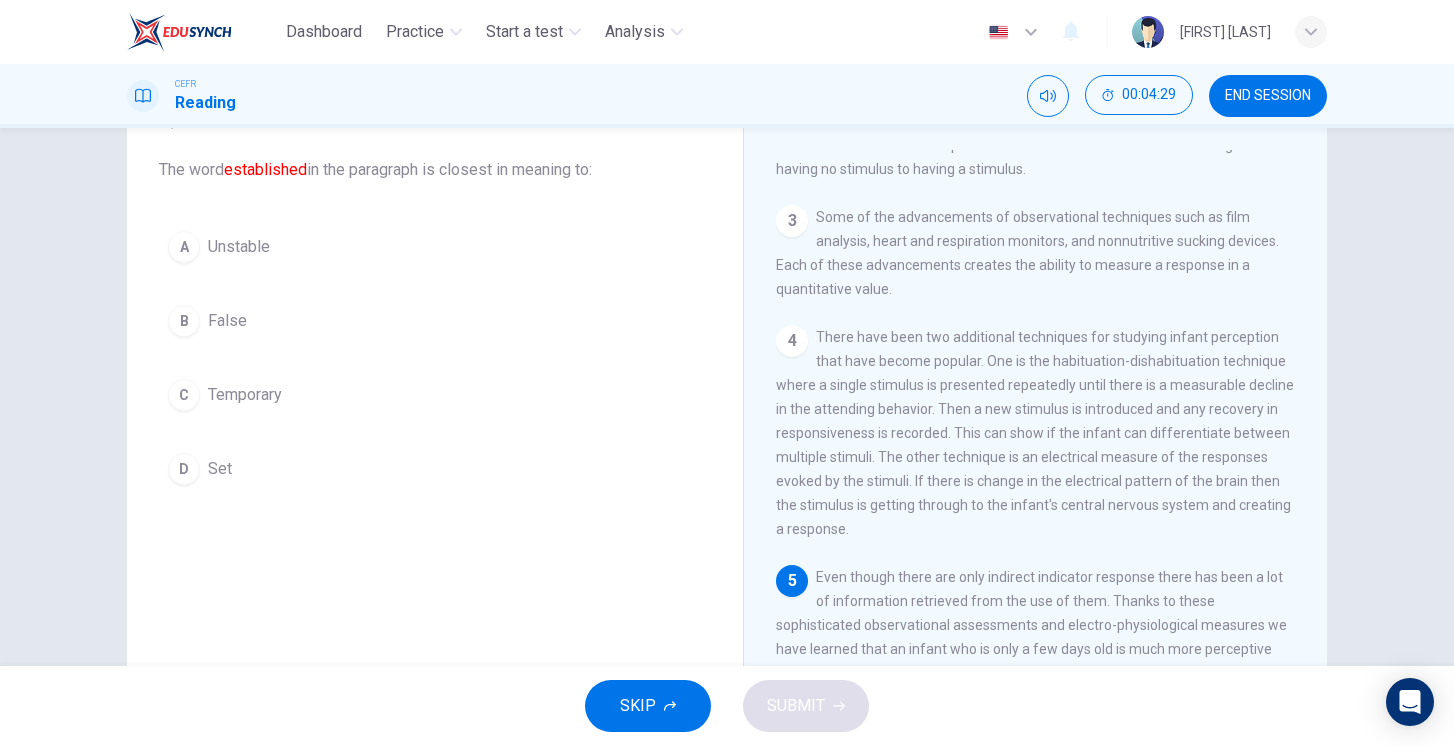 scroll, scrollTop: 97, scrollLeft: 0, axis: vertical 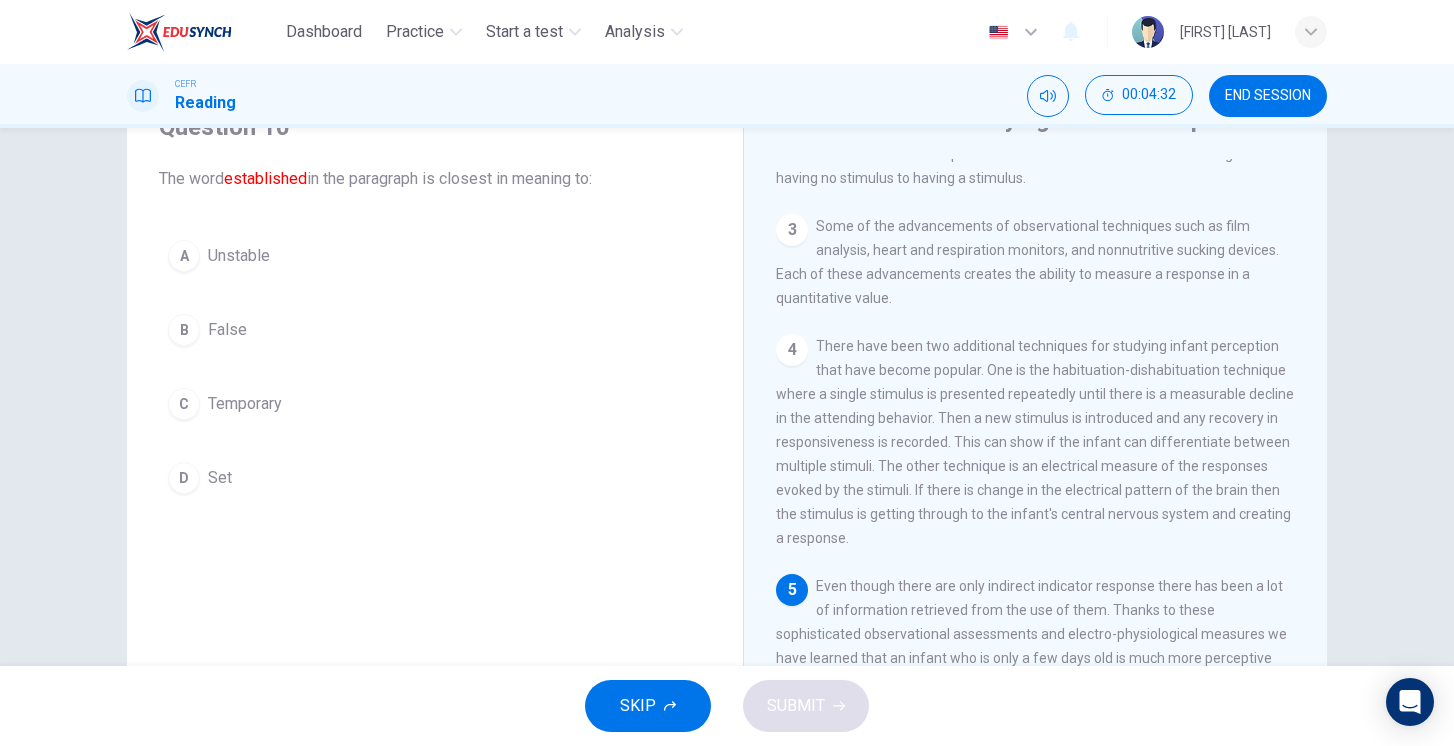 click on "D Set" at bounding box center [435, 478] 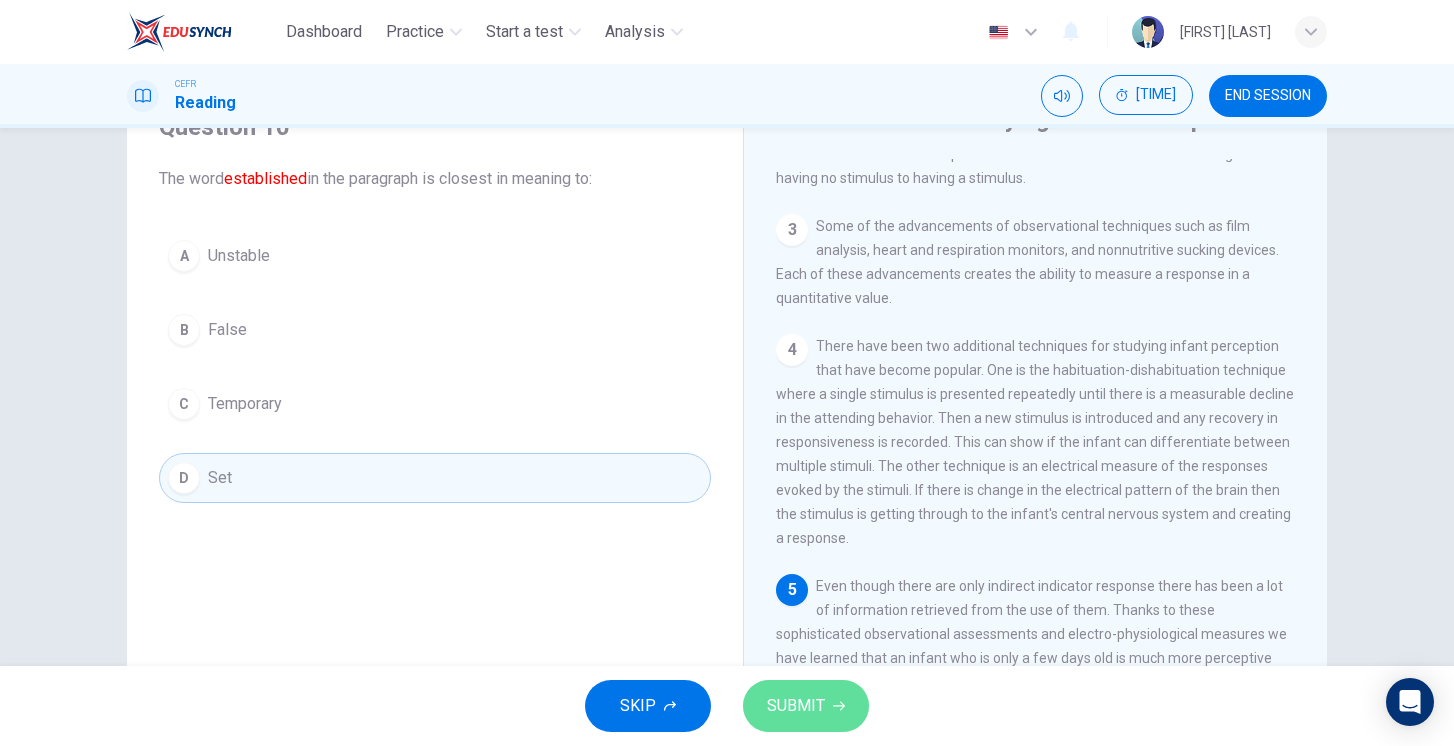 click on "SUBMIT" at bounding box center (796, 706) 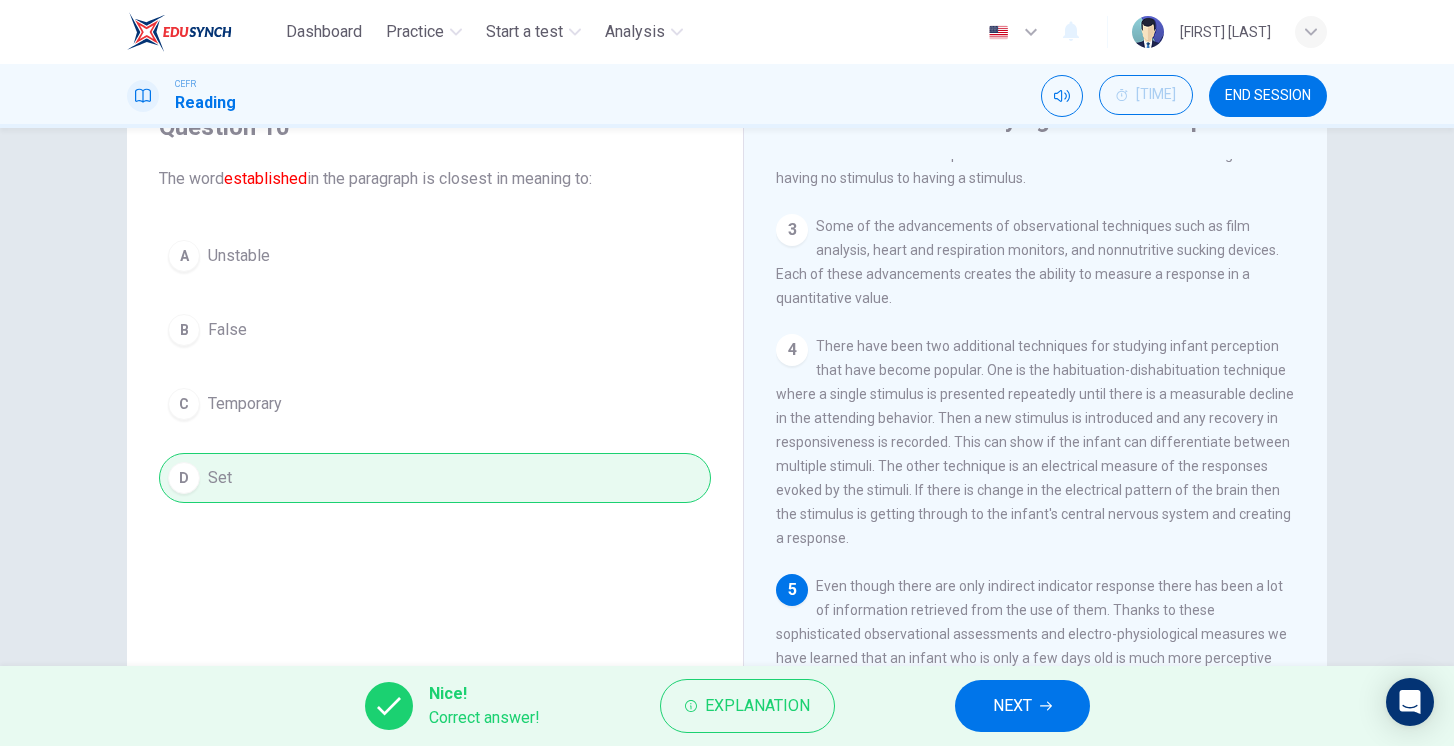click on "NEXT" at bounding box center [1022, 706] 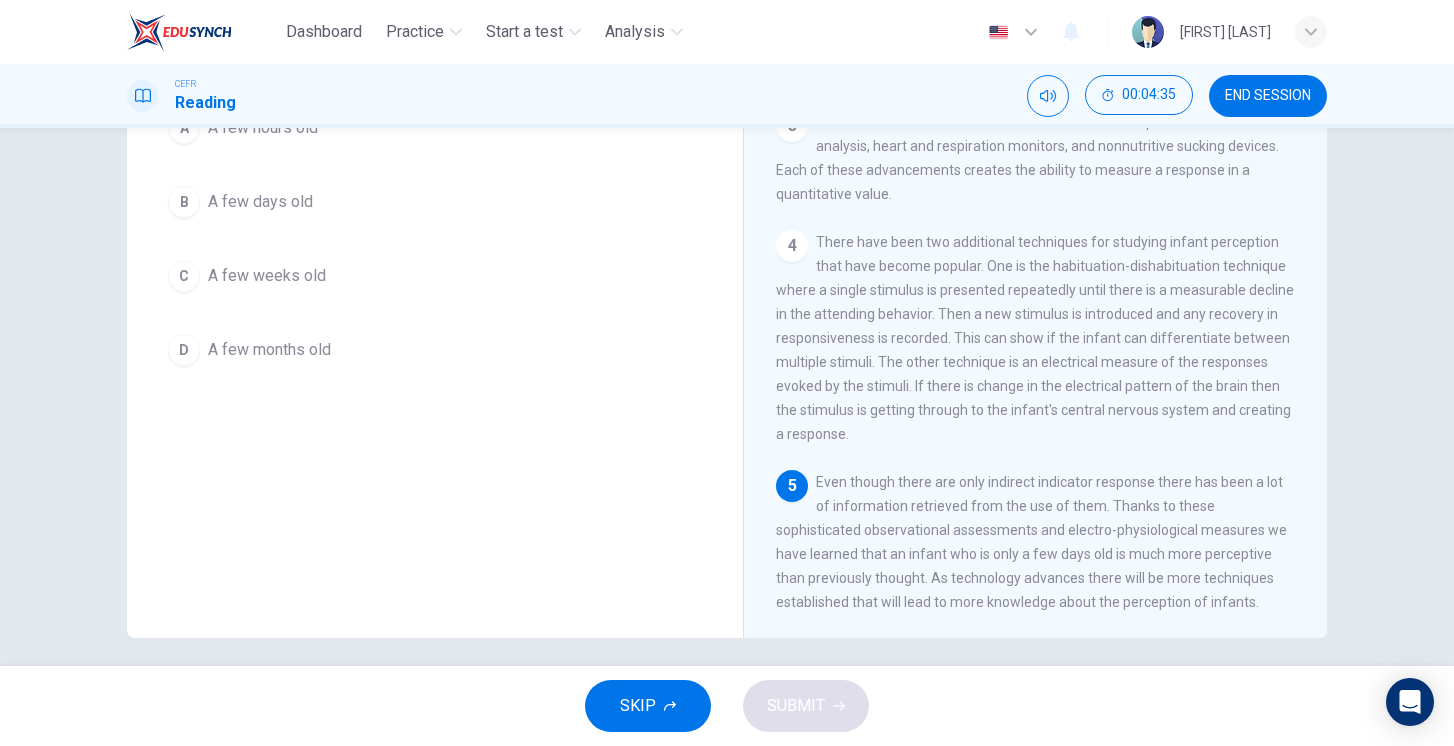 scroll, scrollTop: 34, scrollLeft: 0, axis: vertical 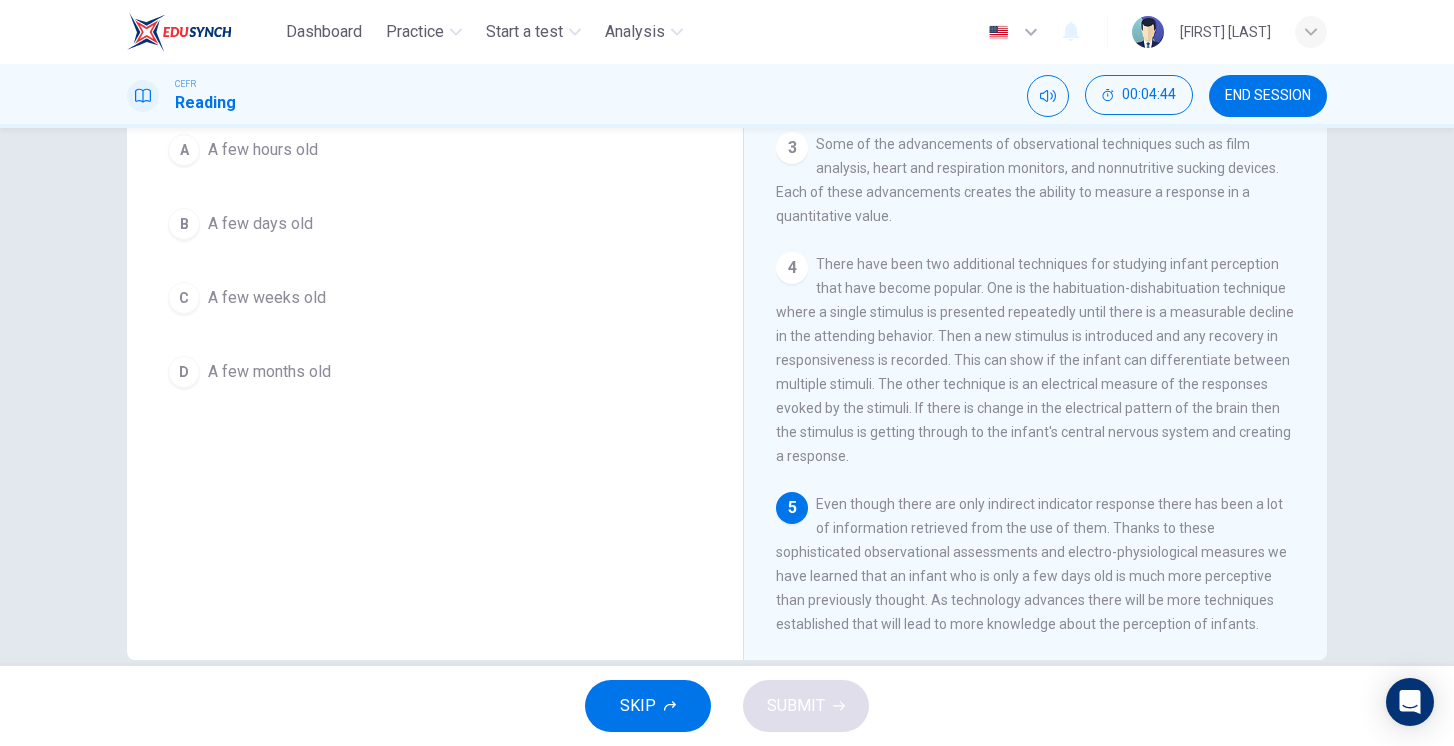 click on "A few days old" at bounding box center (263, 150) 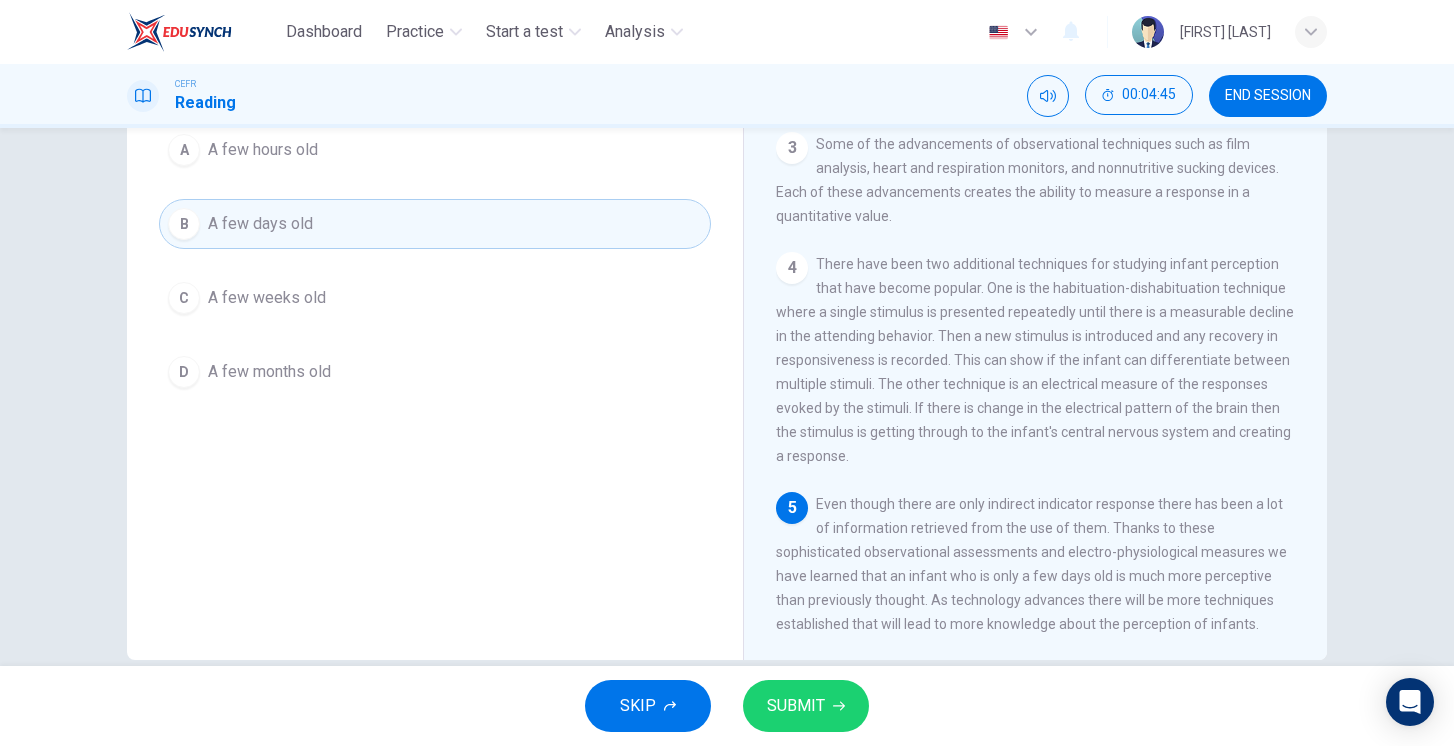 click on "SUBMIT" at bounding box center [796, 706] 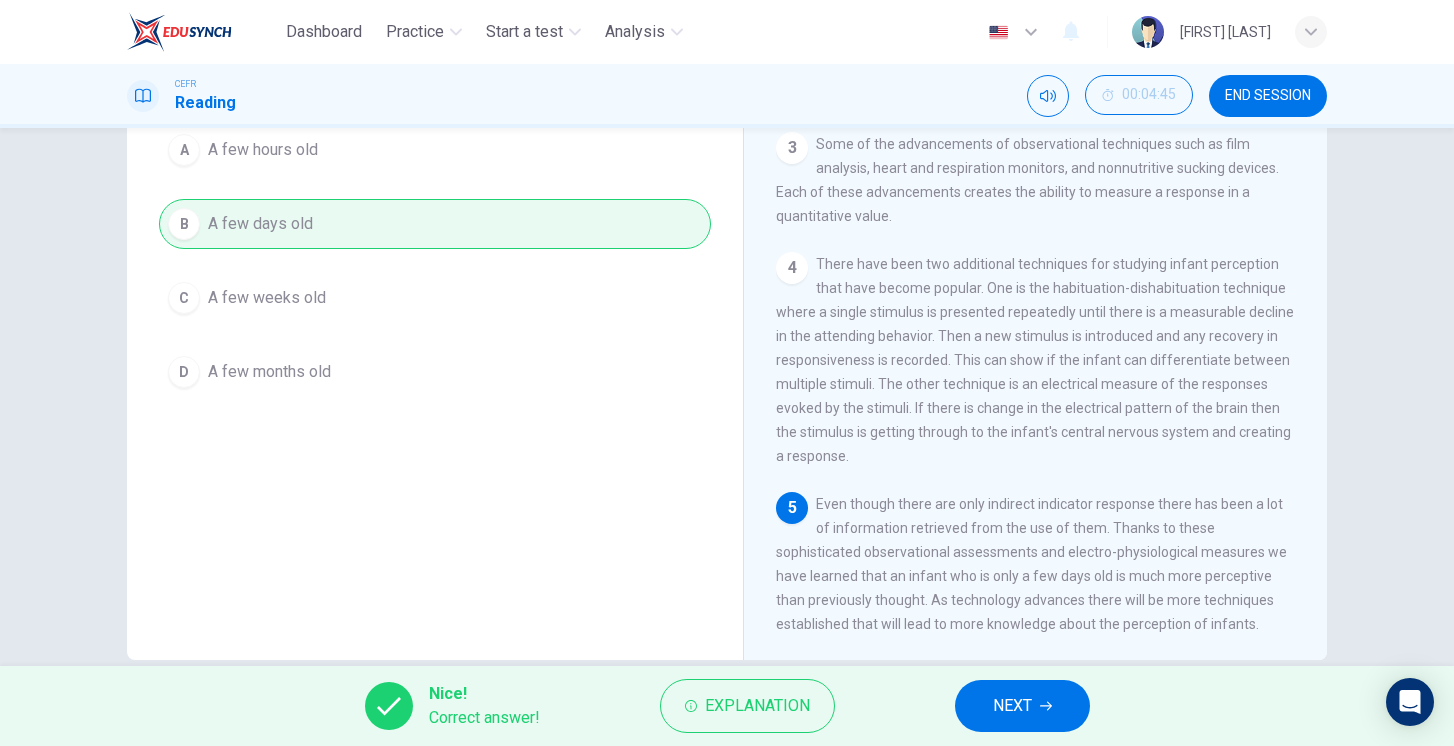 click at bounding box center (1046, 706) 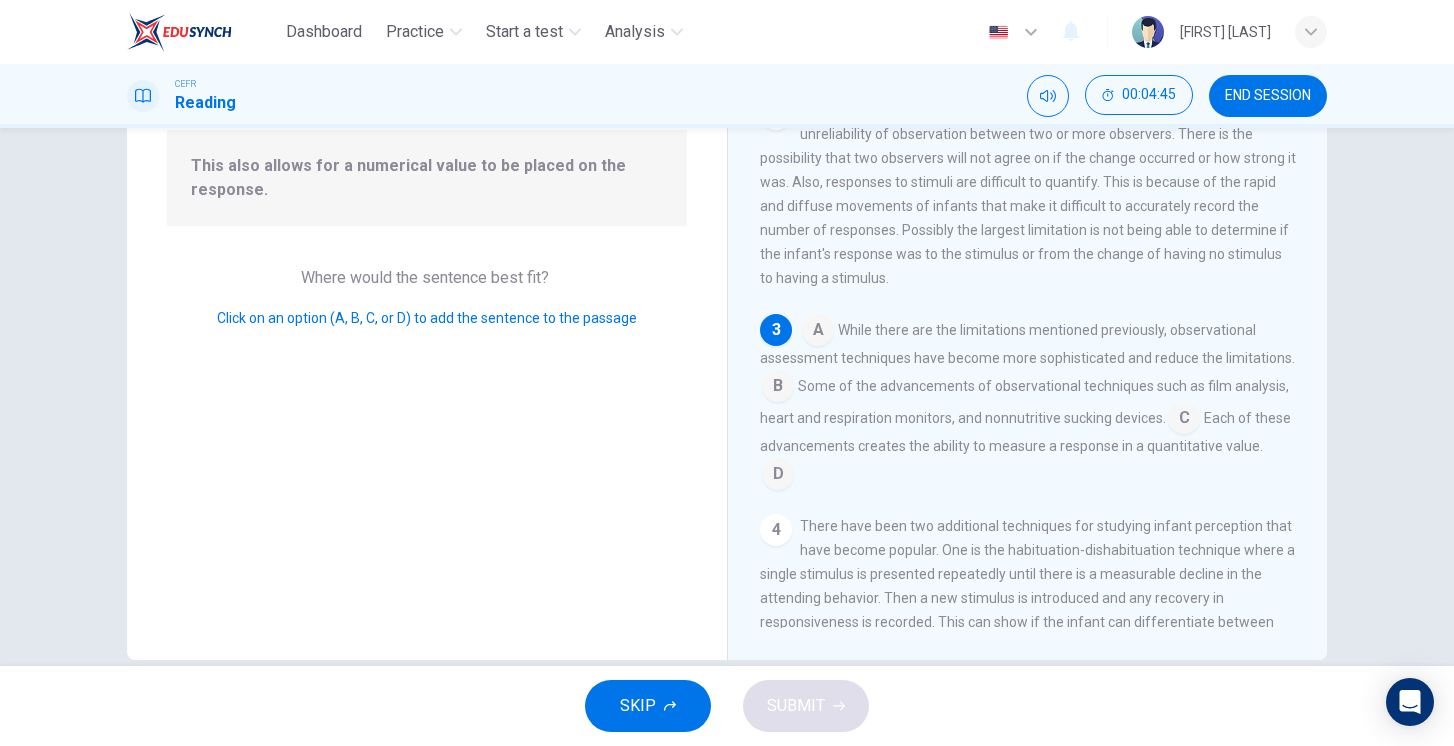 scroll, scrollTop: 225, scrollLeft: 0, axis: vertical 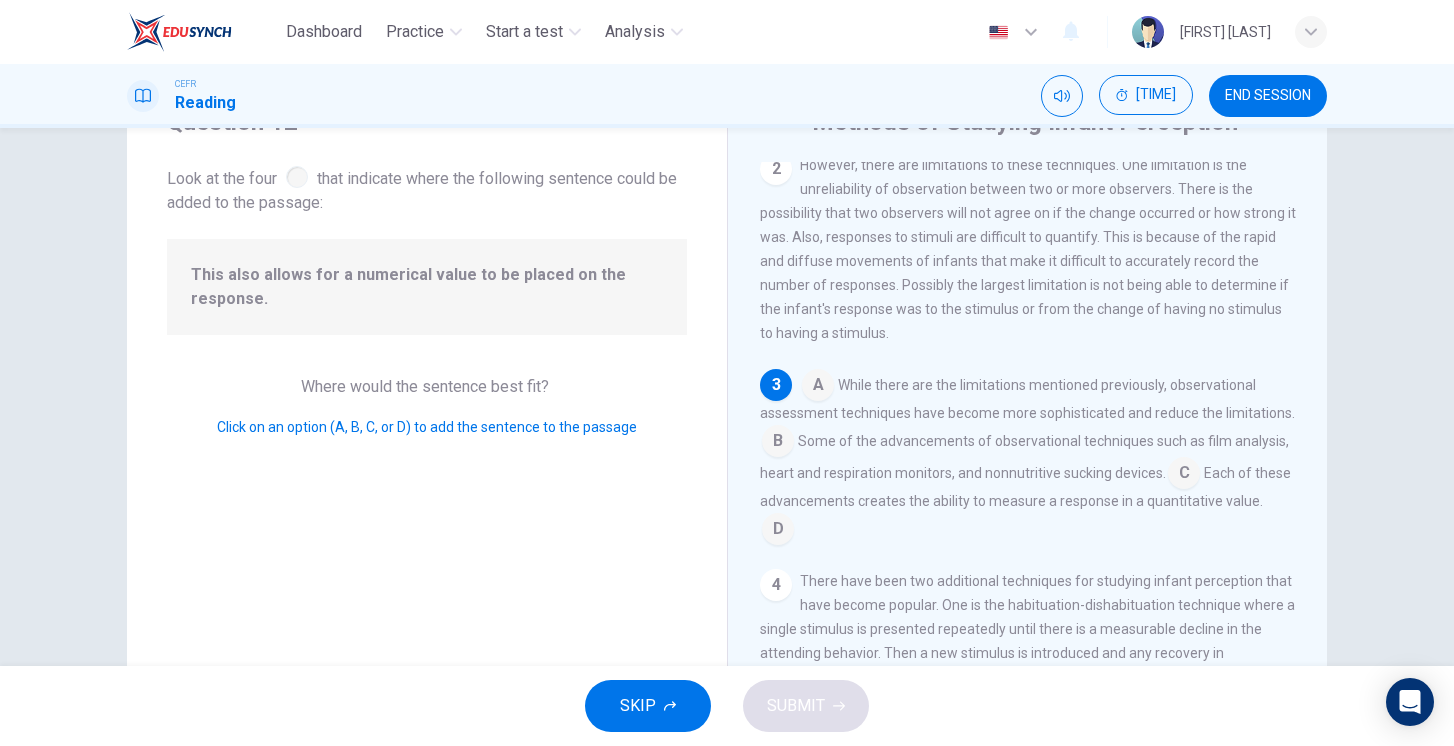 click at bounding box center (818, 387) 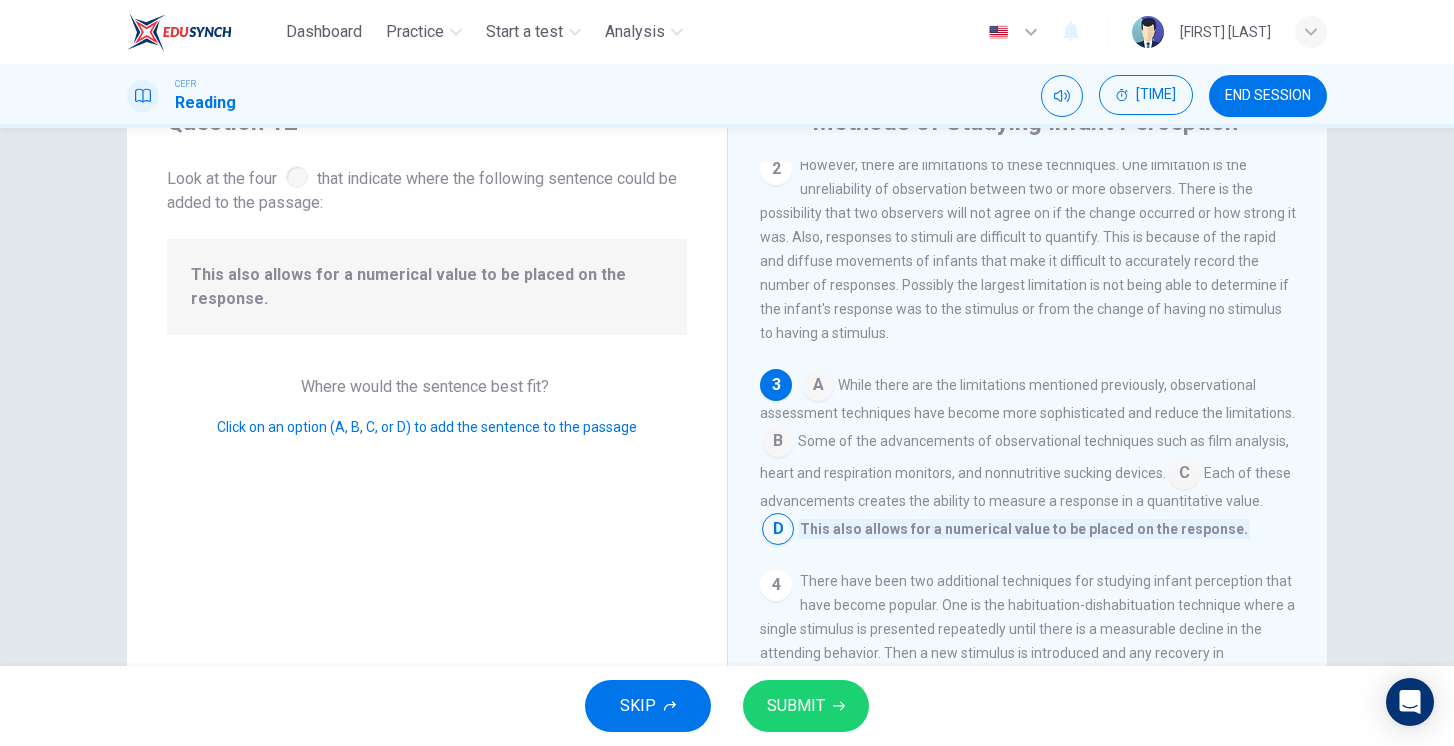 click at bounding box center (839, 706) 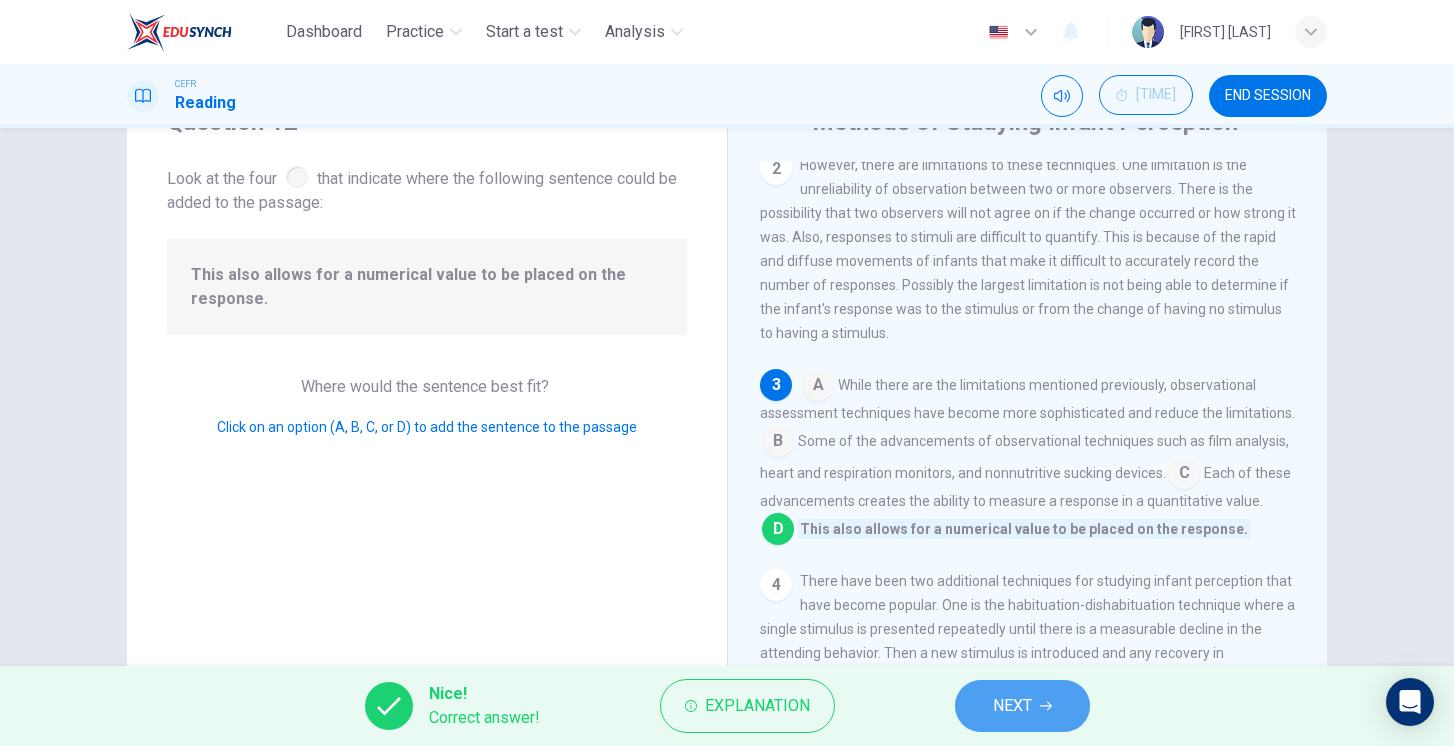 click on "NEXT" at bounding box center (1012, 706) 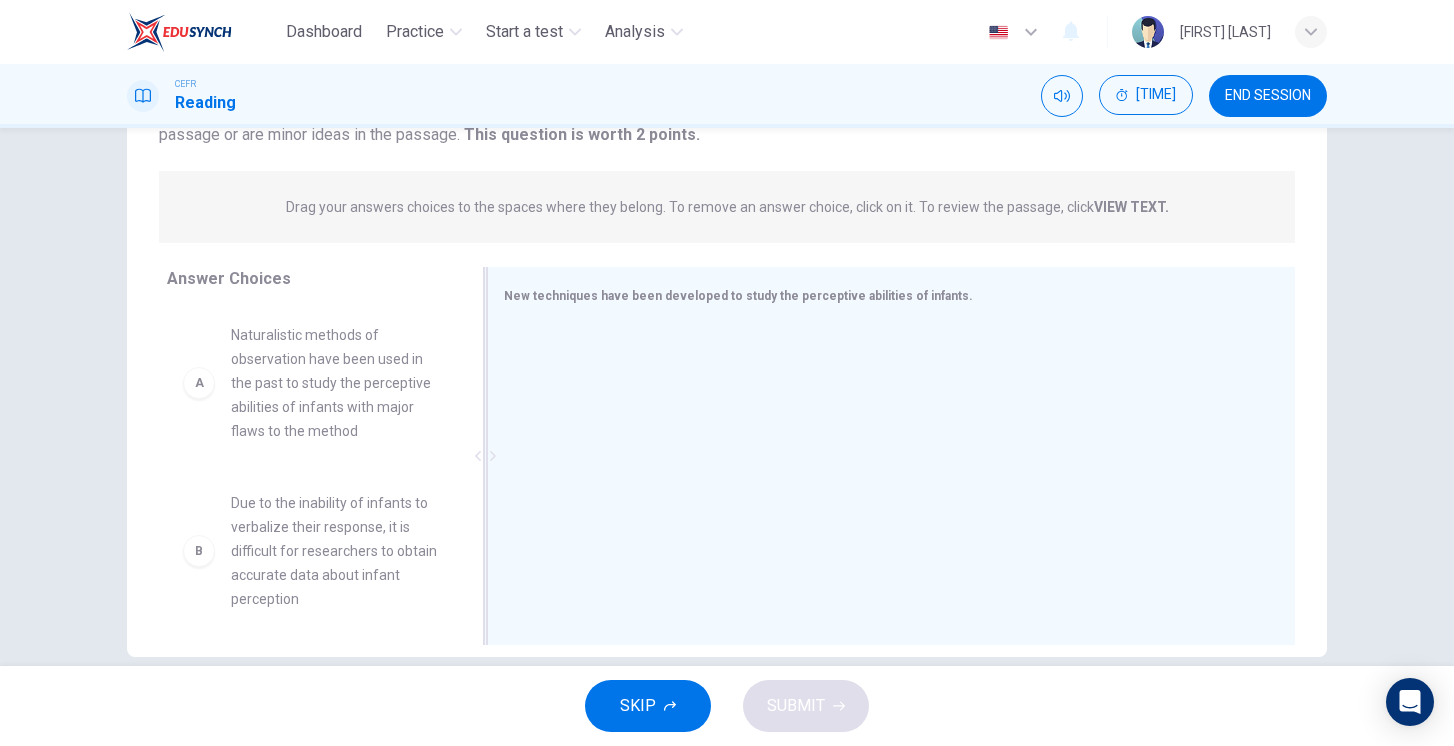 scroll, scrollTop: 237, scrollLeft: 0, axis: vertical 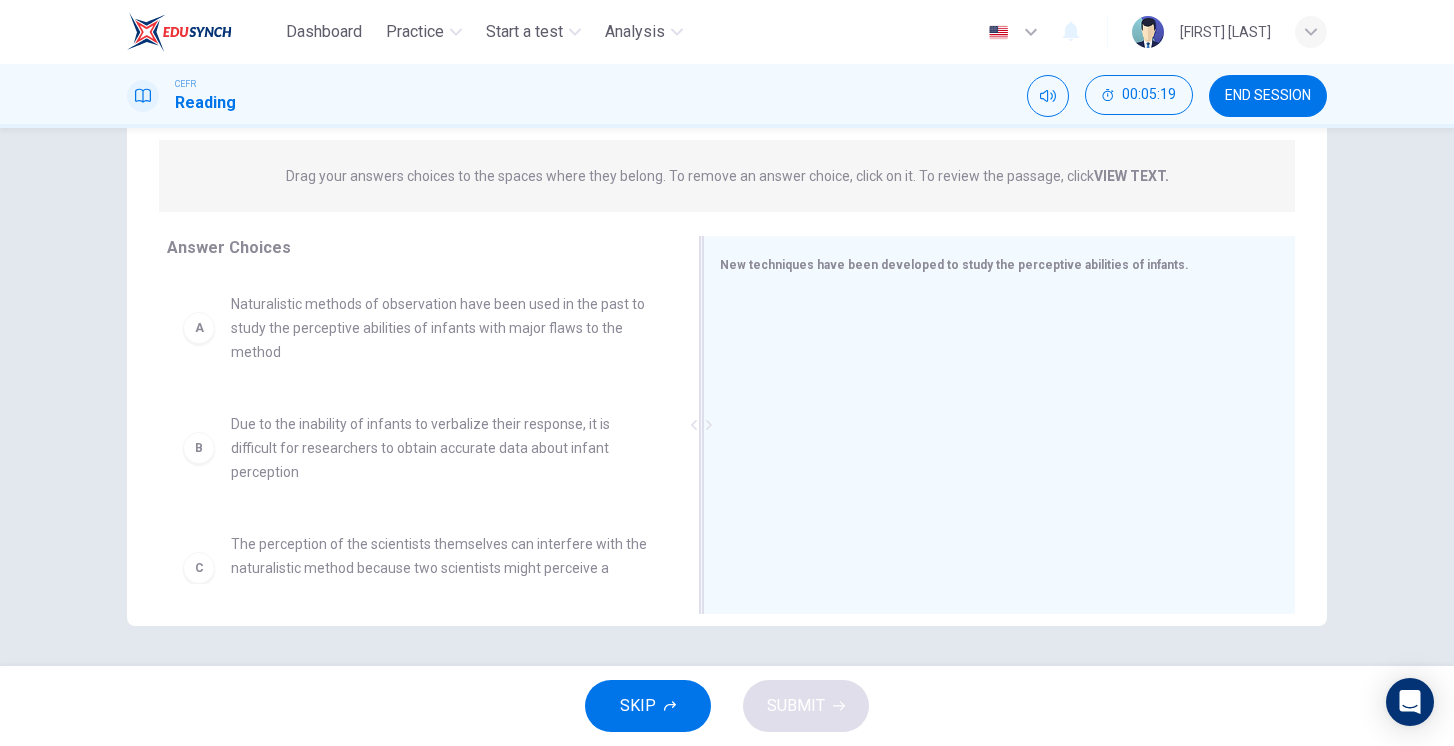drag, startPoint x: 492, startPoint y: 410, endPoint x: 785, endPoint y: 426, distance: 293.43652 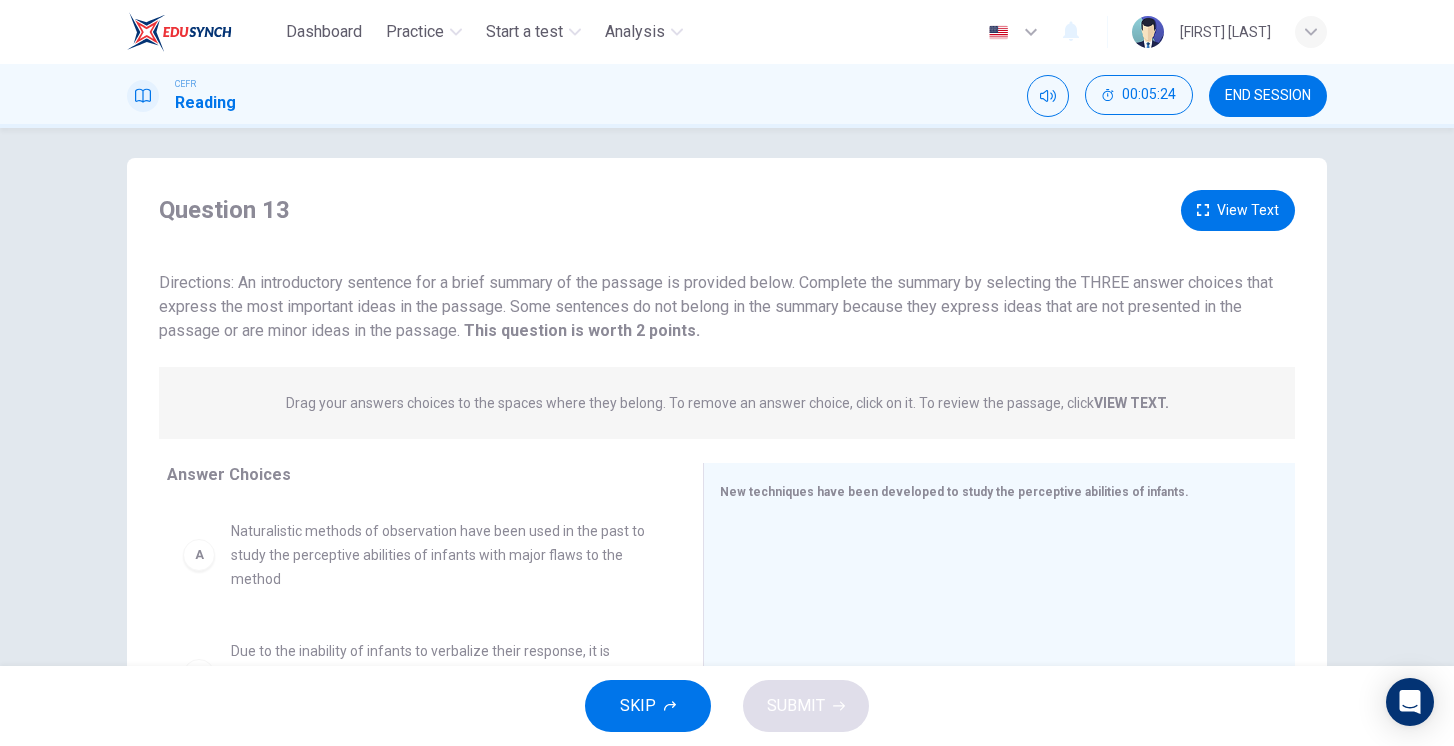 scroll, scrollTop: 9, scrollLeft: 0, axis: vertical 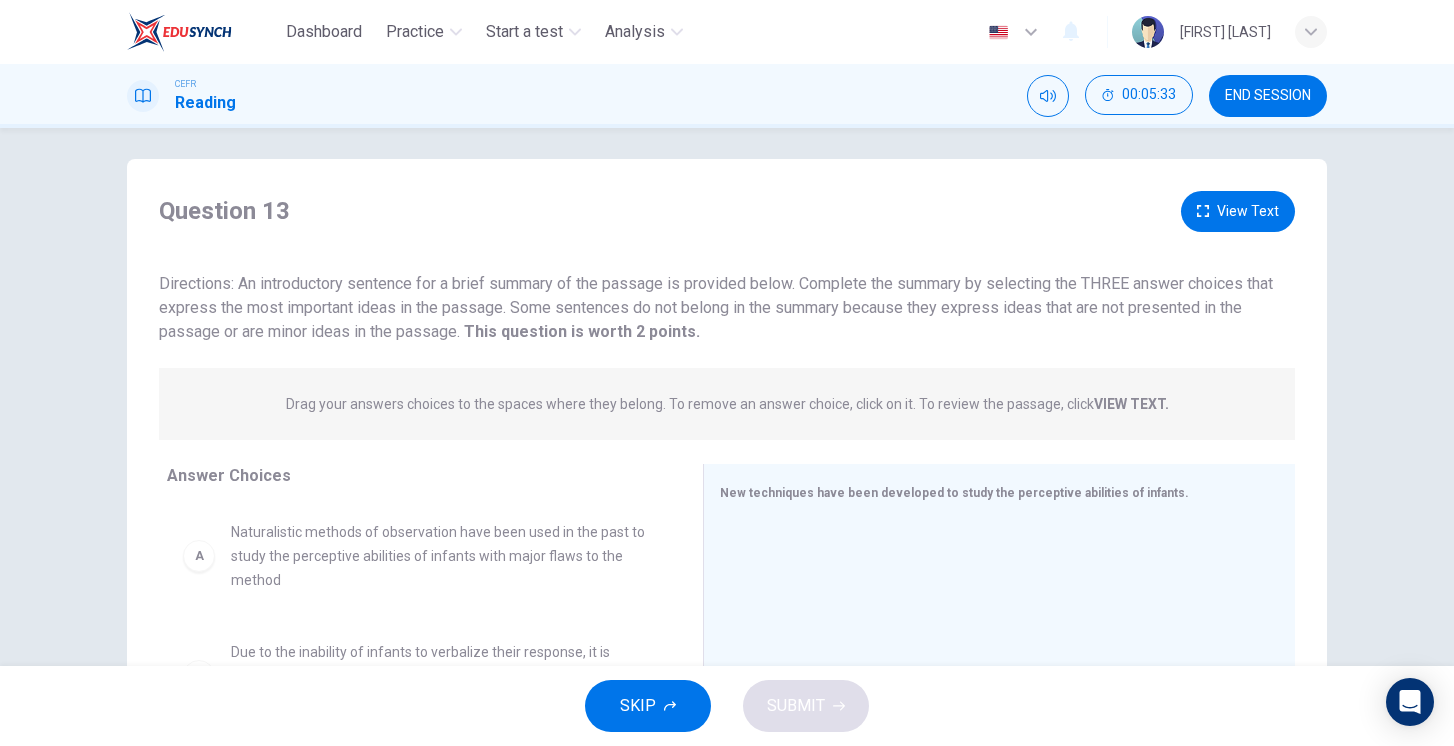 click on "Question 13 View Text Directions: An introductory sentence for a brief summary of the passage is provided below. Complete the summary by selecting the THREE answer choices that express the most important ideas in the passage. Some sentences do not belong in the summary because they express ideas that are not presented in the passage or are minor ideas in the passage.   This question is worth 2 points. This question is worth 2 points. Drag your answers choices to the spaces where they belong. To remove an answer choice, click on it. To review the passage, click   VIEW TEXT. Click on the answer choices below to select your answers. To remove an answer choice, go to the Answers tab and click on it. To review the passage, click the PASSAGE tab. Choices Answers A Naturalistic methods of observation have been used in the past to study the perceptive abilities of infants with major flaws to the method B C D E F New techniques have been developed to study the perceptive abilities of infants. Answer Choices A B C D E" at bounding box center (727, 506) 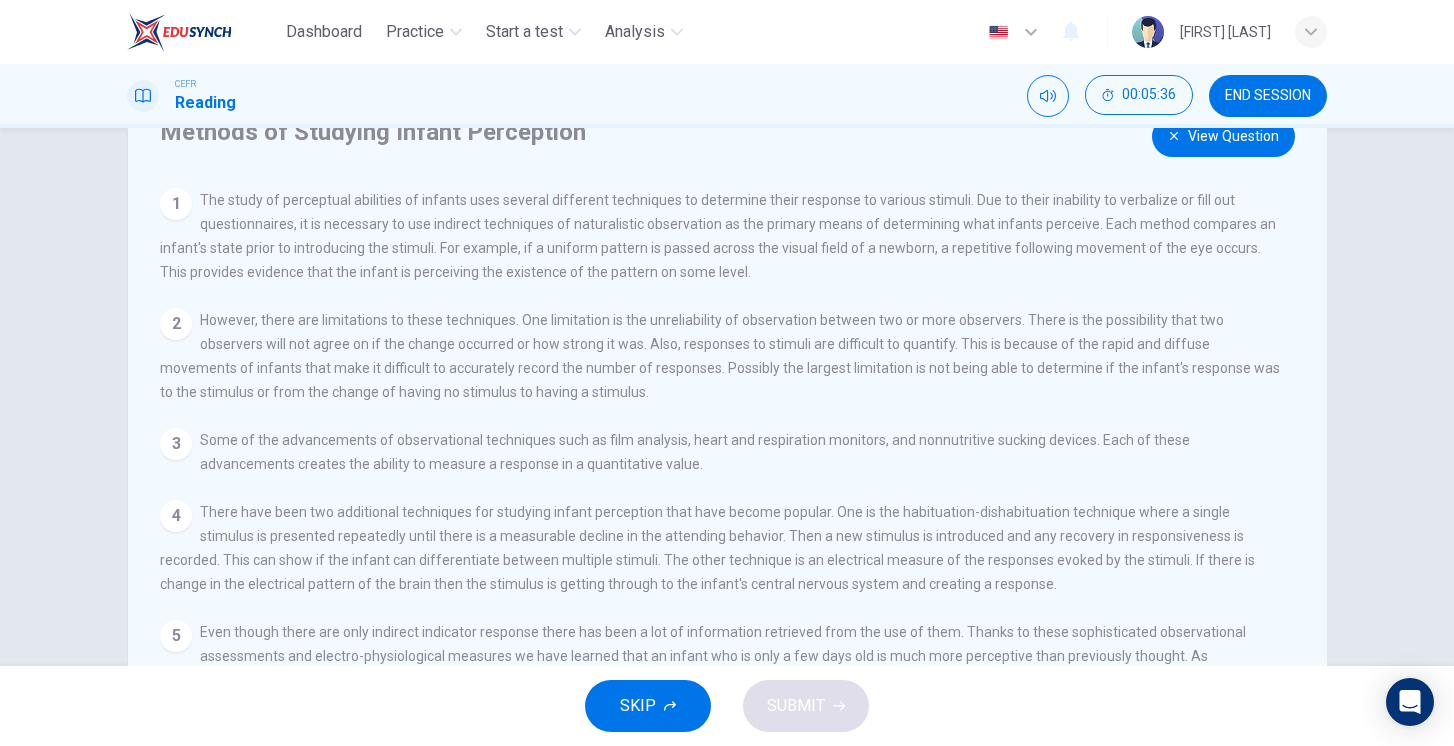 scroll, scrollTop: 55, scrollLeft: 0, axis: vertical 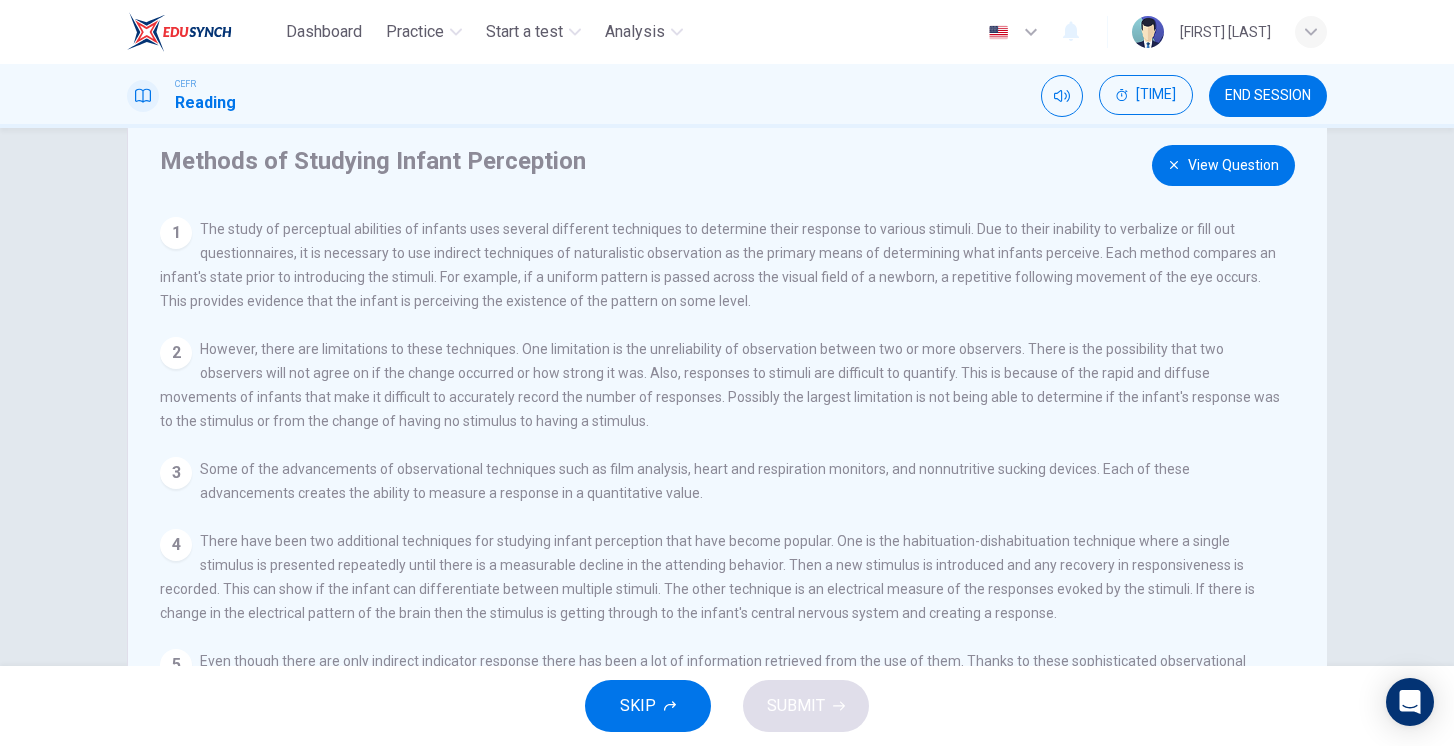 click on "View Question" at bounding box center [1223, 165] 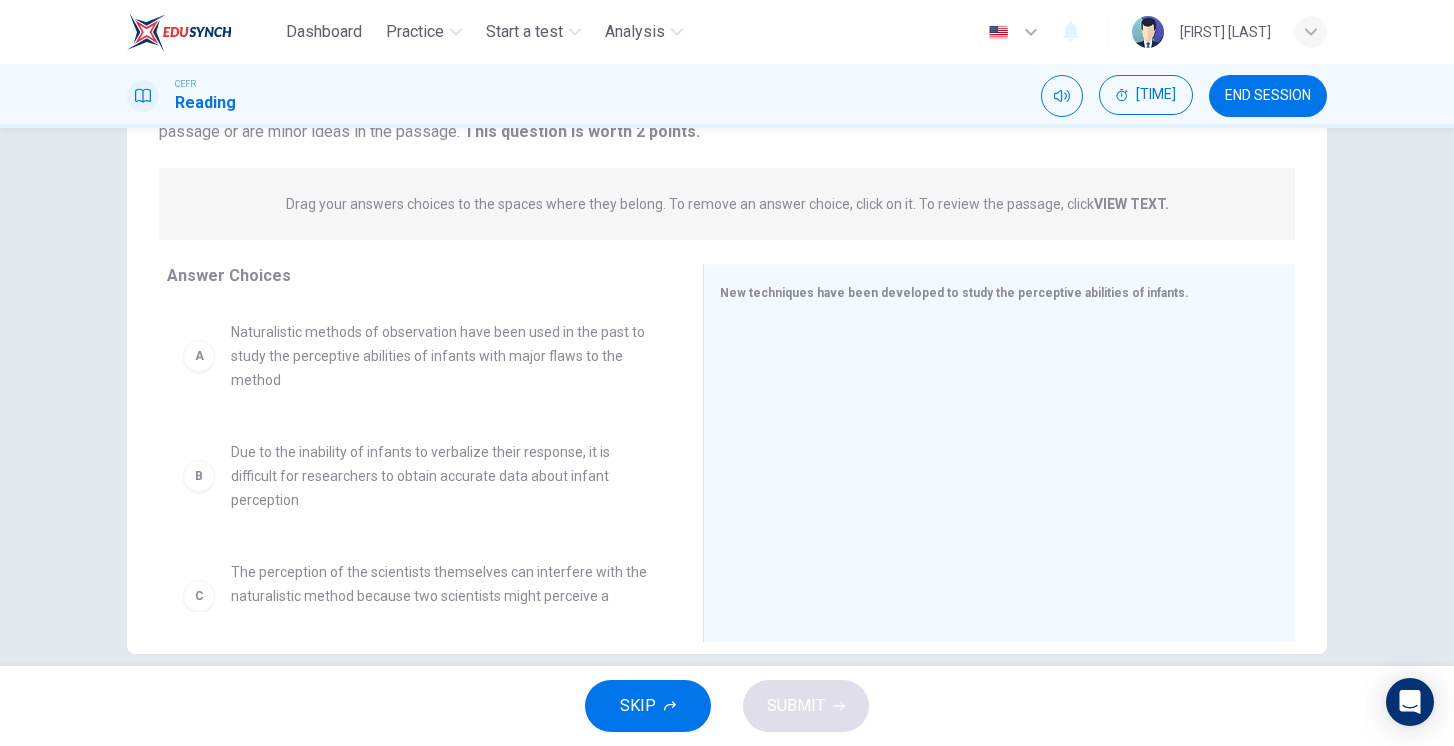 scroll, scrollTop: 216, scrollLeft: 0, axis: vertical 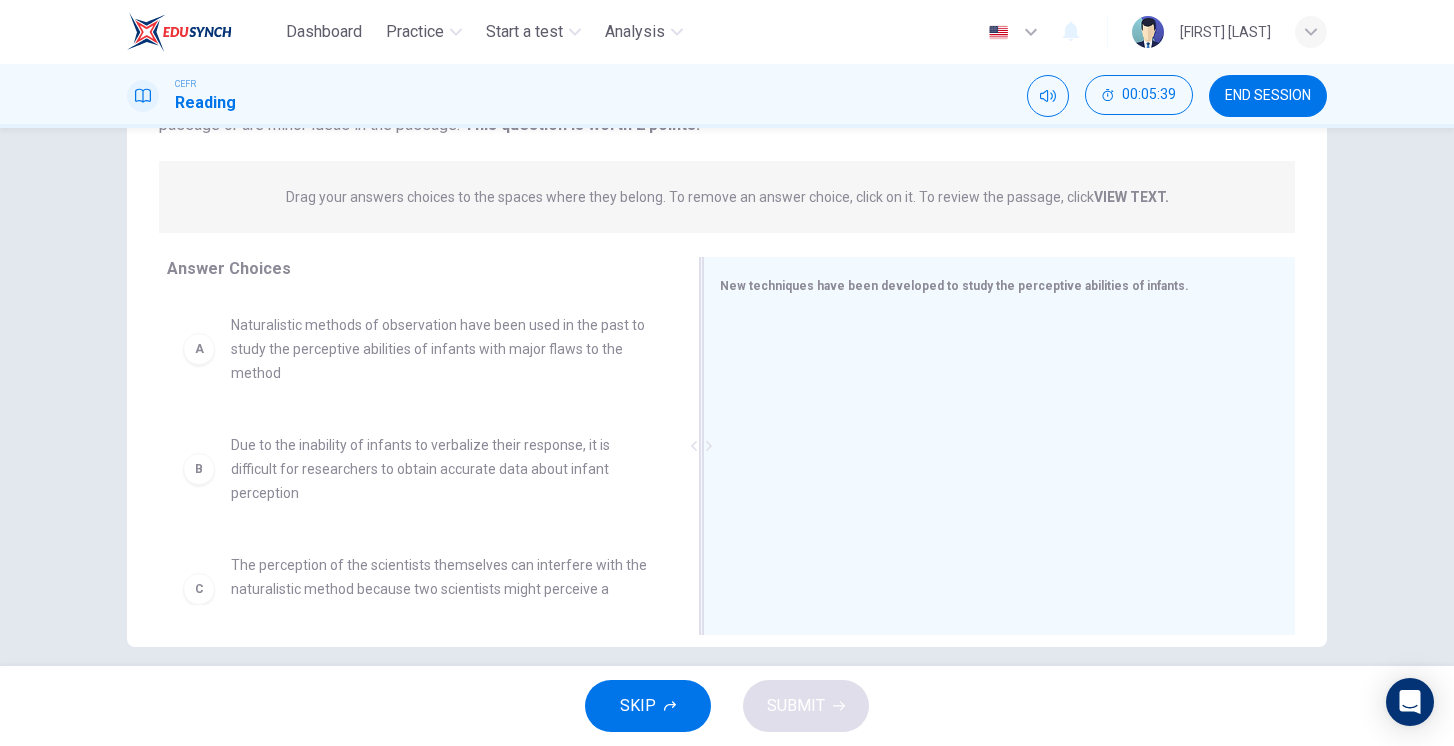 drag, startPoint x: 700, startPoint y: 422, endPoint x: 875, endPoint y: 427, distance: 175.07141 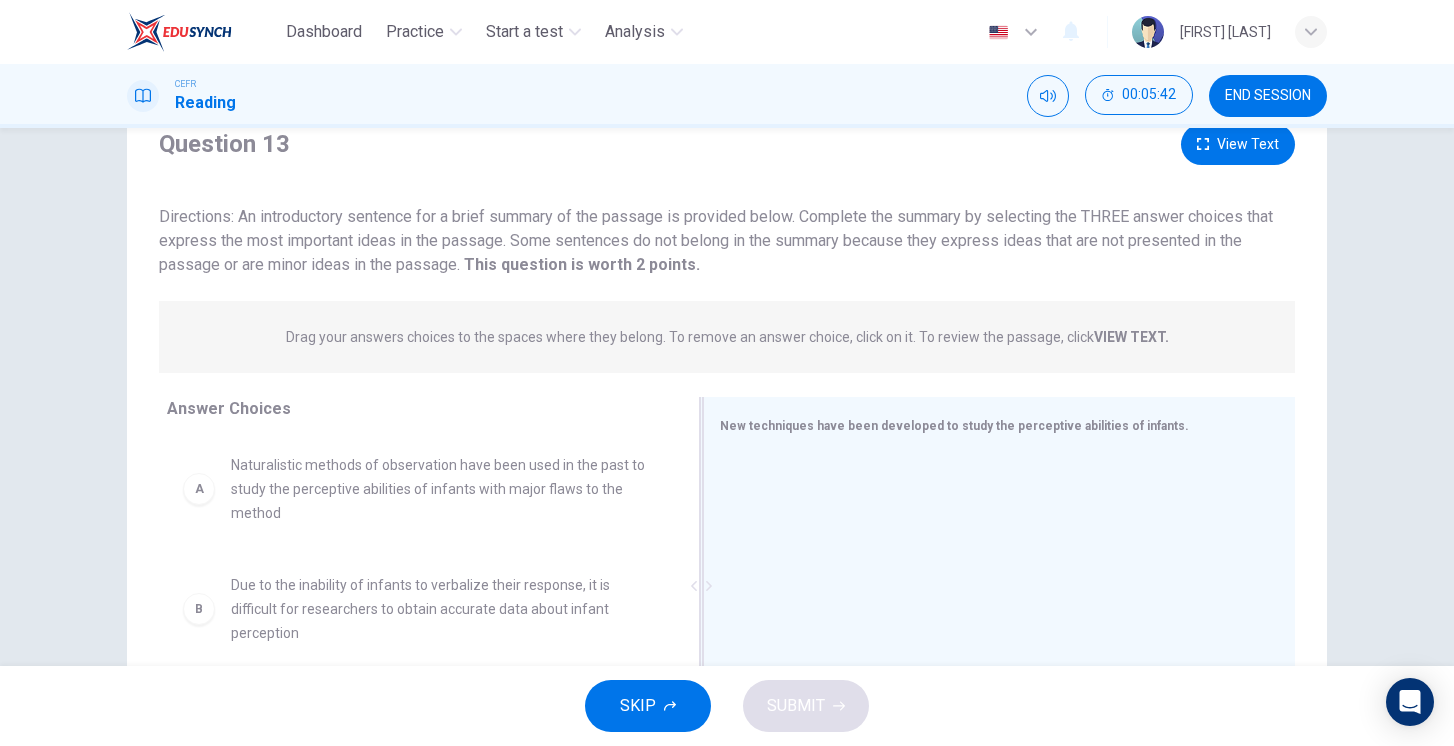 scroll, scrollTop: 78, scrollLeft: 0, axis: vertical 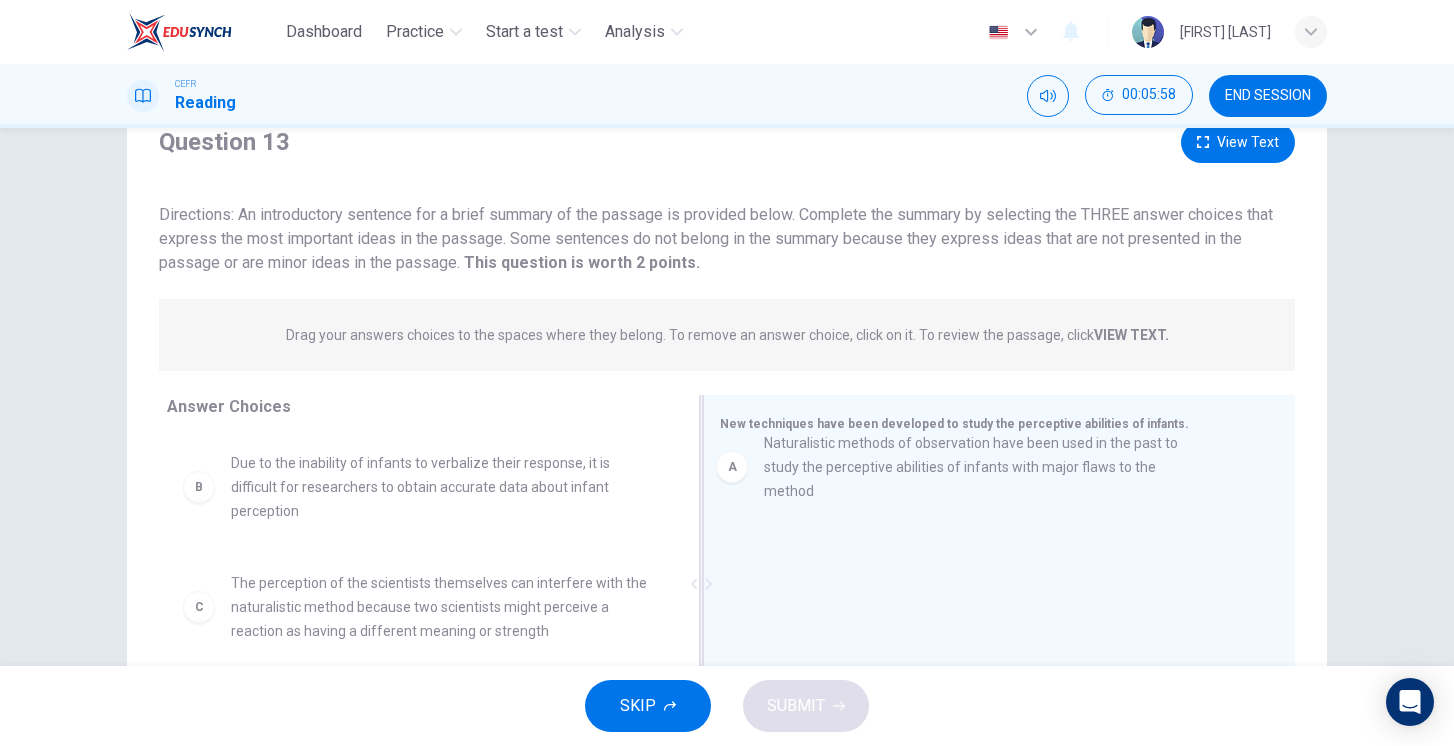 drag, startPoint x: 381, startPoint y: 496, endPoint x: 922, endPoint y: 476, distance: 541.36957 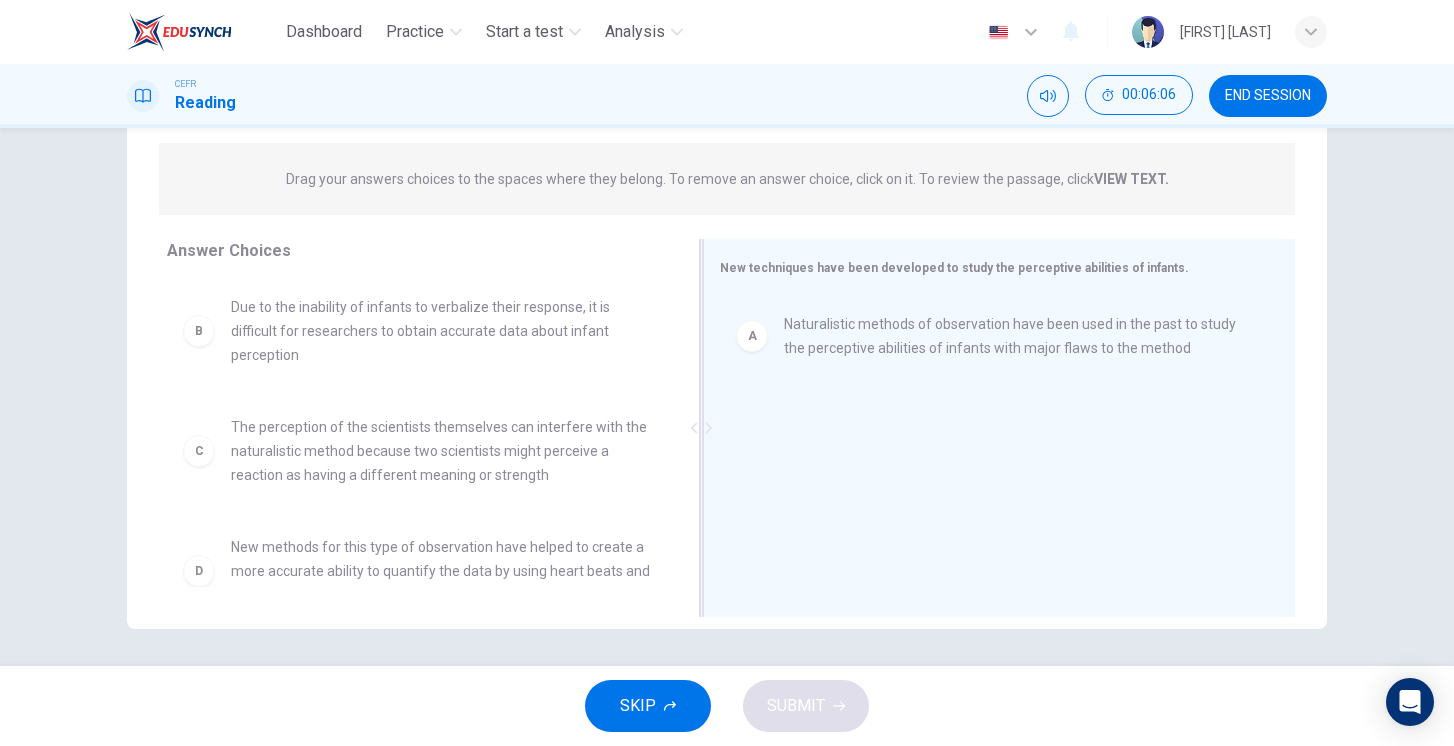 scroll, scrollTop: 237, scrollLeft: 0, axis: vertical 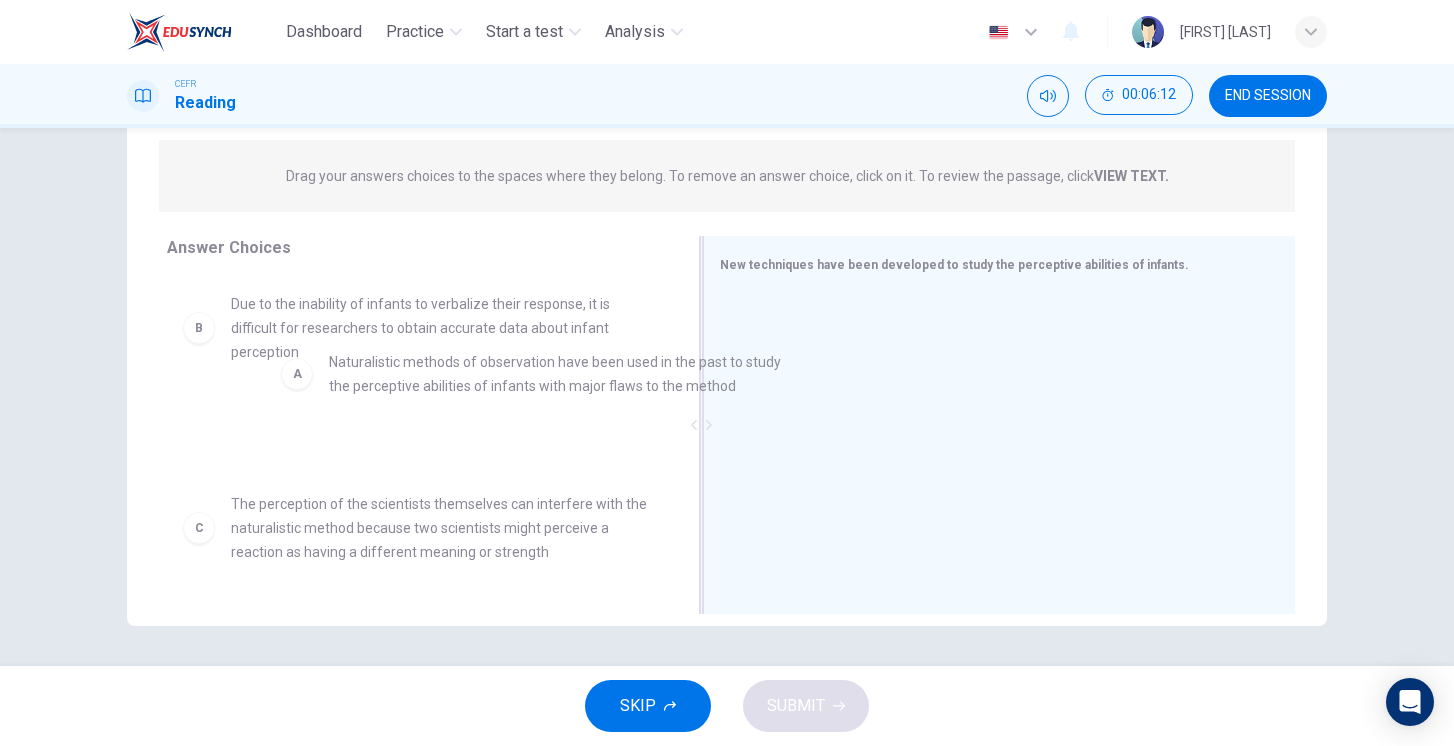 drag, startPoint x: 901, startPoint y: 328, endPoint x: 420, endPoint y: 368, distance: 482.66034 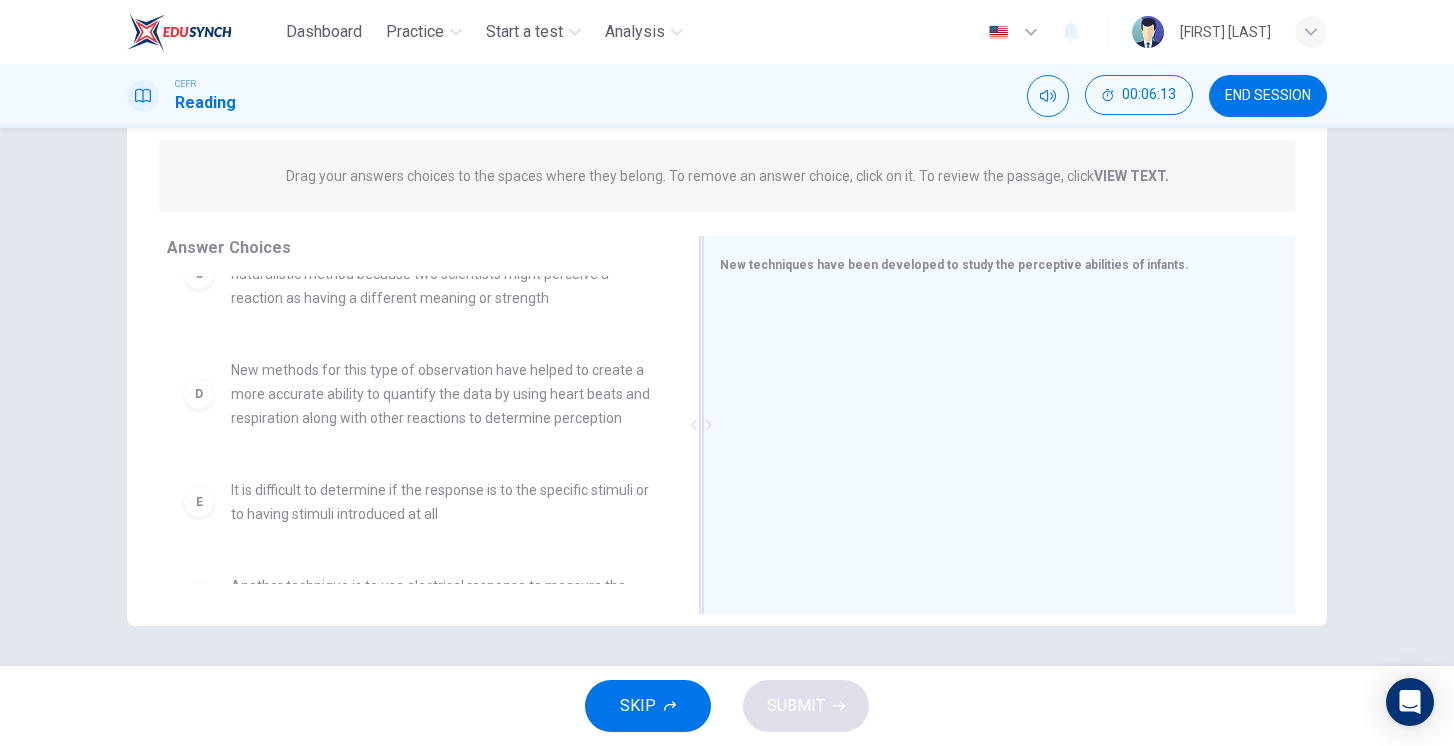 scroll, scrollTop: 324, scrollLeft: 0, axis: vertical 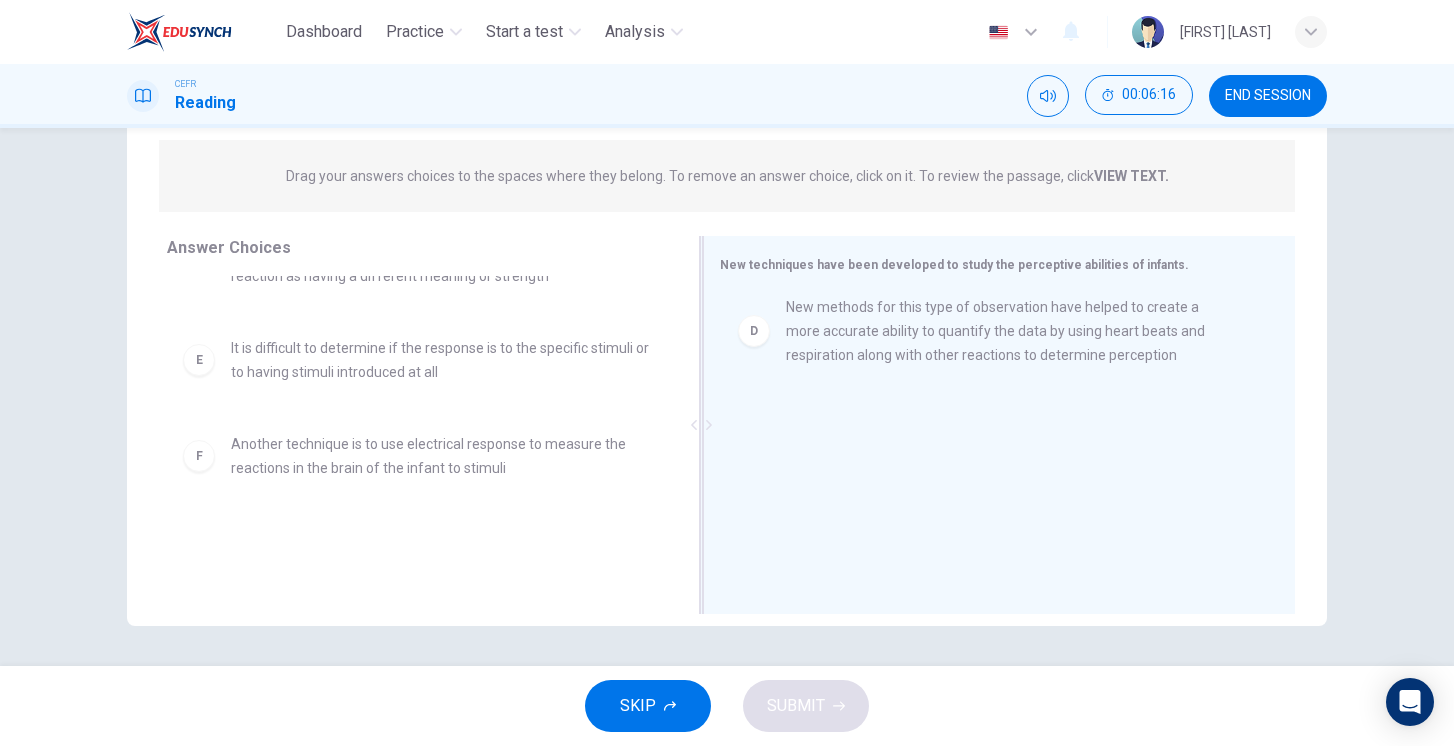 drag, startPoint x: 427, startPoint y: 337, endPoint x: 992, endPoint y: 338, distance: 565.00085 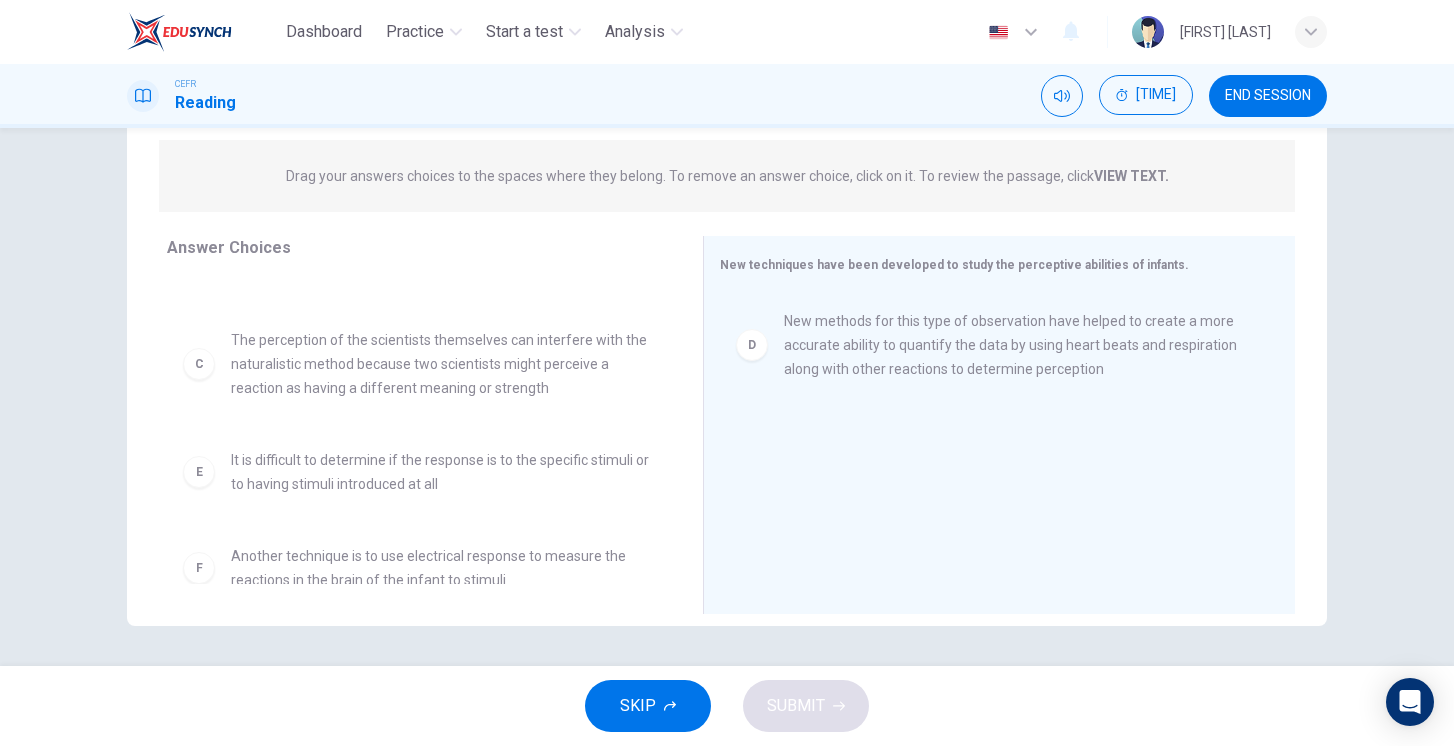 scroll, scrollTop: 0, scrollLeft: 0, axis: both 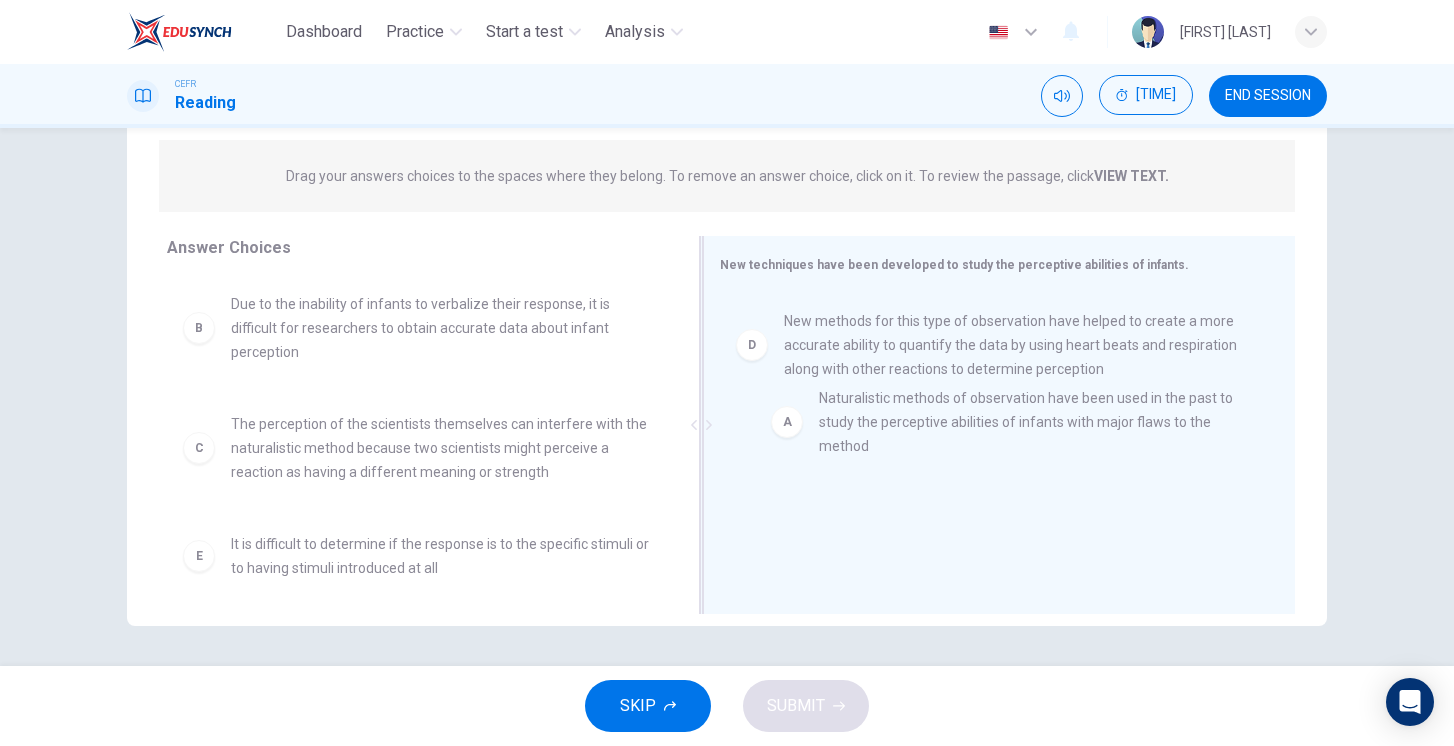 drag, startPoint x: 373, startPoint y: 334, endPoint x: 967, endPoint y: 428, distance: 601.3917 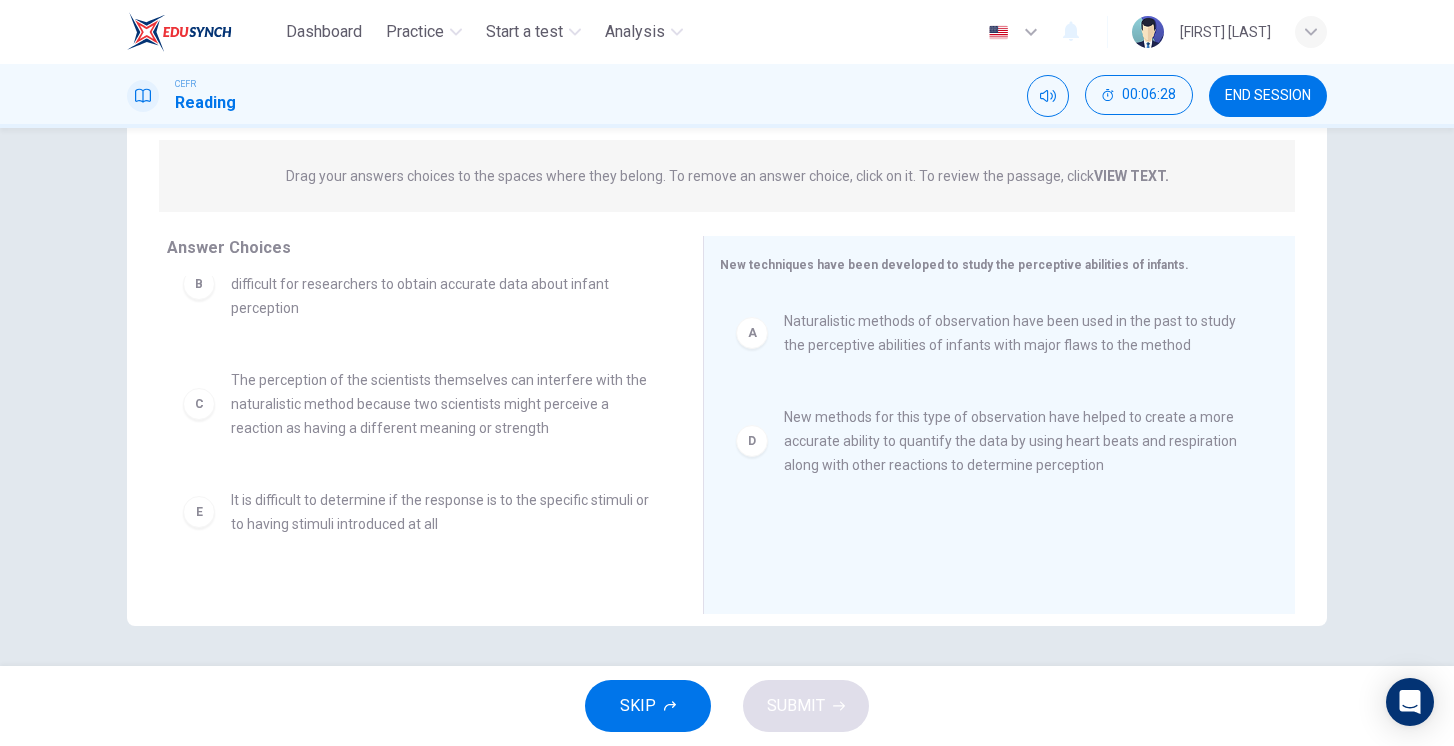 scroll, scrollTop: 84, scrollLeft: 0, axis: vertical 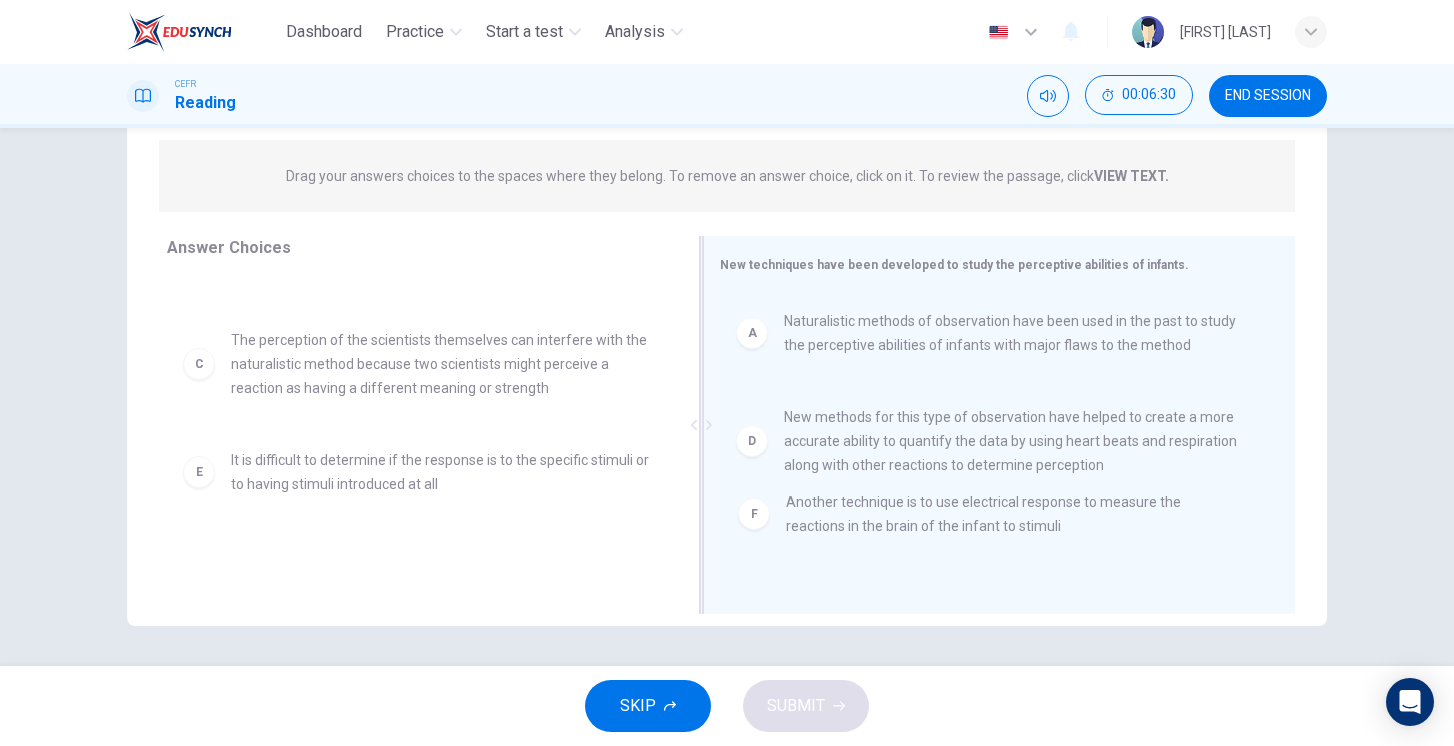 drag, startPoint x: 447, startPoint y: 533, endPoint x: 1014, endPoint y: 503, distance: 567.7931 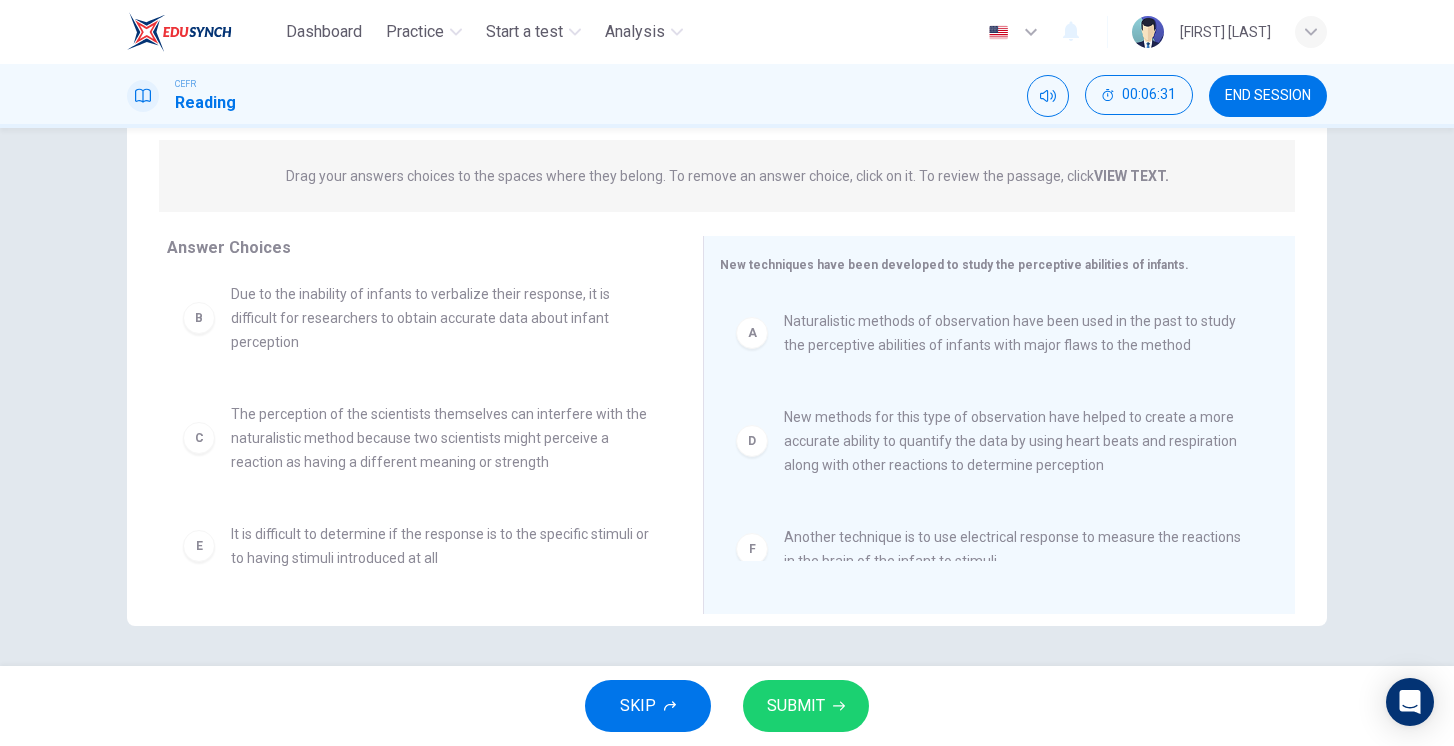 scroll, scrollTop: 0, scrollLeft: 0, axis: both 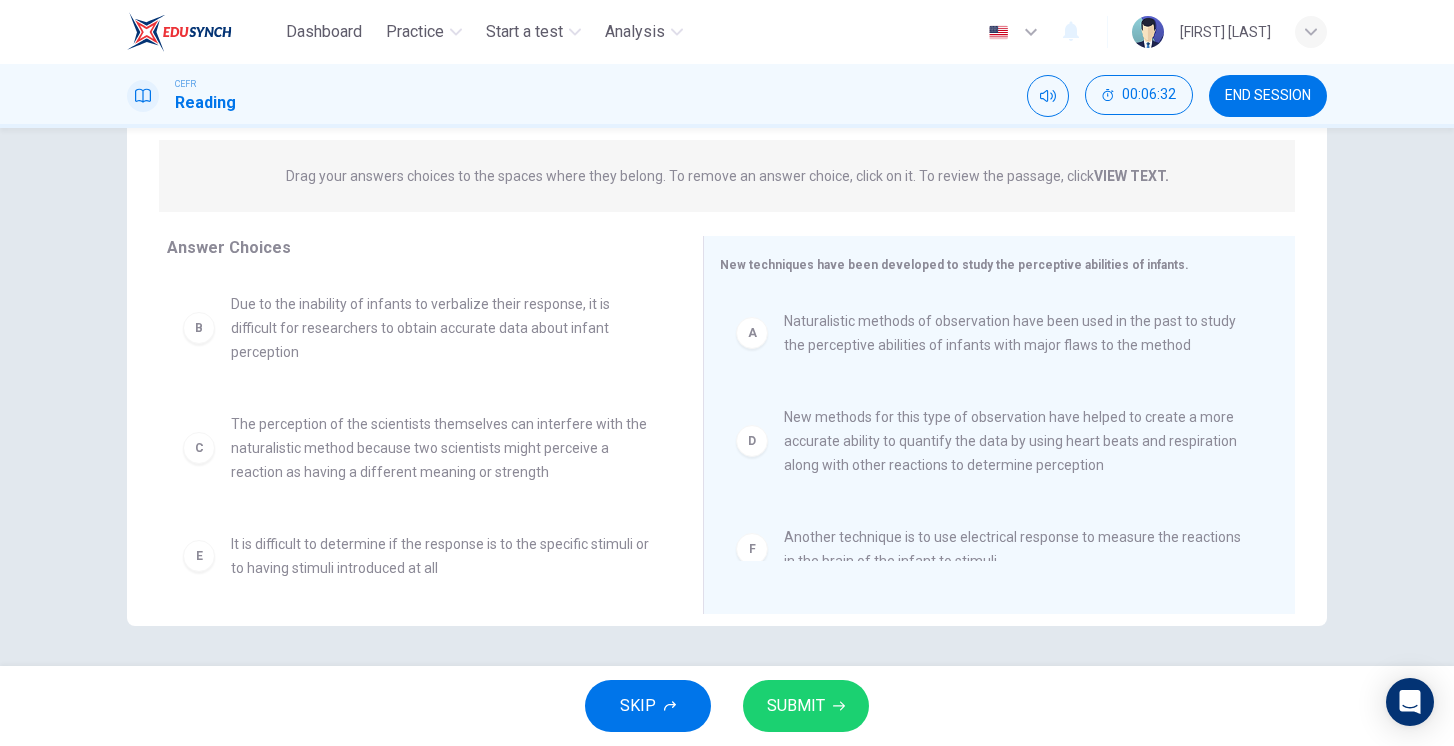 click on "SUBMIT" at bounding box center (796, 706) 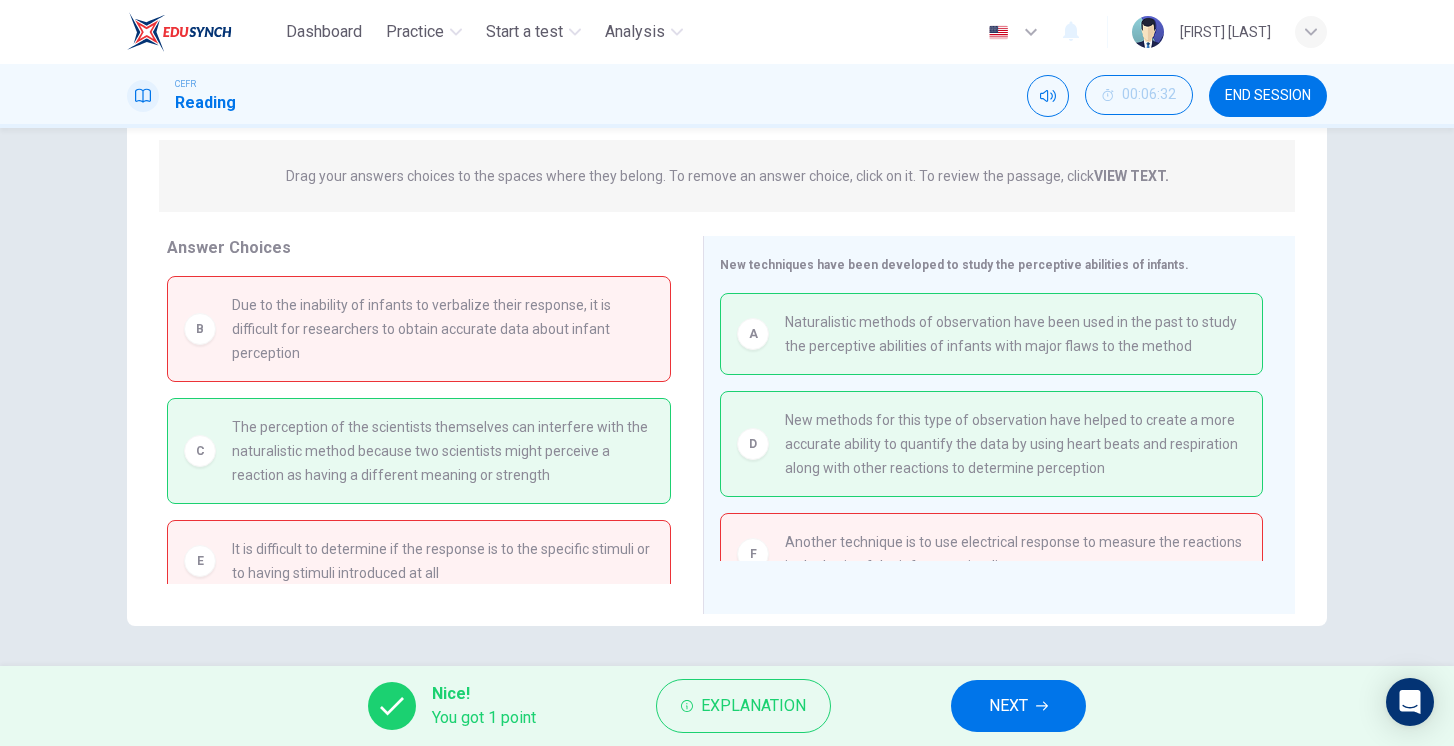 scroll, scrollTop: 18, scrollLeft: 0, axis: vertical 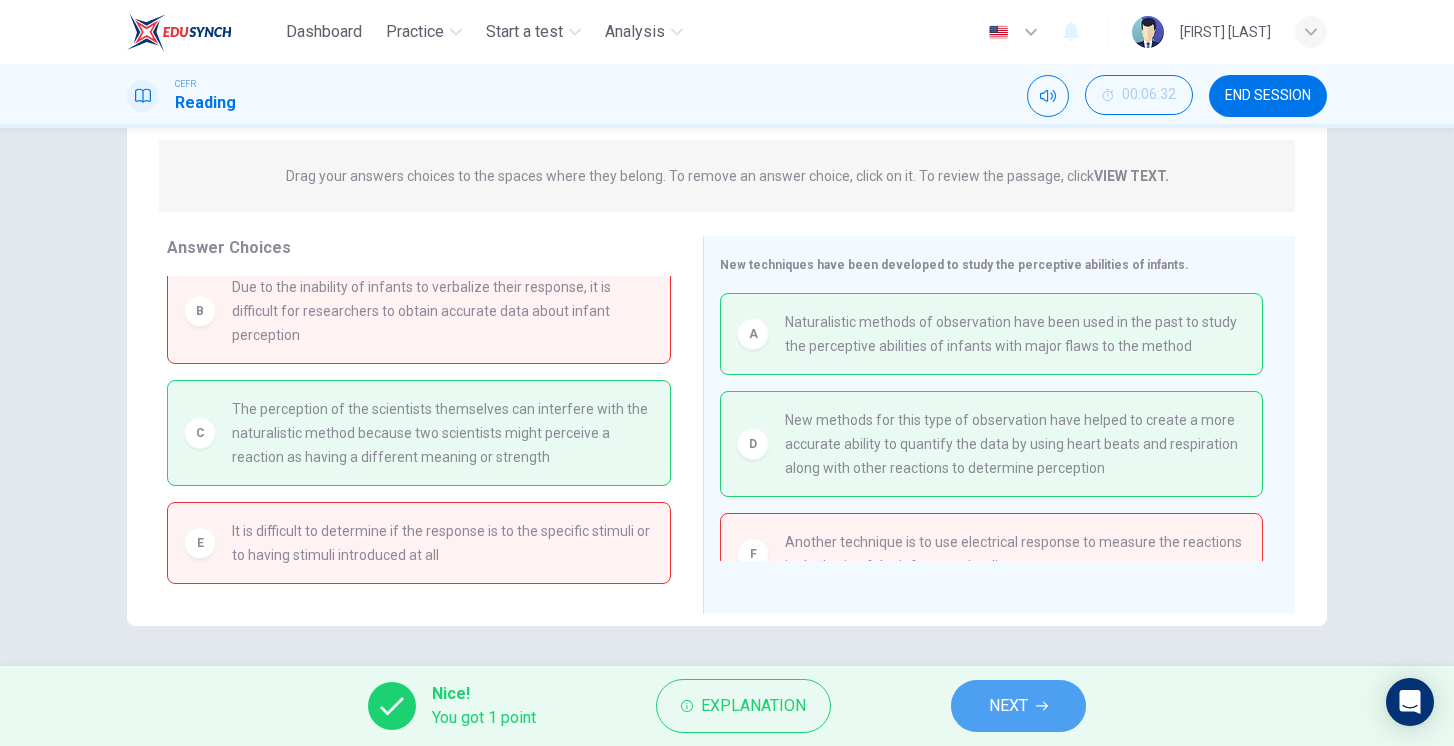 click on "NEXT" at bounding box center [1018, 706] 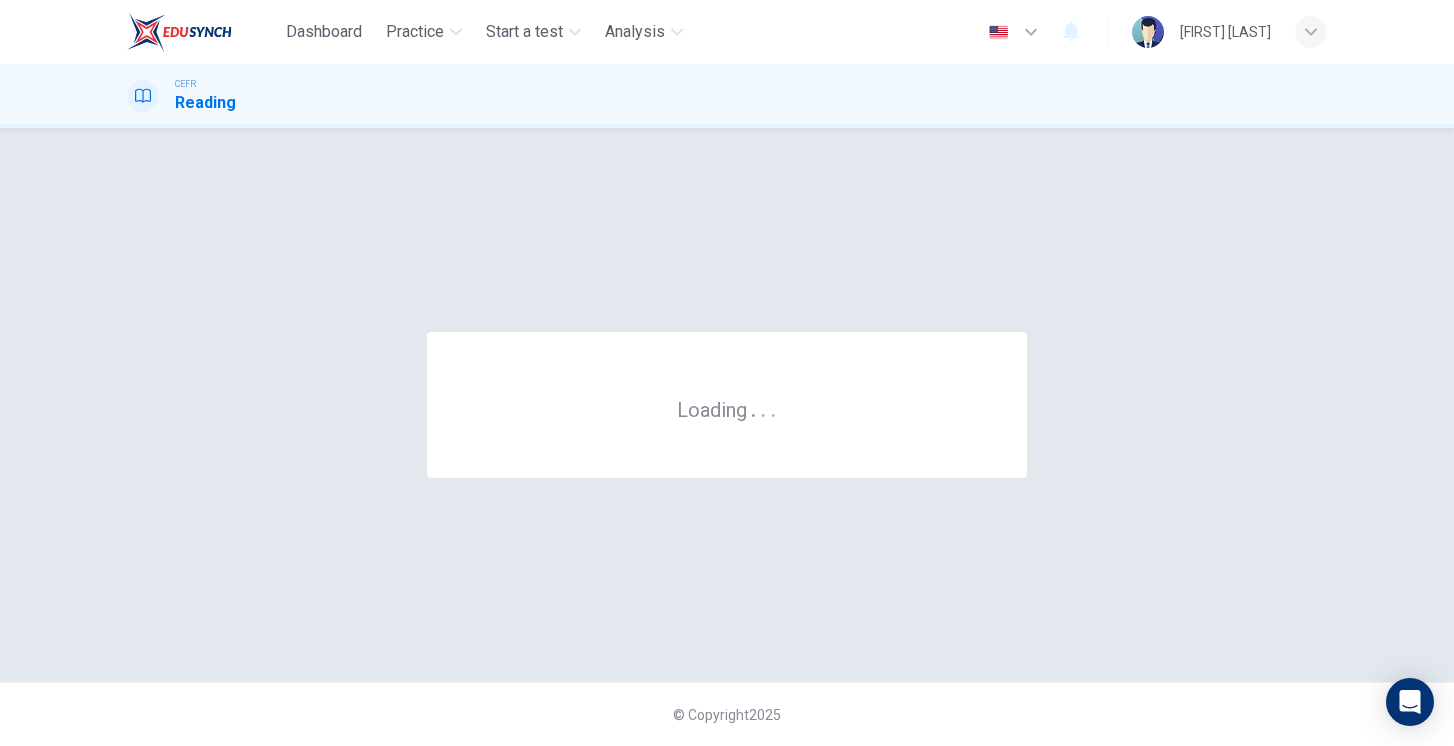 scroll, scrollTop: 0, scrollLeft: 0, axis: both 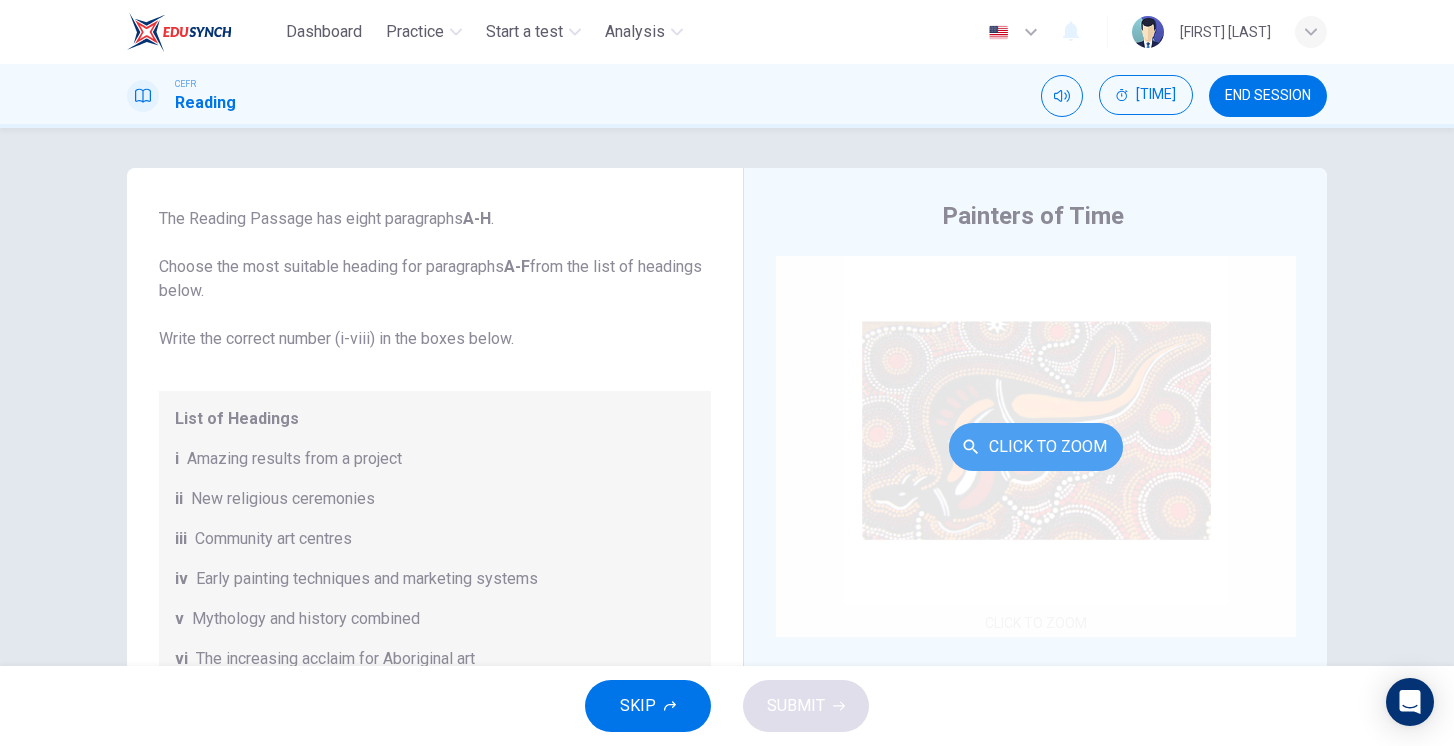 click on "Click to Zoom" at bounding box center (1036, 447) 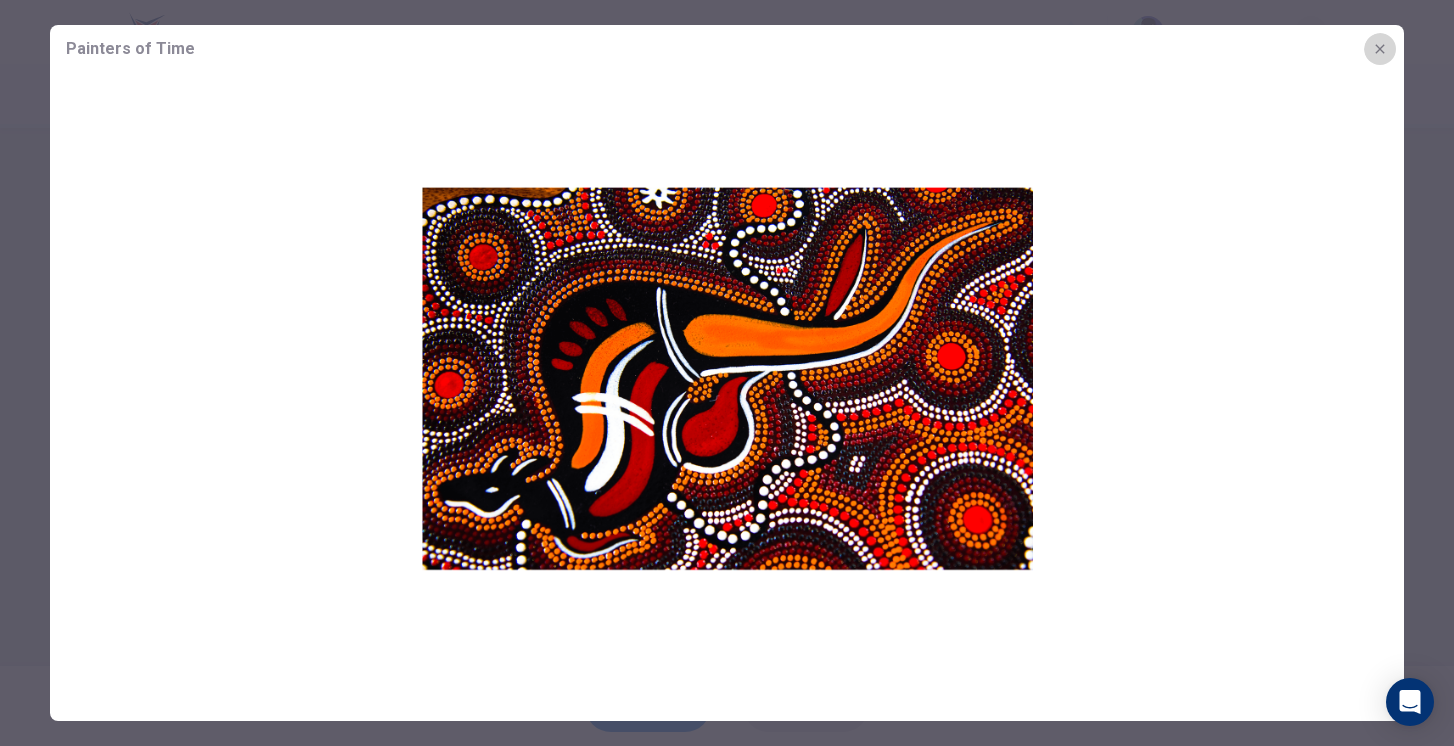 click at bounding box center [1379, 48] 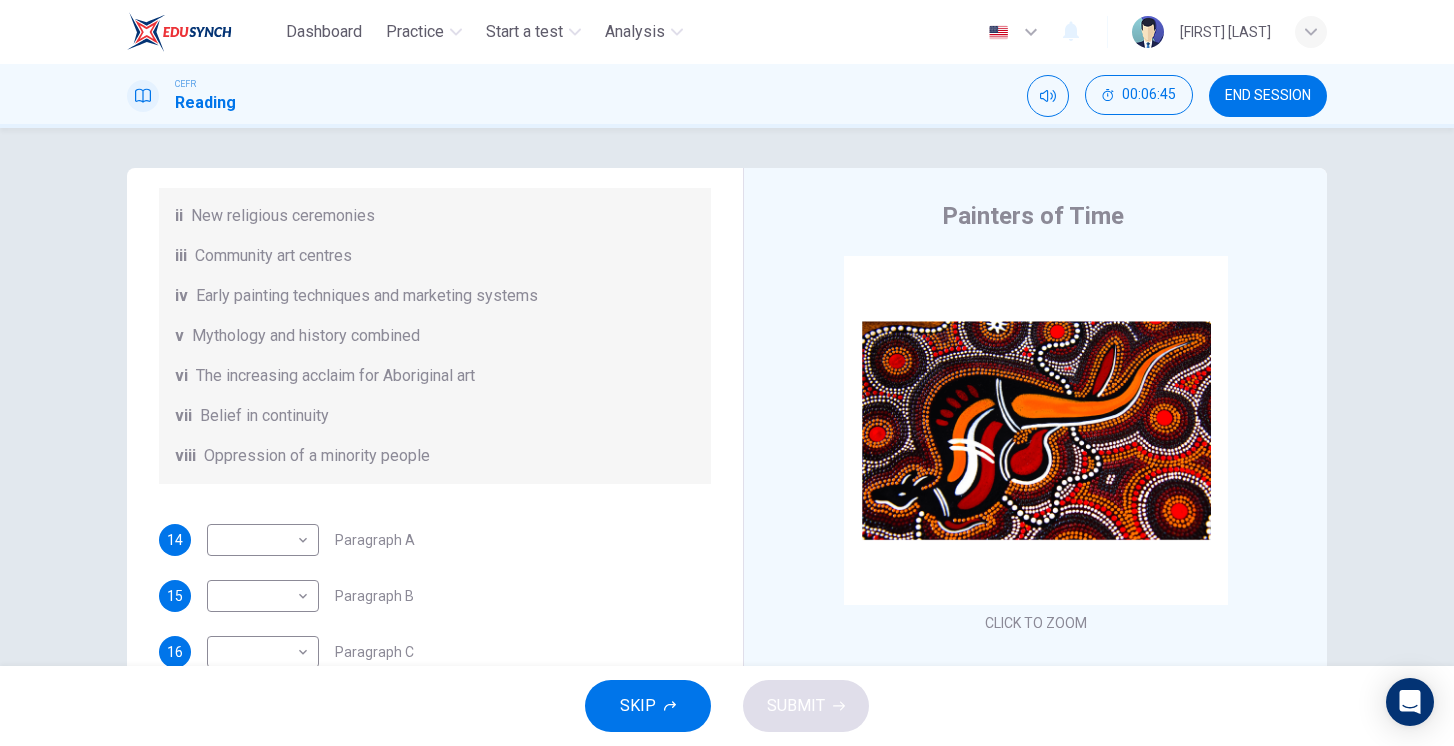 scroll, scrollTop: 353, scrollLeft: 0, axis: vertical 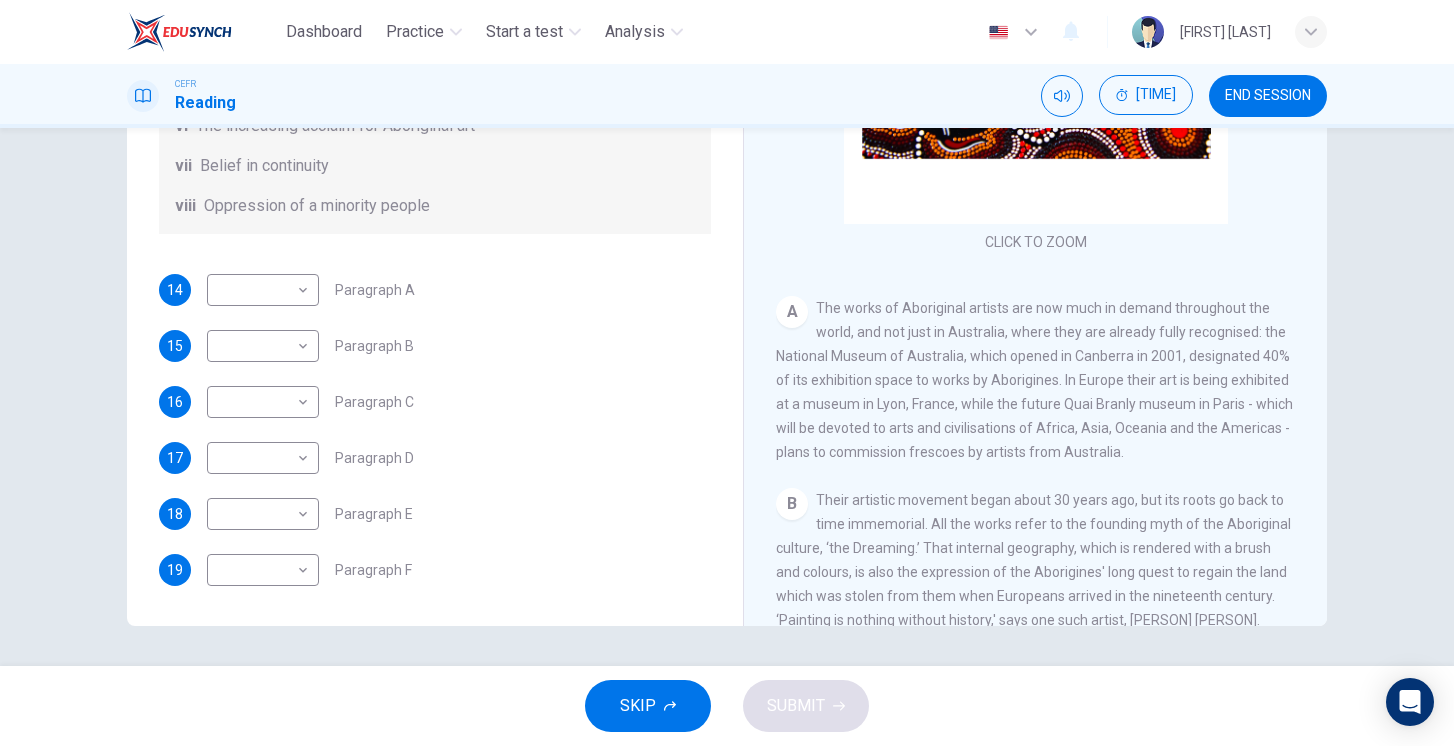 click on "A" at bounding box center [792, 312] 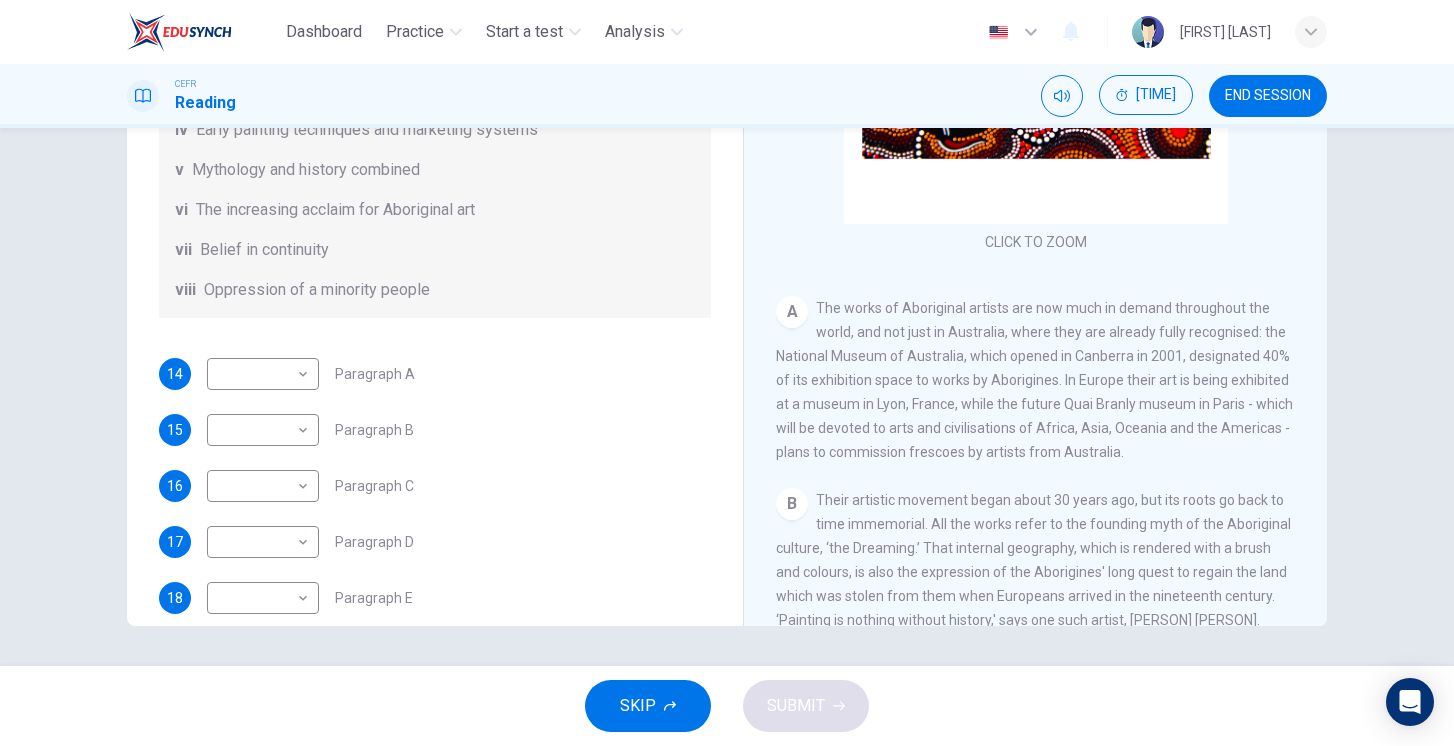 scroll, scrollTop: 353, scrollLeft: 0, axis: vertical 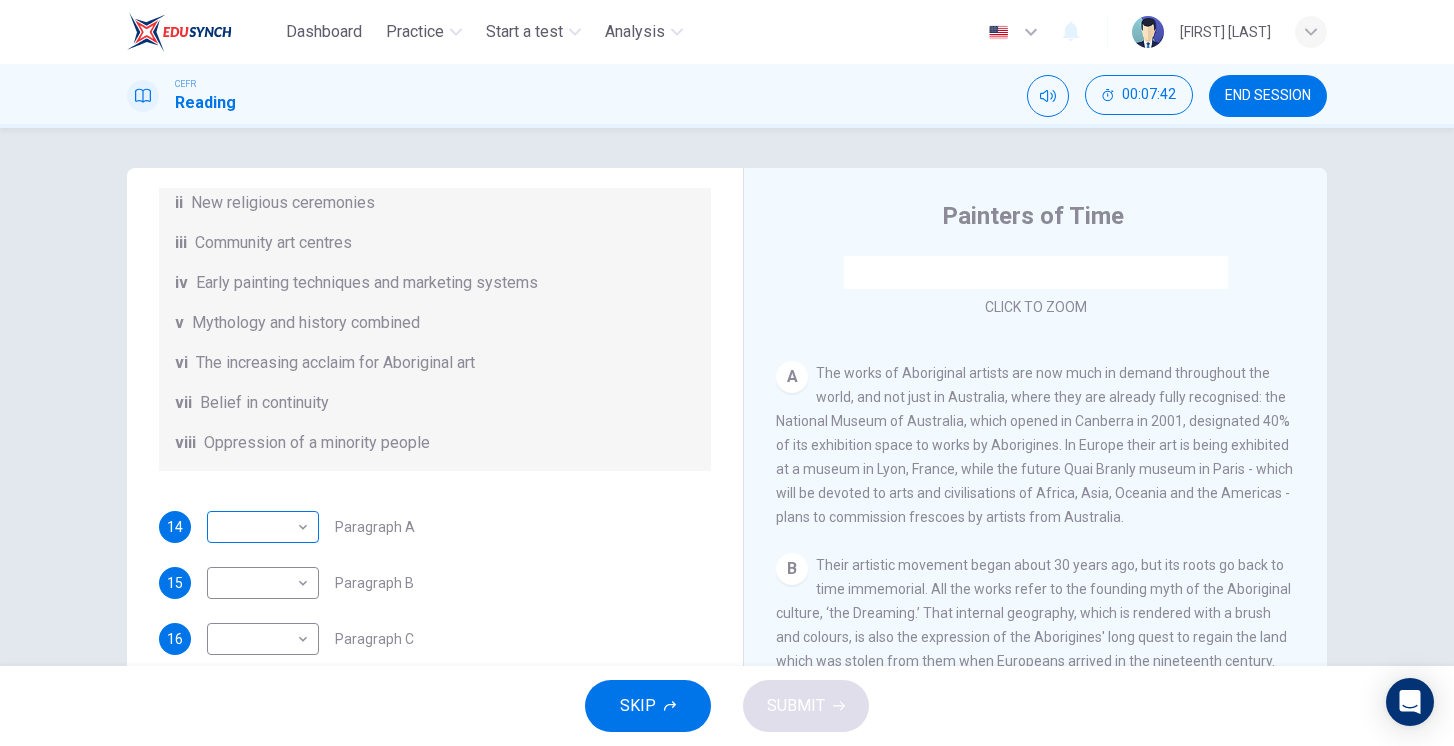 click on "​ ​" at bounding box center [263, 527] 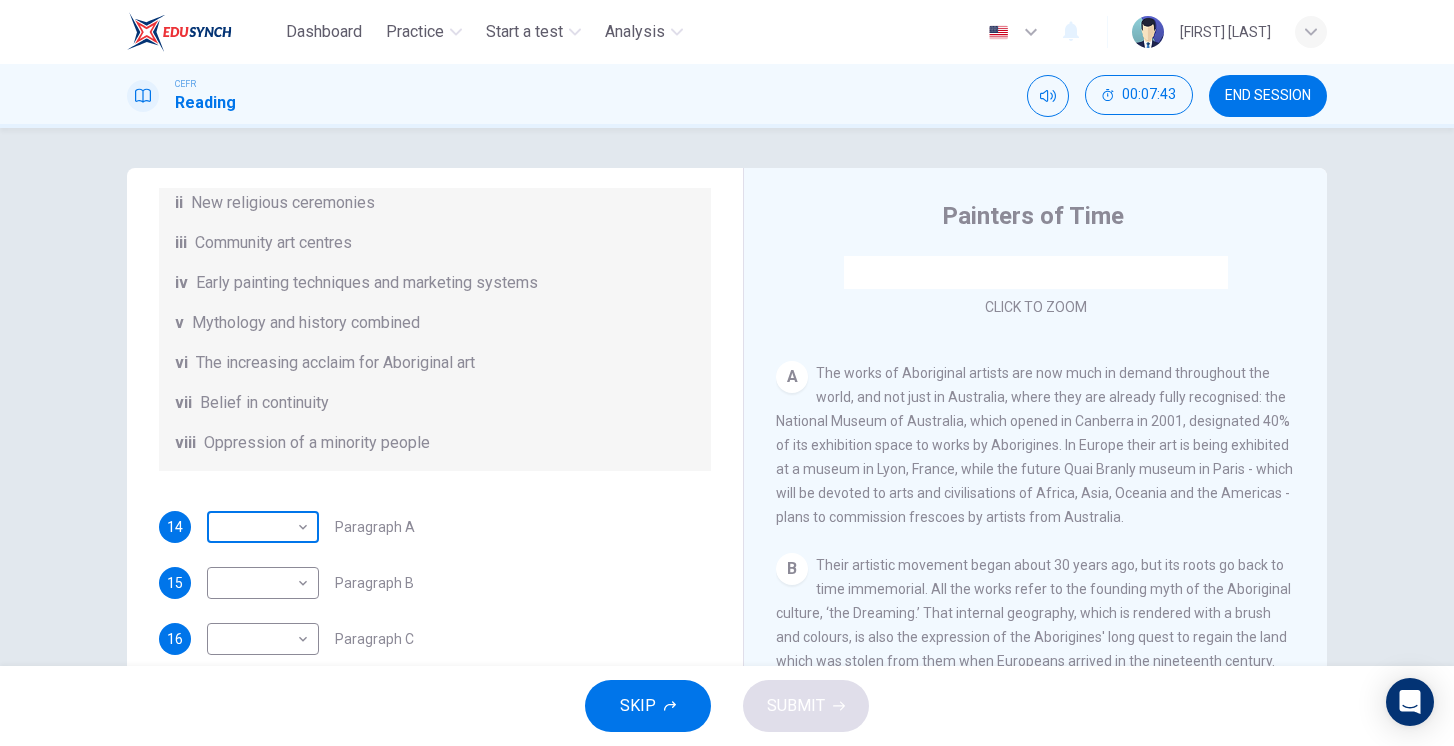 click on "Dashboard Practice Start a test Analysis English en ​[PERSON] A/L [PERSON] CEFR Reading 00:07:43 END SESSION Questions 14 - 19 The Reading Passage has eight paragraphs ​A-H.
Choose the most suitable heading for paragraphs ​A-F from the list of headings below.
Write the correct number (i-viii) in the boxes below. List of Headings i Amazing results from a project ii New religious ceremonies iii Community art centres iv Early painting techniques and marketing systems v Mythology and history combined vi The increasing acclaim for Aboriginal art vii Belief in continuity viii Oppression of a minority people 14 ​​Paragraph A 15 ​​Paragraph B 16 ​​Paragraph C 17 ​​Paragraph D 18 ​​Paragraph E 19 ​​Paragraph F Painters of Time CLICK TO ZOOM Click to Zoom A B C D E F G H ​Today, Aboriginal painting has become a great success. Some works sell for more than $25,000, and exceptional items may fetch as much as $180,000 in [COUNTRY]. SKIP SUBMIT
Dashboard Practice 2025" at bounding box center [727, 373] 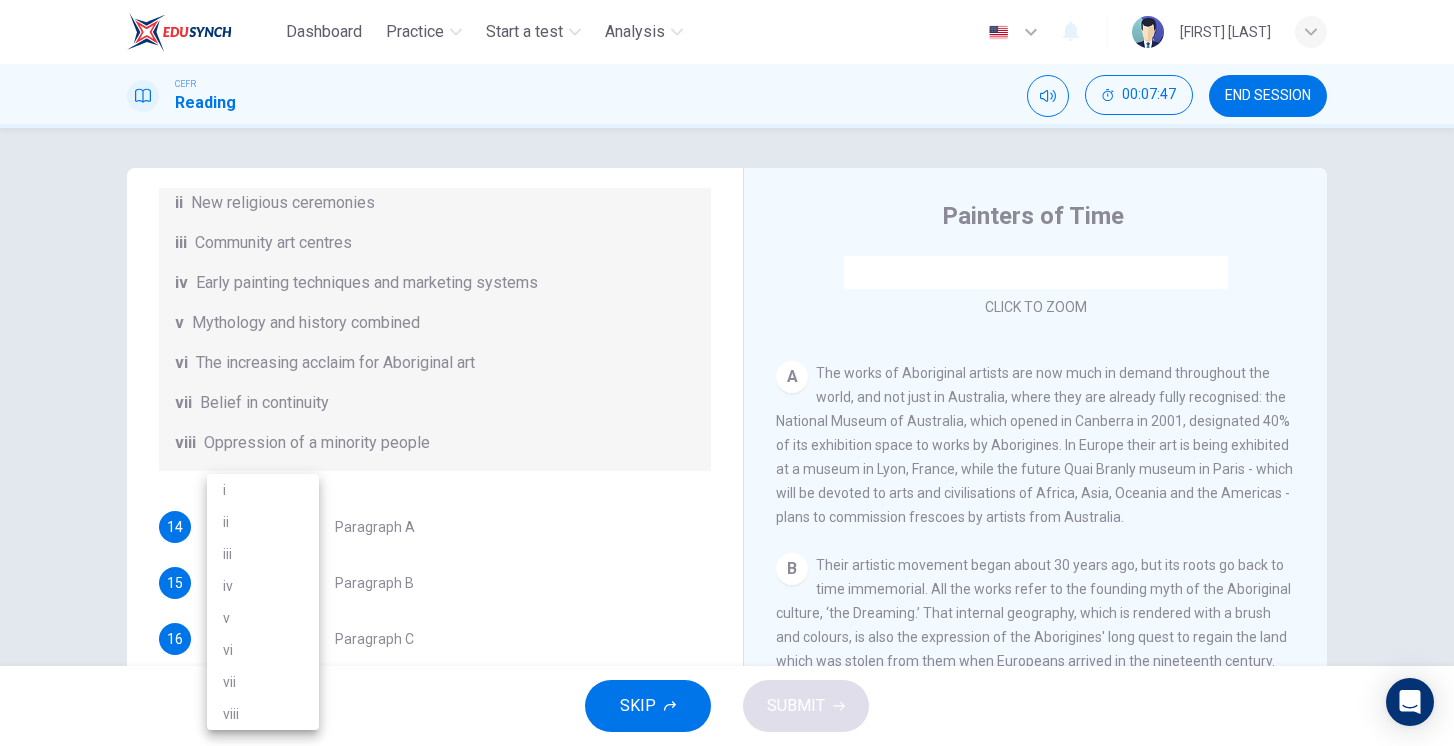 click on "iii" at bounding box center [263, 554] 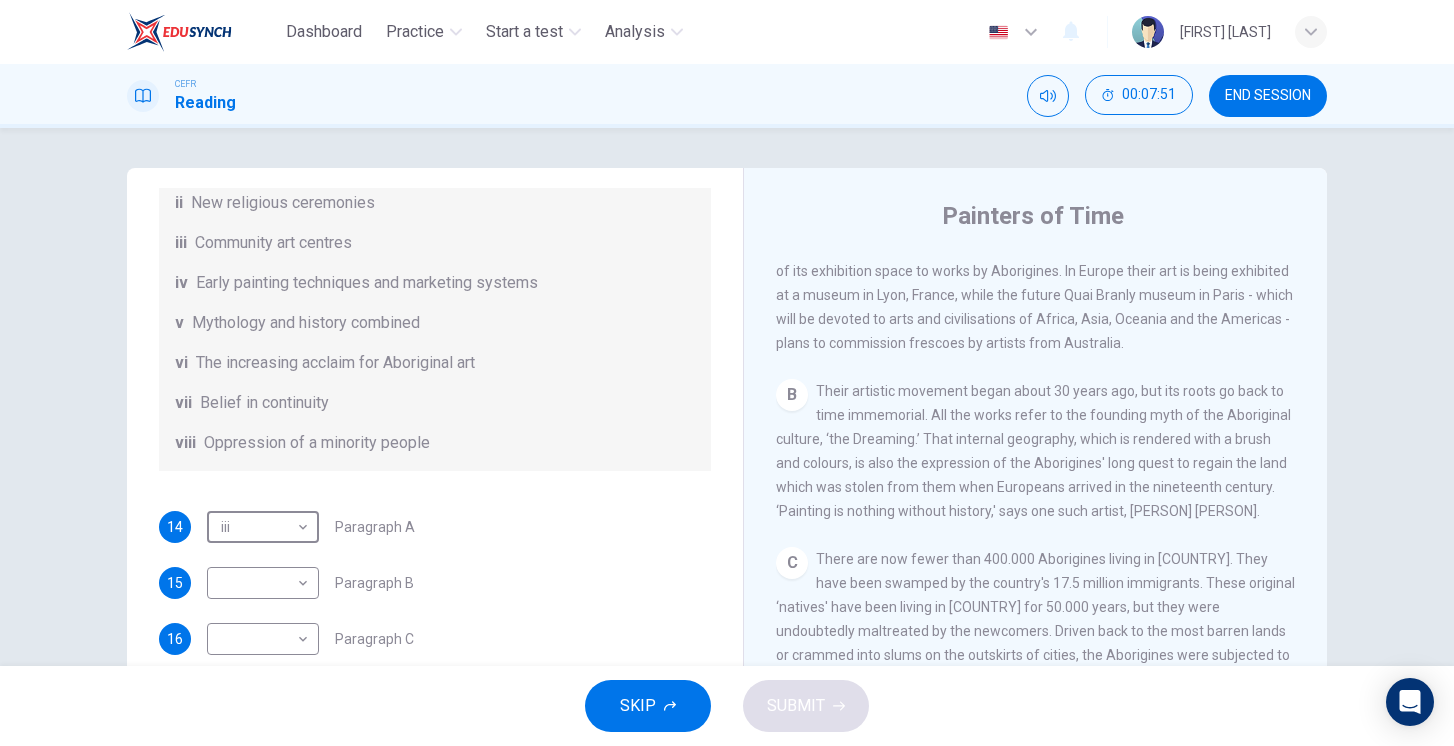 scroll, scrollTop: 500, scrollLeft: 0, axis: vertical 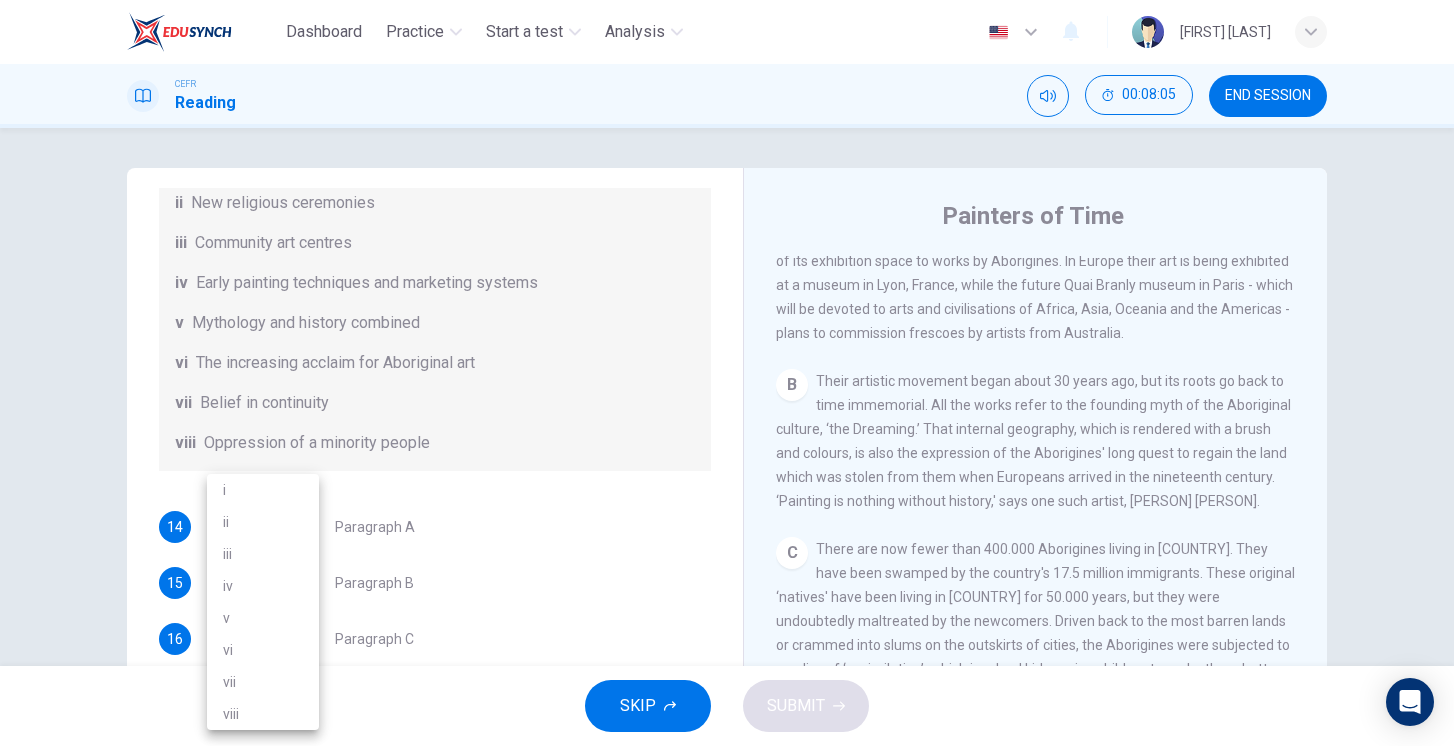 click on "Dashboard Practice Start a test Analysis English en ​ KHARTIKEYA A/L JAGANATHAN CEFR Reading 00:08:05 END SESSION Questions 14 - 19 The Reading Passage has eight paragraphs  A-H .
Choose the most suitable heading for paragraphs  A-F  from the list of headings below.
Write the correct number (i-viii) in the boxes below. List of Headings i Amazing results from a project ii New religious ceremonies iii Community art centres iv Early painting techniques and marketing systems v Mythology and history combined vi The increasing acclaim for Aboriginal art vii Belief in continuity viii Oppression of a minority people 14 iii iii ​ Paragraph A 15 ​ ​ Paragraph B 16 ​ ​ Paragraph C 17 ​ ​ Paragraph D 18 ​ ​ Paragraph E 19 ​ ​ Paragraph F Painters of Time CLICK TO ZOOM Click to Zoom A B C D E F G H  Today, Aboriginal painting has become a great success. Some works sell for more than $25,000, and exceptional items may fetch as much as $180,000 in [COUNTRY]. SKIP SUBMIT
Dashboard Practice i" at bounding box center (727, 373) 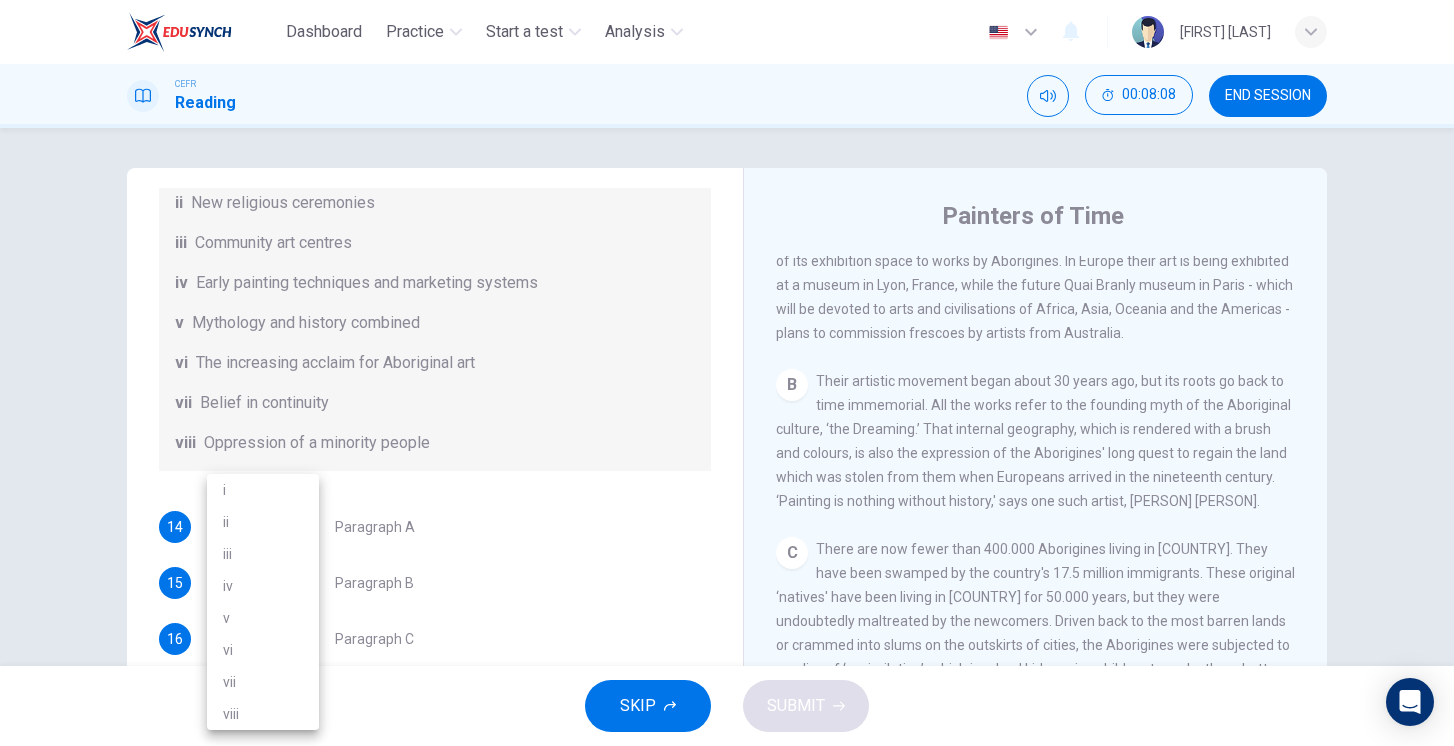 click on "viii" at bounding box center (263, 714) 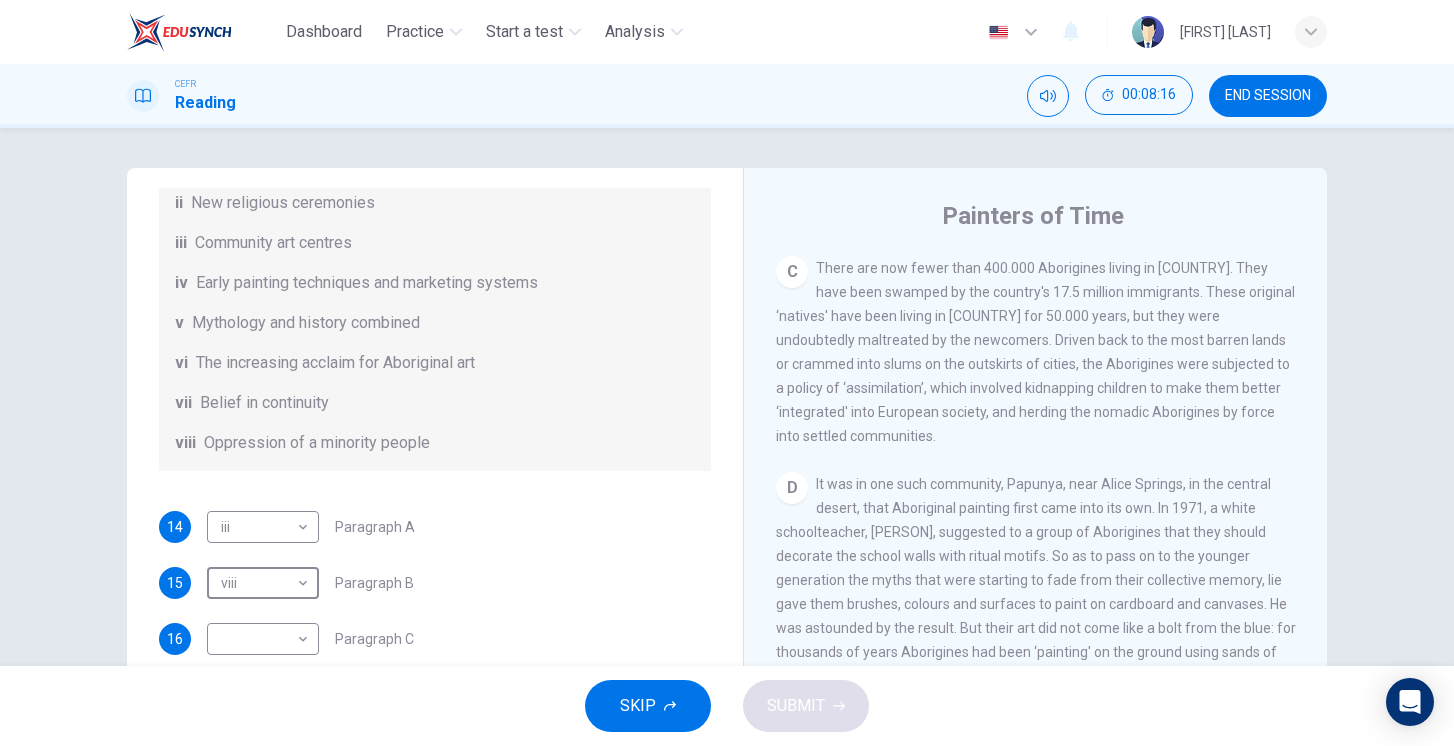 scroll, scrollTop: 787, scrollLeft: 0, axis: vertical 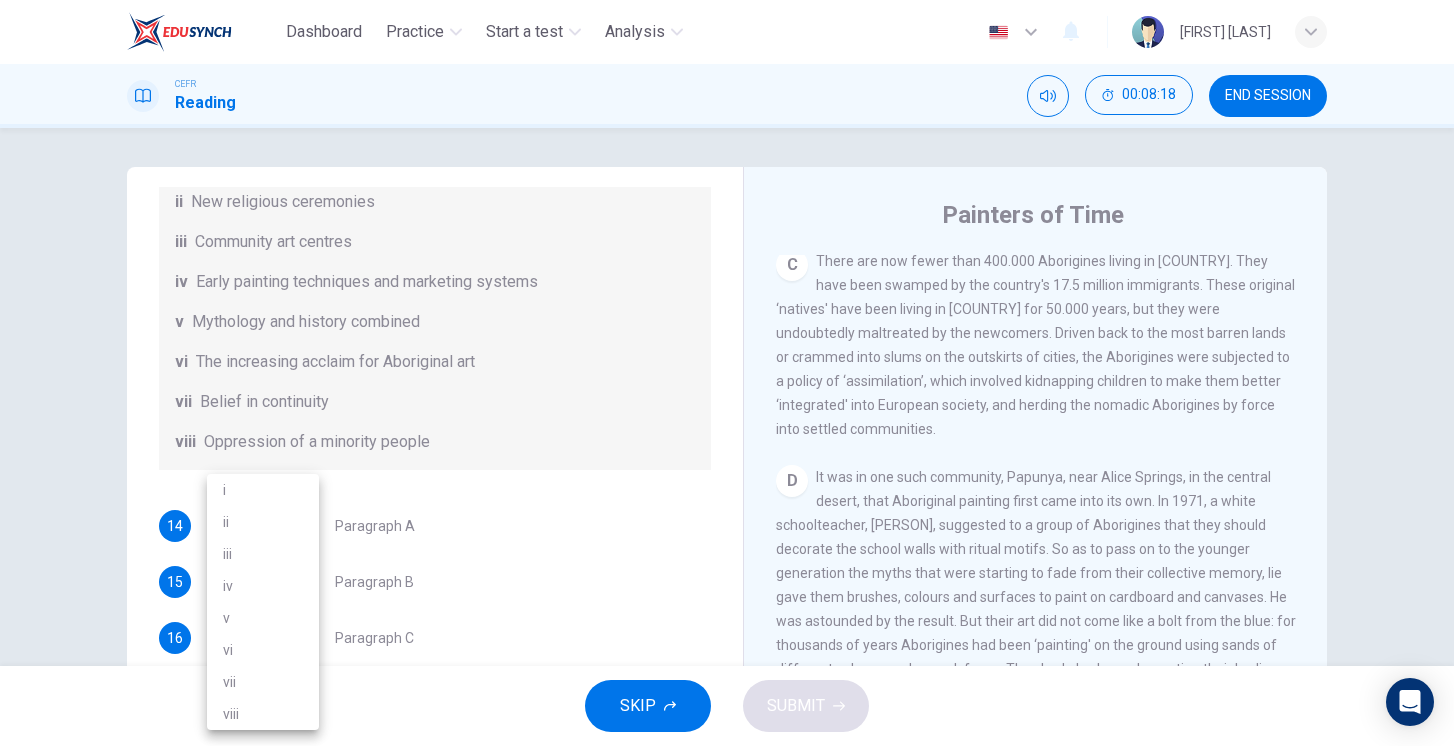 click on "Dashboard Practice Start a test Analysis English en ​ KHARTIKEYA A/L JAGANATHAN CEFR Reading [TIME] END SESSION Questions 14 - 19 The Reading Passage has eight paragraphs  A-H .
Choose the most suitable heading for paragraphs  A-F  from the list of headings below.
Write the correct number (i-viii) in the boxes below. List of Headings i Amazing results from a project ii New religious ceremonies iii Community art centres iv Early painting techniques and marketing systems v Mythology and history combined vi The increasing acclaim for Aboriginal art vii Belief in continuity viii Oppression of a minority people 14 iii iii ​ Paragraph A 15 viii viii ​ Paragraph B 16 ​ ​ Paragraph C 17 ​ ​ Paragraph D 18 ​ ​ Paragraph E 19 ​ ​ Paragraph F Painters of Time CLICK TO ZOOM Click to Zoom A B C D E F G H  Today, Aboriginal painting has become a great success. Some works sell for more than $25,000, and exceptional items may fetch as much as $180,000 in Australia. SKIP SUBMIT
Dashboard 2025" at bounding box center (727, 373) 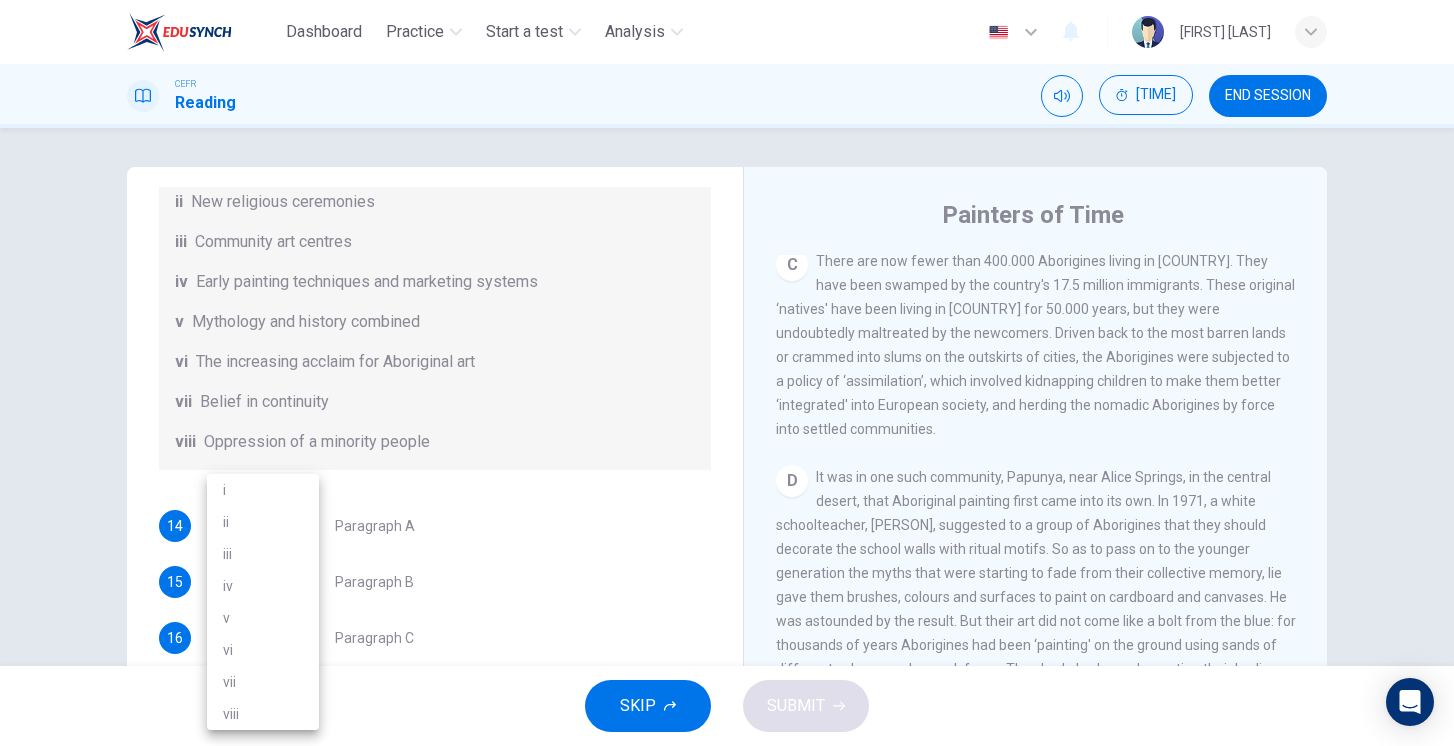 click on "viii" at bounding box center (263, 714) 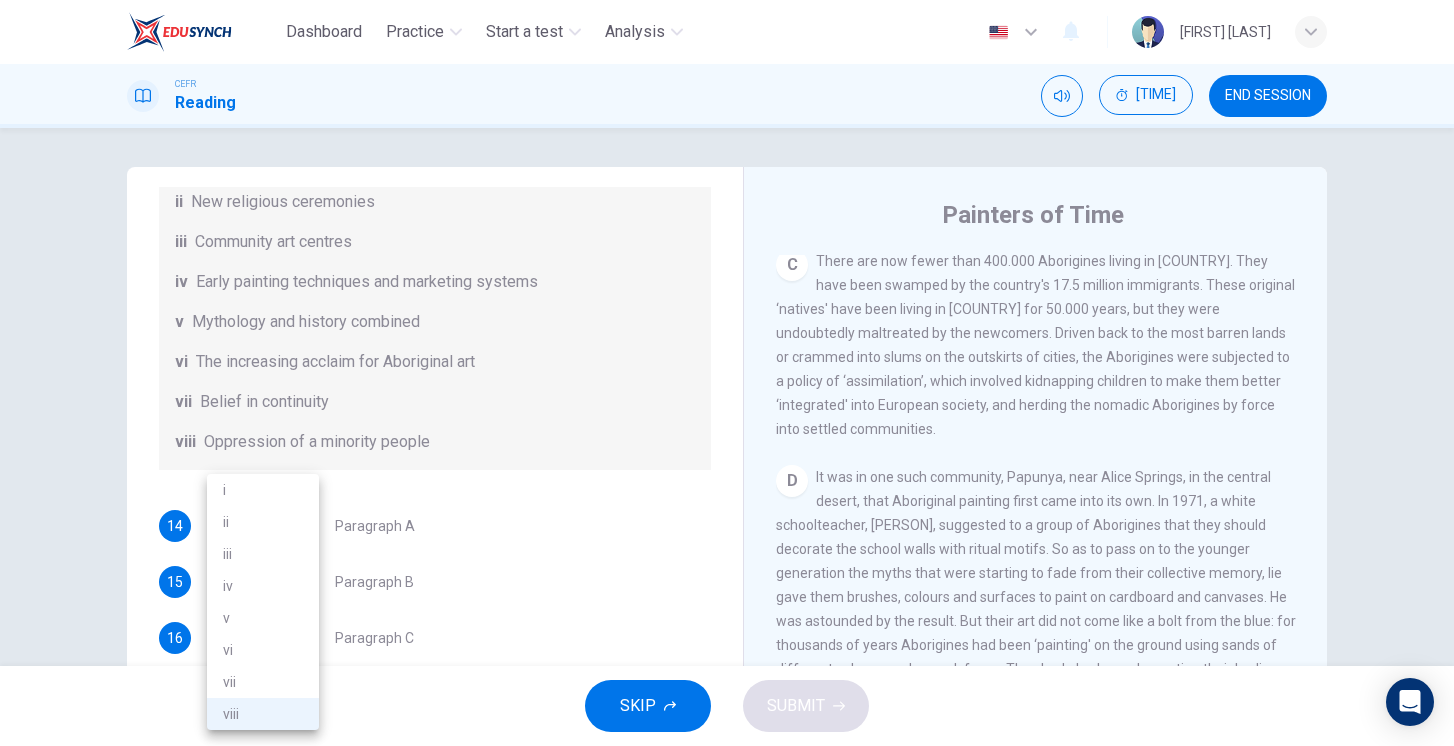click on "Dashboard Practice Start a test Analysis English en ​ KHARTIKEYA A/L JAGANATHAN CEFR Reading 00:08:20 END SESSION Questions 14 - 19 The Reading Passage has eight paragraphs  A-H .
Choose the most suitable heading for paragraphs  A-F  from the list of headings below.
Write the correct number (i-viii) in the boxes below. List of Headings i Amazing results from a project ii New religious ceremonies iii Community art centres iv Early painting techniques and marketing systems v Mythology and history combined vi The increasing acclaim for Aboriginal art vii Belief in continuity viii Oppression of a minority people 14 iii iii ​ Paragraph A 15 viii viii ​ Paragraph B 16 viii viii ​ Paragraph C 17 ​ ​ Paragraph D 18 ​ ​ Paragraph E 19 ​ ​ Paragraph F Painters of Time CLICK TO ZOOM Click to Zoom A B C D E F G H  Today, Aboriginal painting has become a great success. Some works sell for more than $25,000, and exceptional items may fetch as much as $180,000 in [COUNTRY]. SKIP SUBMIT
Practice" at bounding box center (727, 373) 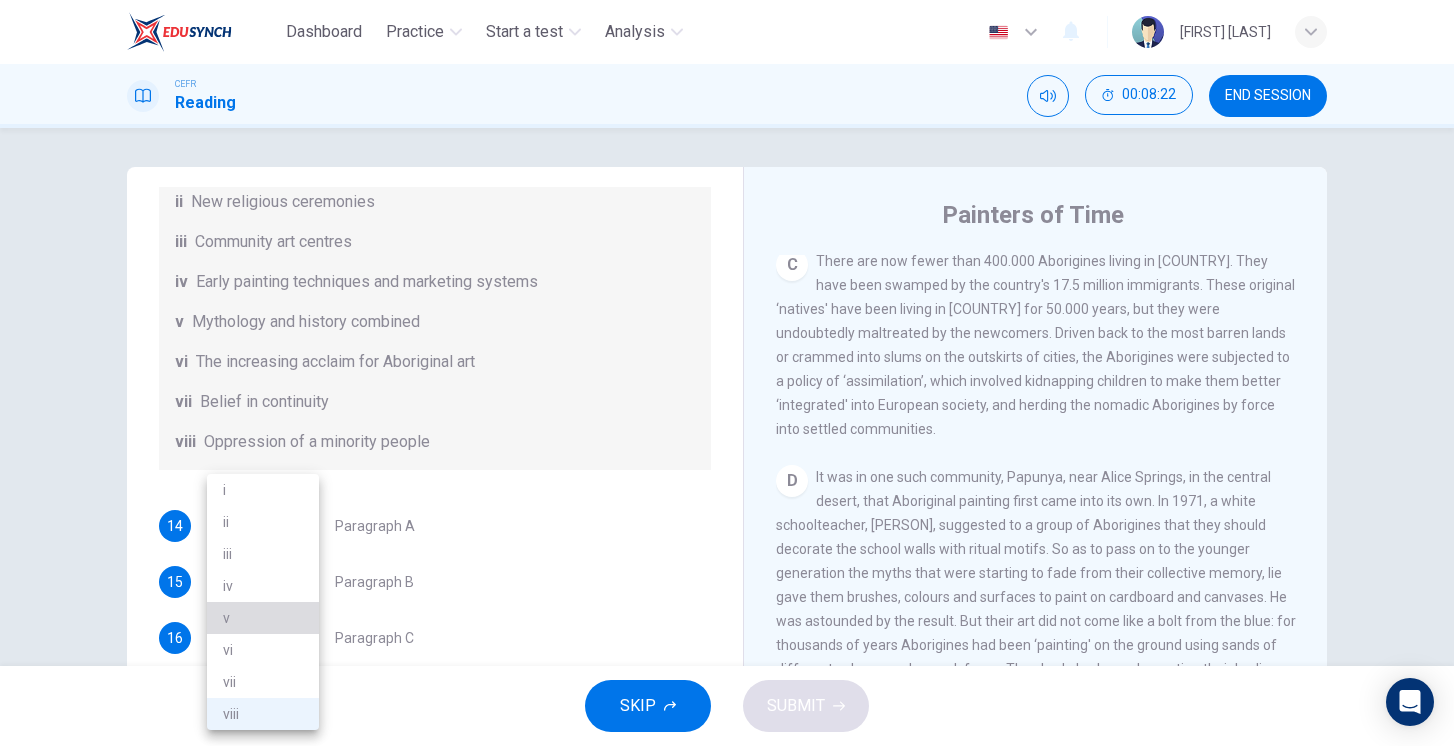 click on "v" at bounding box center [263, 618] 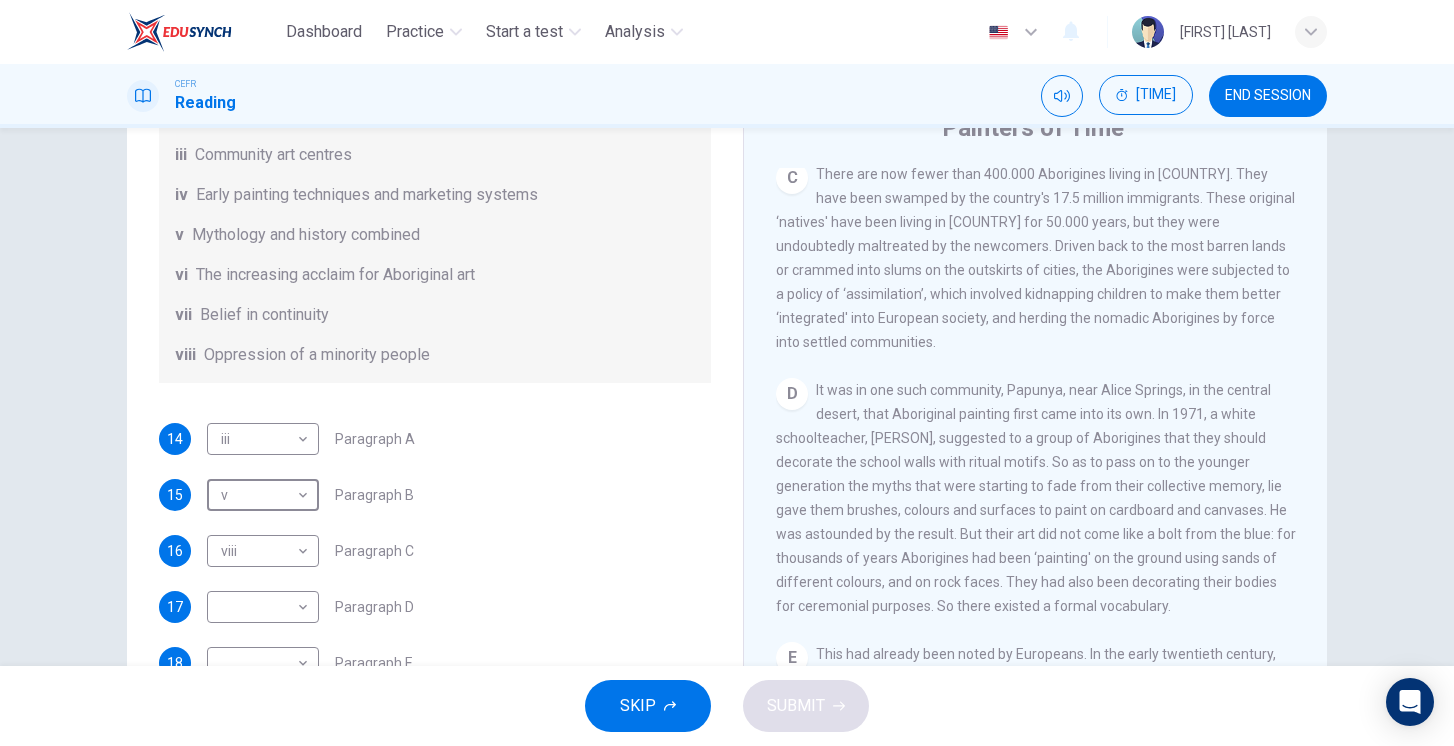 scroll, scrollTop: 117, scrollLeft: 0, axis: vertical 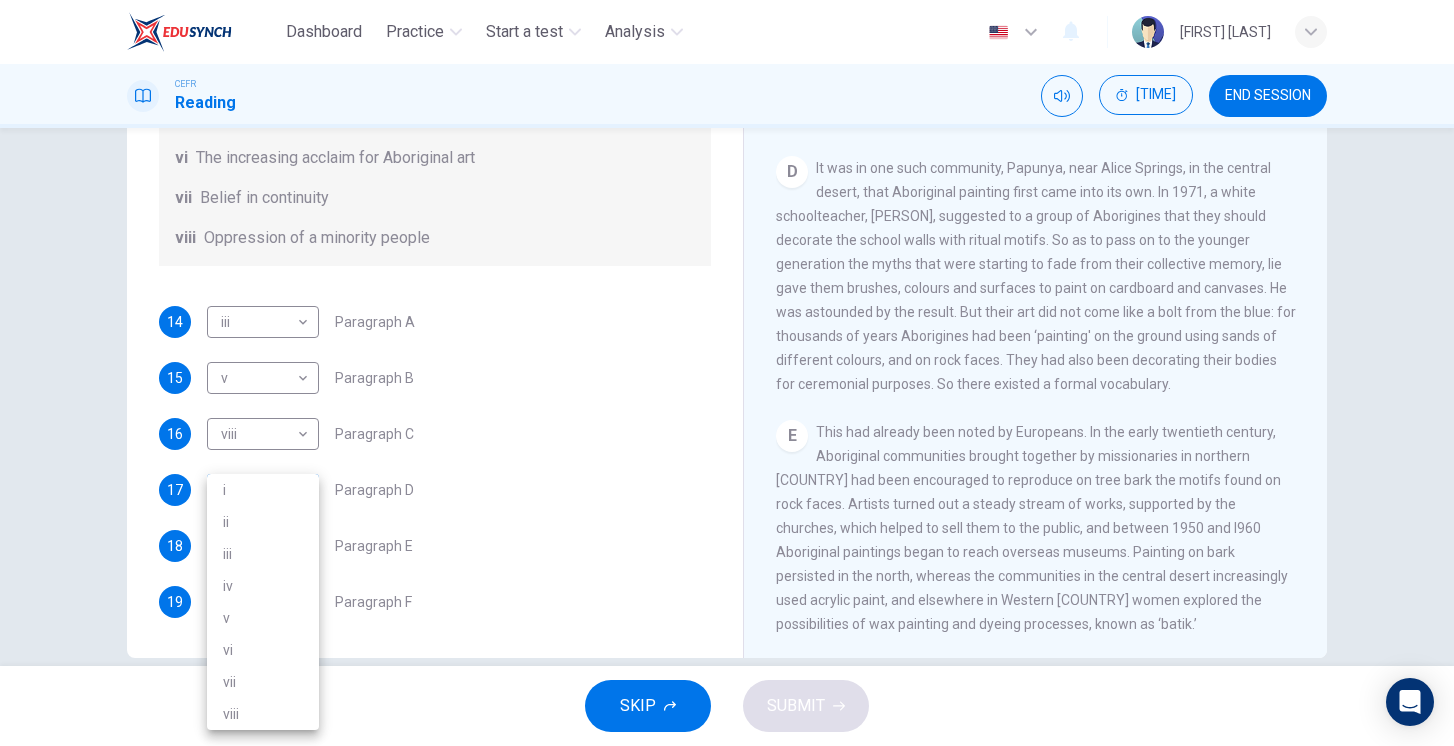 click on "Dashboard Practice Start a test Analysis English en ​ KHARTIKEYA A/L JAGANATHAN CEFR Reading 00:08:38 END SESSION Questions 14 - 19 The Reading Passage has eight paragraphs  A-H .
Choose the most suitable heading for paragraphs  A-F  from the list of headings below.
Write the correct number (i-viii) in the boxes below. List of Headings i Amazing results from a project ii New religious ceremonies iii Community art centres iv Early painting techniques and marketing systems v Mythology and history combined vi The increasing acclaim for Aboriginal art vii Belief in continuity viii Oppression of a minority people 14 iii iii ​ Paragraph A 15 v v ​ Paragraph B 16 viii viii ​ Paragraph C 17 ​ ​ Paragraph D 18 ​ ​ Paragraph E 19 ​ ​ Paragraph F Painters of Time CLICK TO ZOOM Click to Zoom A B C D E F G H  Today, Aboriginal painting has become a great success. Some works sell for more than $25,000, and exceptional items may fetch as much as $180,000 in Australia. SKIP SUBMIT
Dashboard 2025" at bounding box center [727, 373] 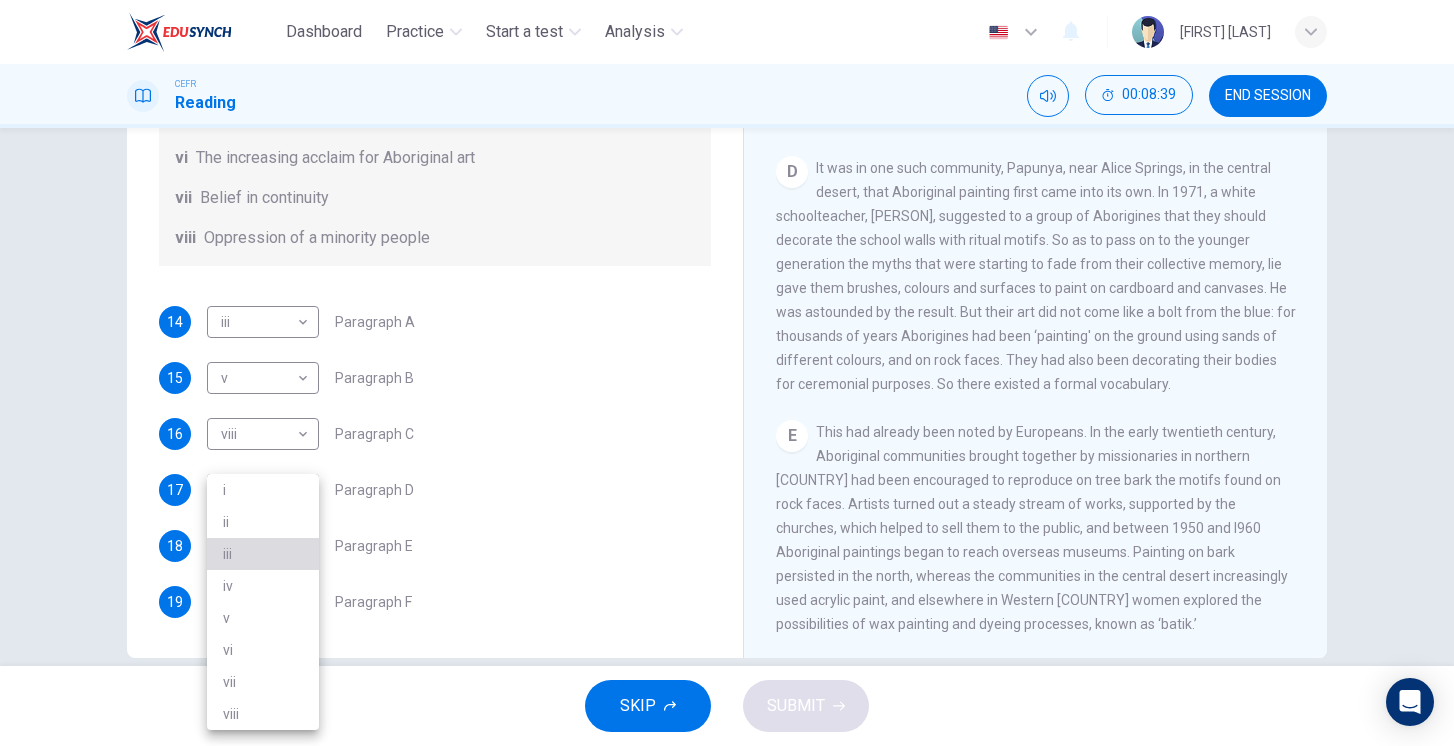 drag, startPoint x: 264, startPoint y: 554, endPoint x: 264, endPoint y: 572, distance: 18 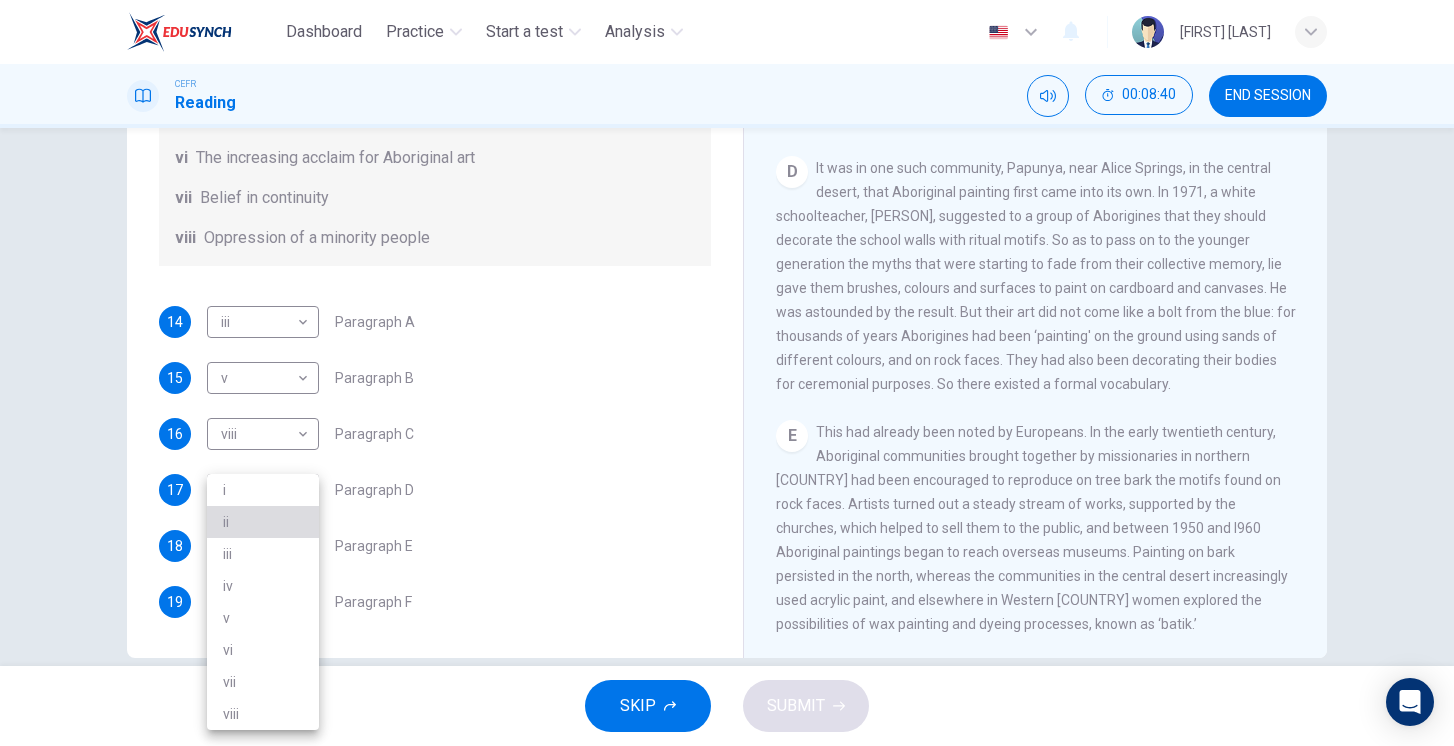click on "ii" at bounding box center (263, 522) 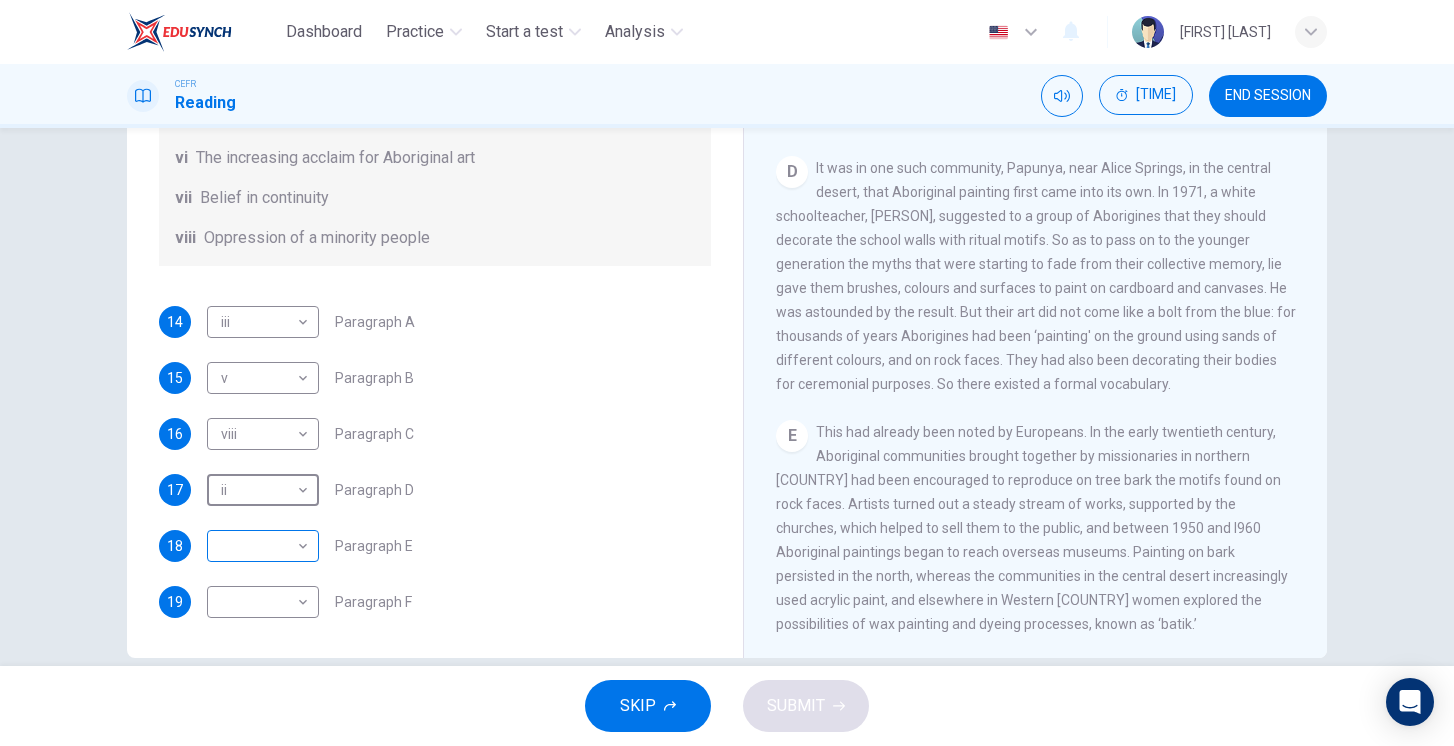 click on "Dashboard Practice Start a test Analysis English en ​ [FIRST] [LAST] CEFR Reading 00:08:41 END SESSION Questions 14 - 19 The Reading Passage has eight paragraphs  A-H .
Choose the most suitable heading for paragraphs  A-F  from the list of headings below.
Write the correct number (i-viii) in the boxes below. List of Headings i Amazing results from a project ii New religious ceremonies iii Community art centres iv Early painting techniques and marketing systems v Mythology and history combined vi The increasing acclaim for Aboriginal art vii Belief in continuity viii Oppression of a minority people 14 iii iii ​ Paragraph A 15 v v ​ Paragraph B 16 viii viii ​ Paragraph C 17 ii ii ​ Paragraph D 18 ​ ​ Paragraph E 19 ​ ​ Paragraph F Painters of Time CLICK TO ZOOM Click to Zoom A B C D E F G H  Today, Aboriginal painting has become a great success. Some works sell for more than $25,000, and exceptional items may fetch as much as $180,000 in [COUNTRY]. SKIP SUBMIT
Dashboard" at bounding box center (727, 373) 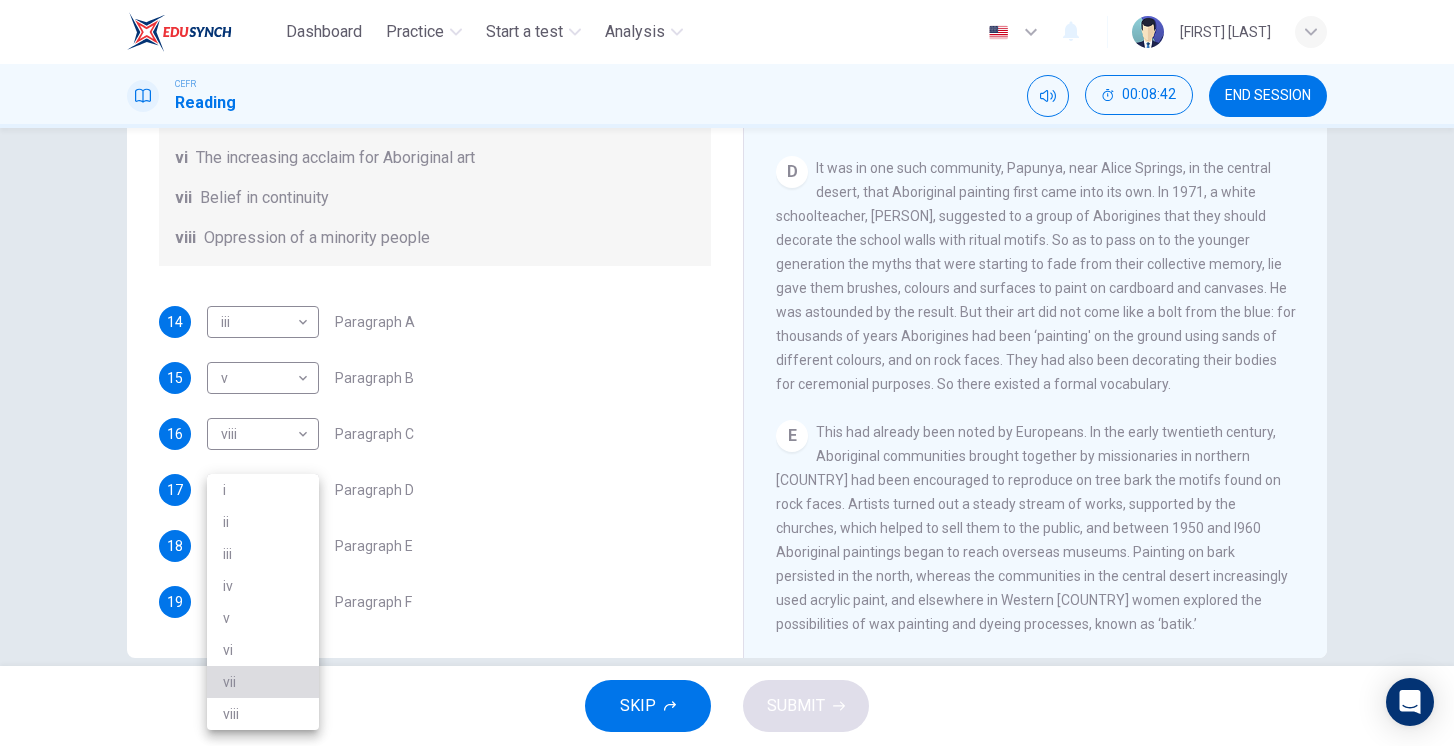 click on "vii" at bounding box center [263, 682] 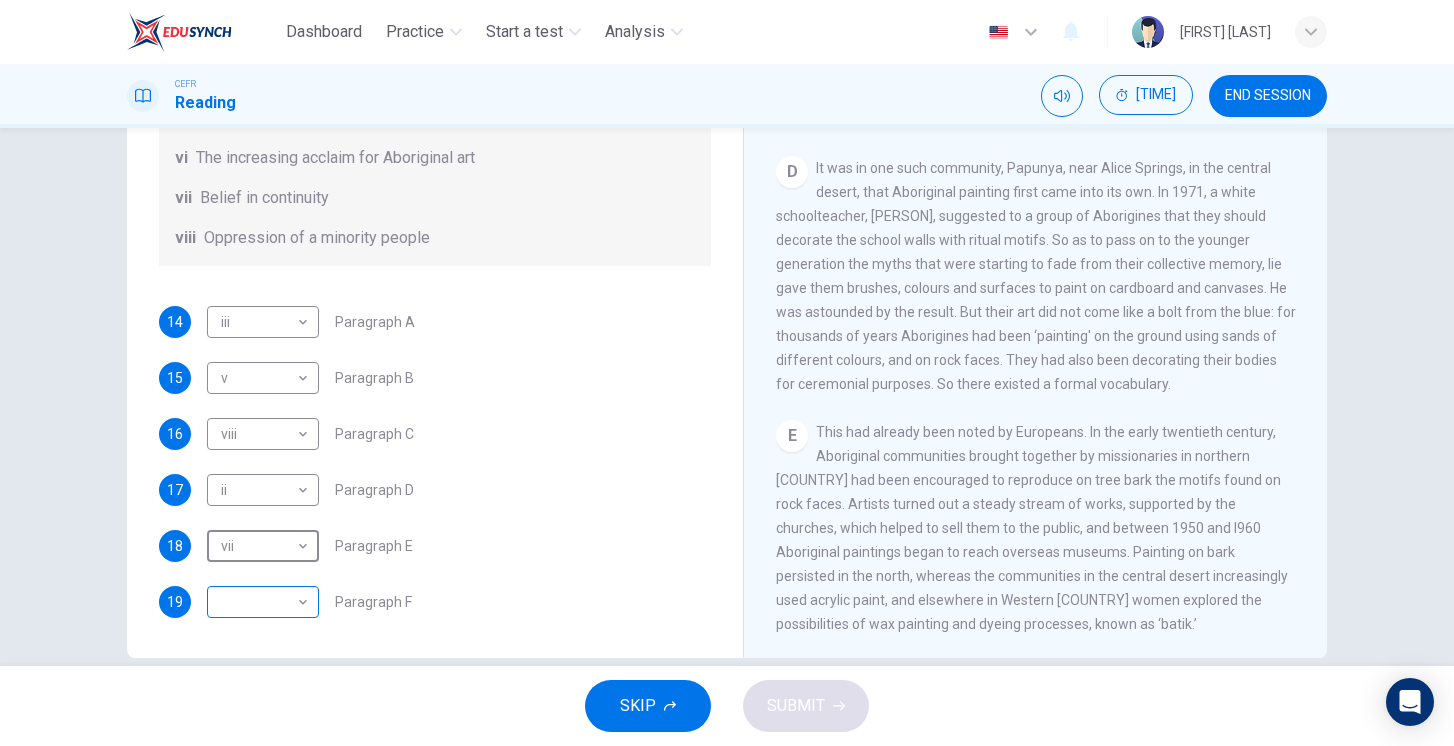 click on "Dashboard Practice Start a test Analysis English en ​ KHARTIKEYA A/L JAGANATHAN CEFR Reading [TIME] END SESSION Questions 14 - 19 The Reading Passage has eight paragraphs  A-H .
Choose the most suitable heading for paragraphs  A-F  from the list of headings below.
Write the correct number (i-viii) in the boxes below. List of Headings i Amazing results from a project ii New religious ceremonies iii Community art centres iv Early painting techniques and marketing systems v Mythology and history combined vi The increasing acclaim for Aboriginal art vii Belief in continuity viii Oppression of a minority people 14 iii iii ​ Paragraph A 15 v v ​ Paragraph B 16 viii viii ​ Paragraph C 17 ii ii ​ Paragraph D 18 vii vii ​ Paragraph E 19 ​ ​ Paragraph F Painters of Time CLICK TO ZOOM Click to Zoom A B C D E F G H  Today, Aboriginal painting has become a great success. Some works sell for more than $25,000, and exceptional items may fetch as much as $180,000 in Australia. SKIP SUBMIT
Practice" at bounding box center [727, 373] 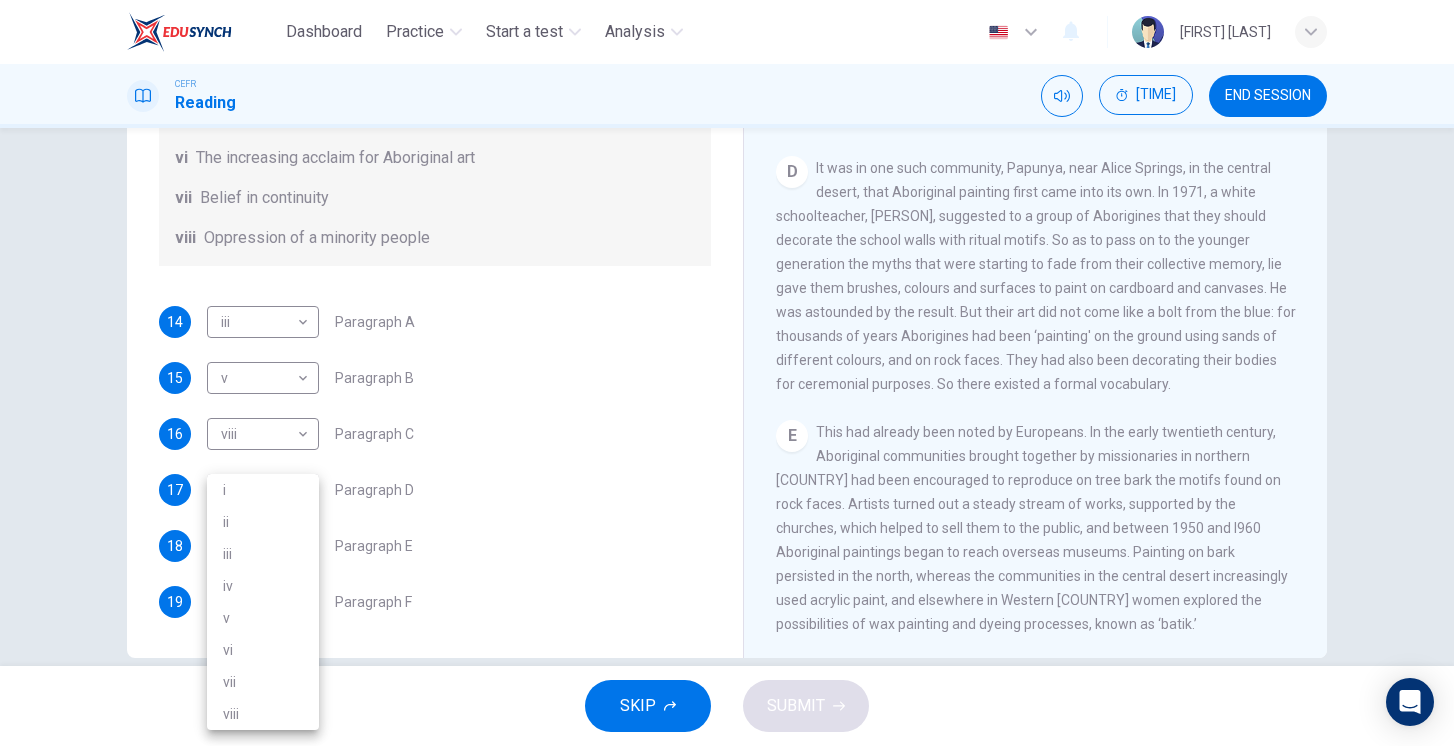 click on "i" at bounding box center (263, 490) 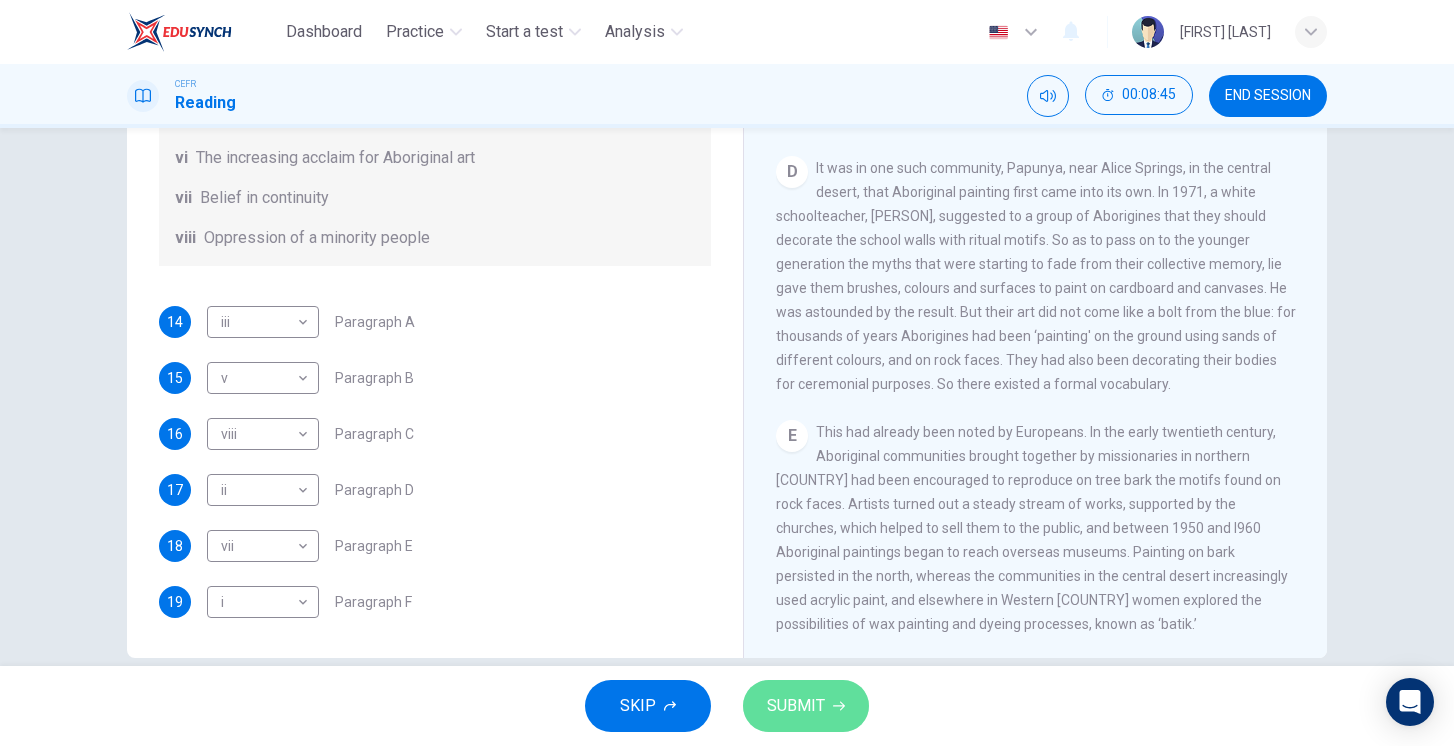 click on "SUBMIT" at bounding box center (796, 706) 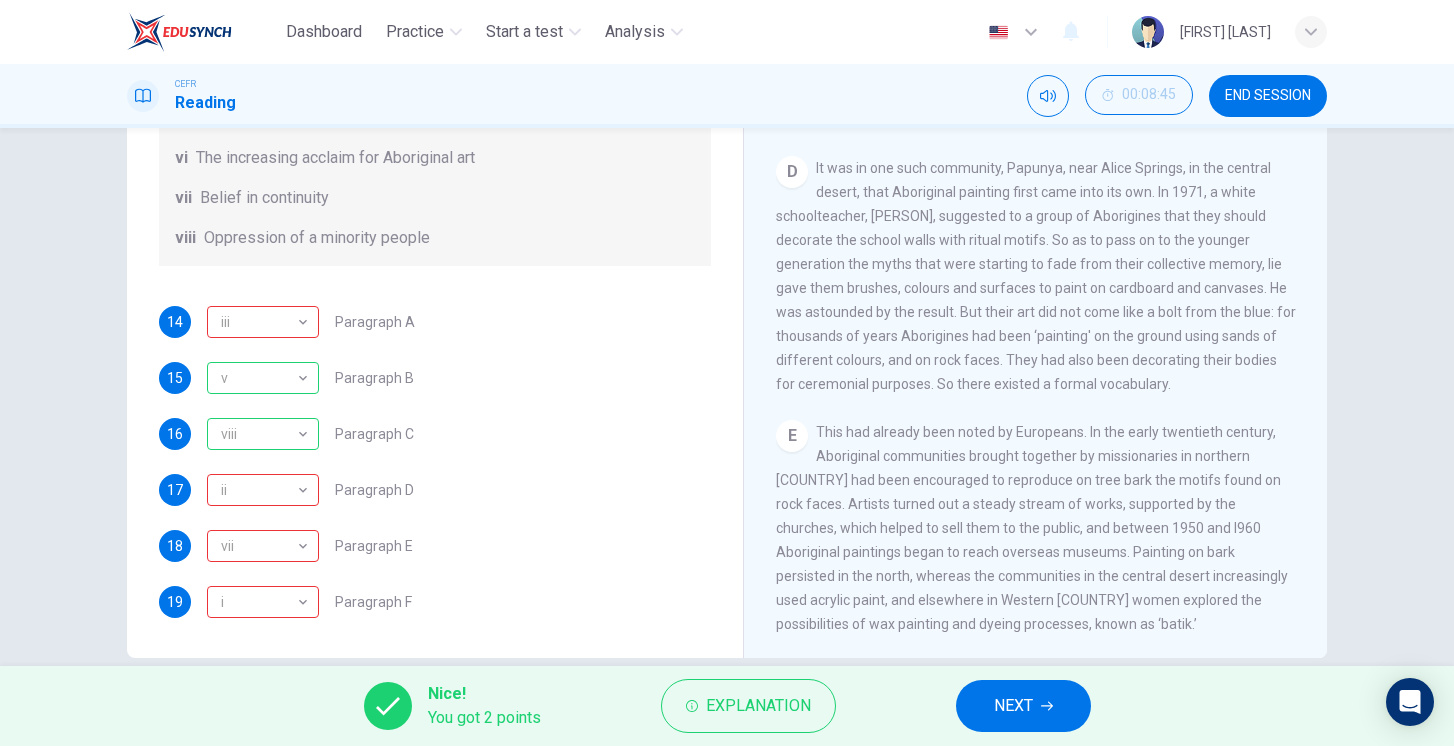 click on "NEXT" at bounding box center [1013, 706] 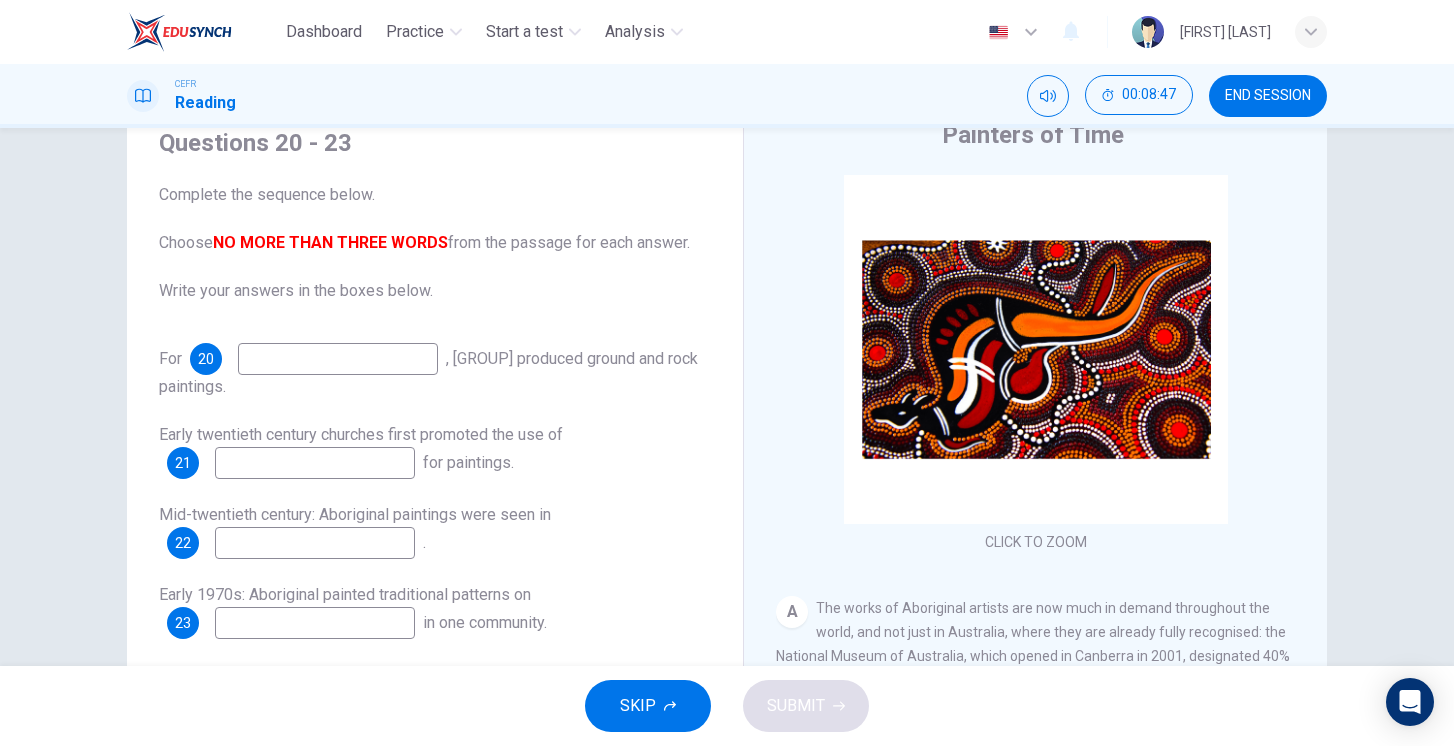 scroll, scrollTop: 92, scrollLeft: 0, axis: vertical 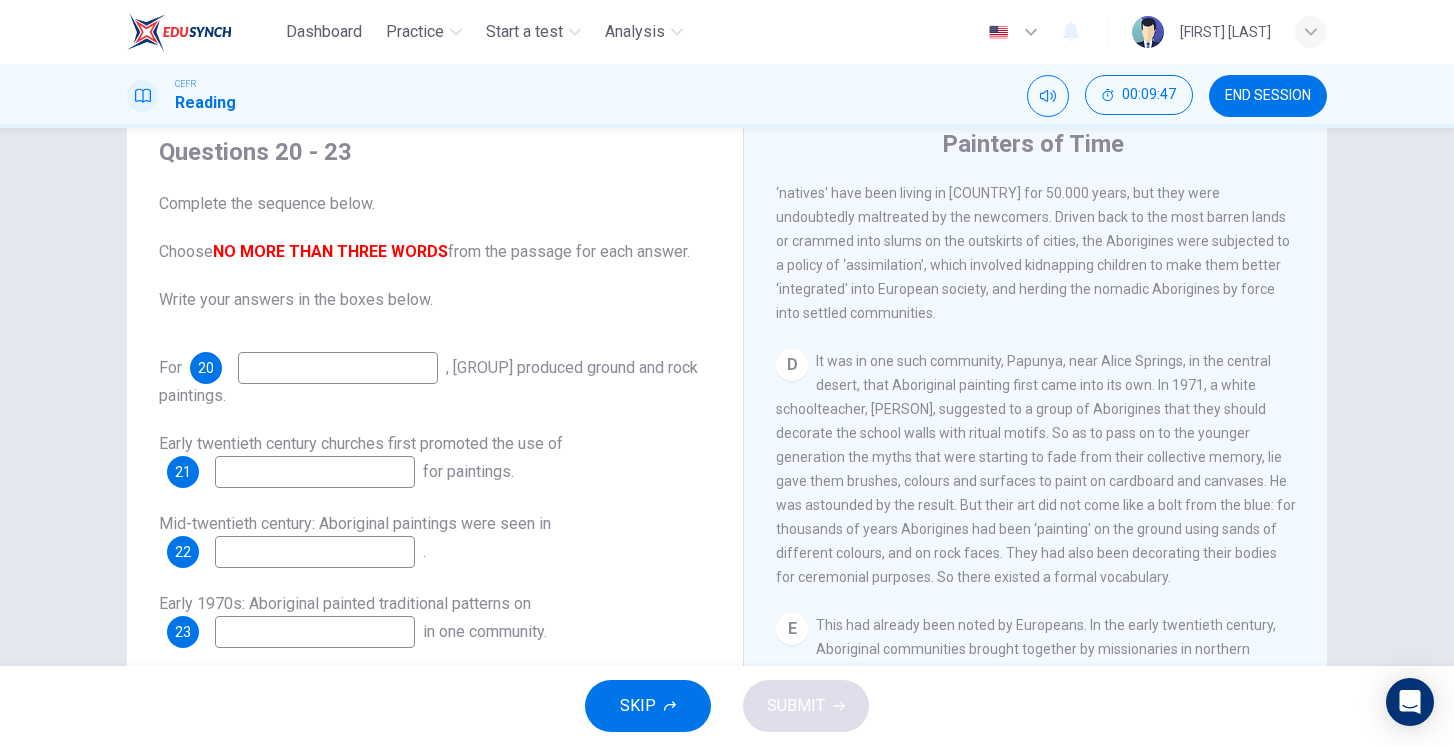 click at bounding box center (338, 368) 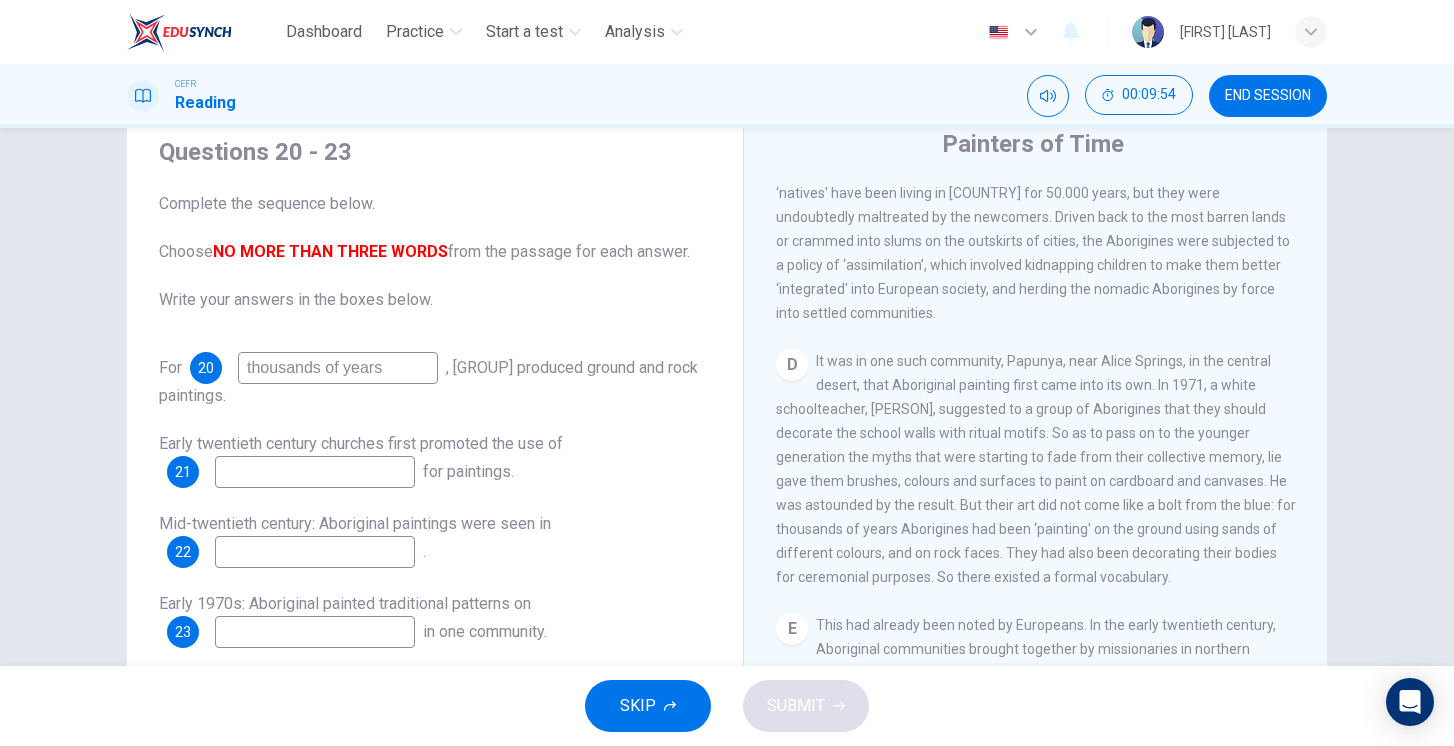 type on "thousands of years" 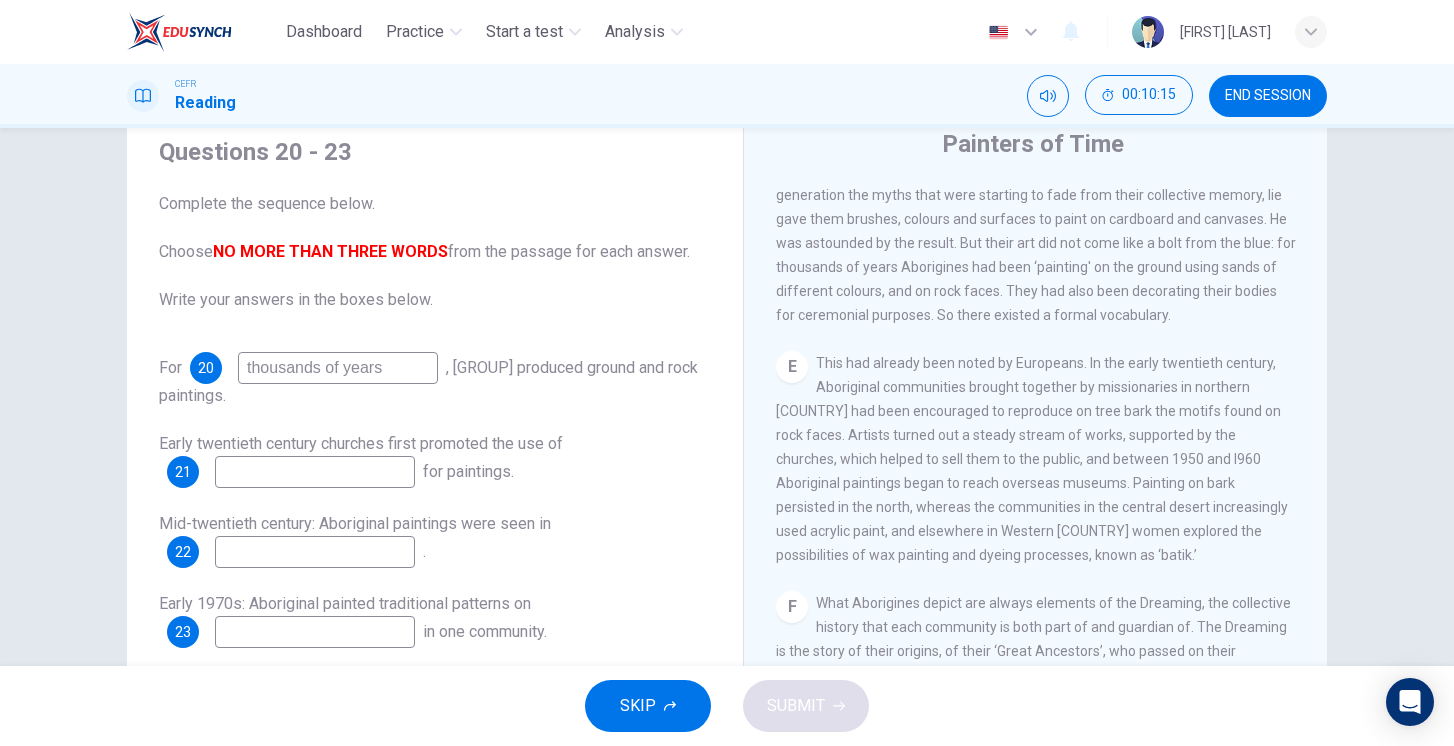 scroll, scrollTop: 1100, scrollLeft: 0, axis: vertical 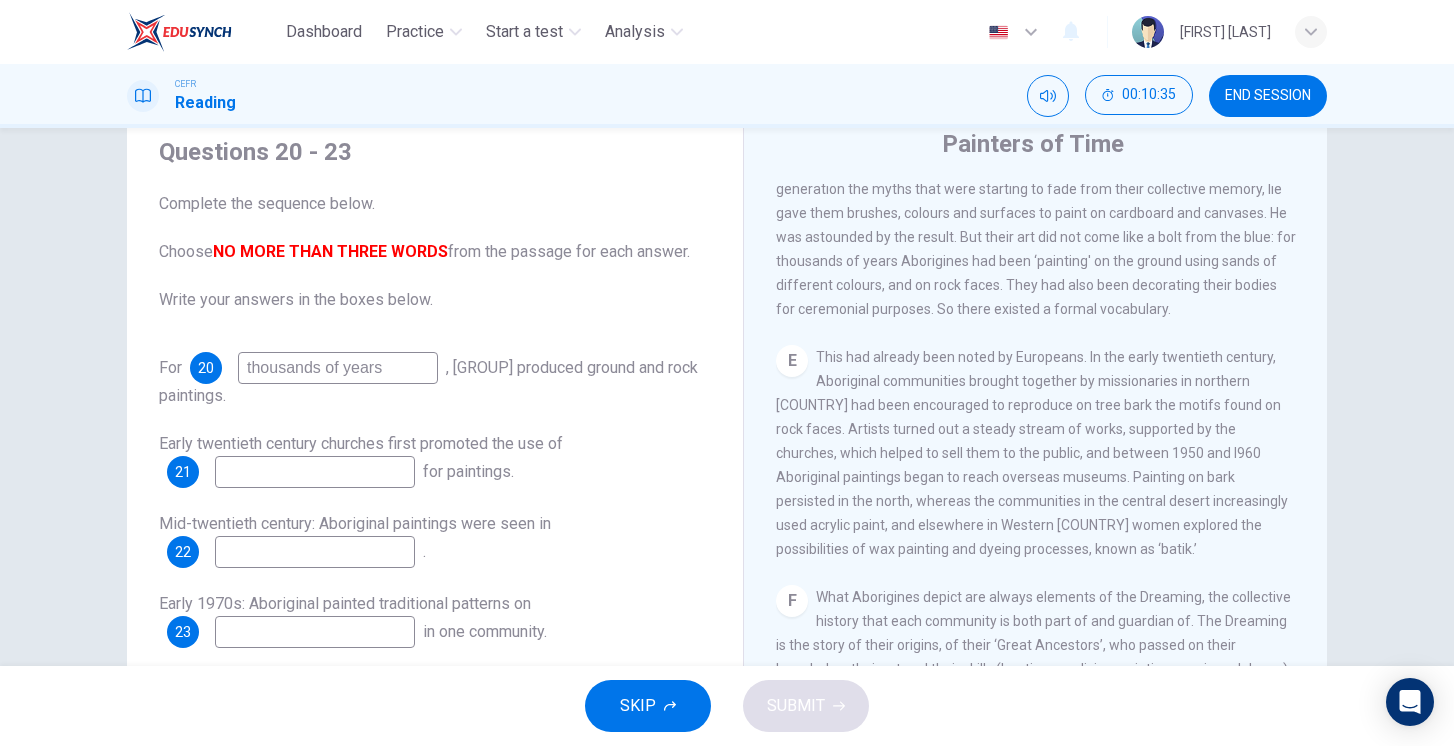 click at bounding box center [338, 368] 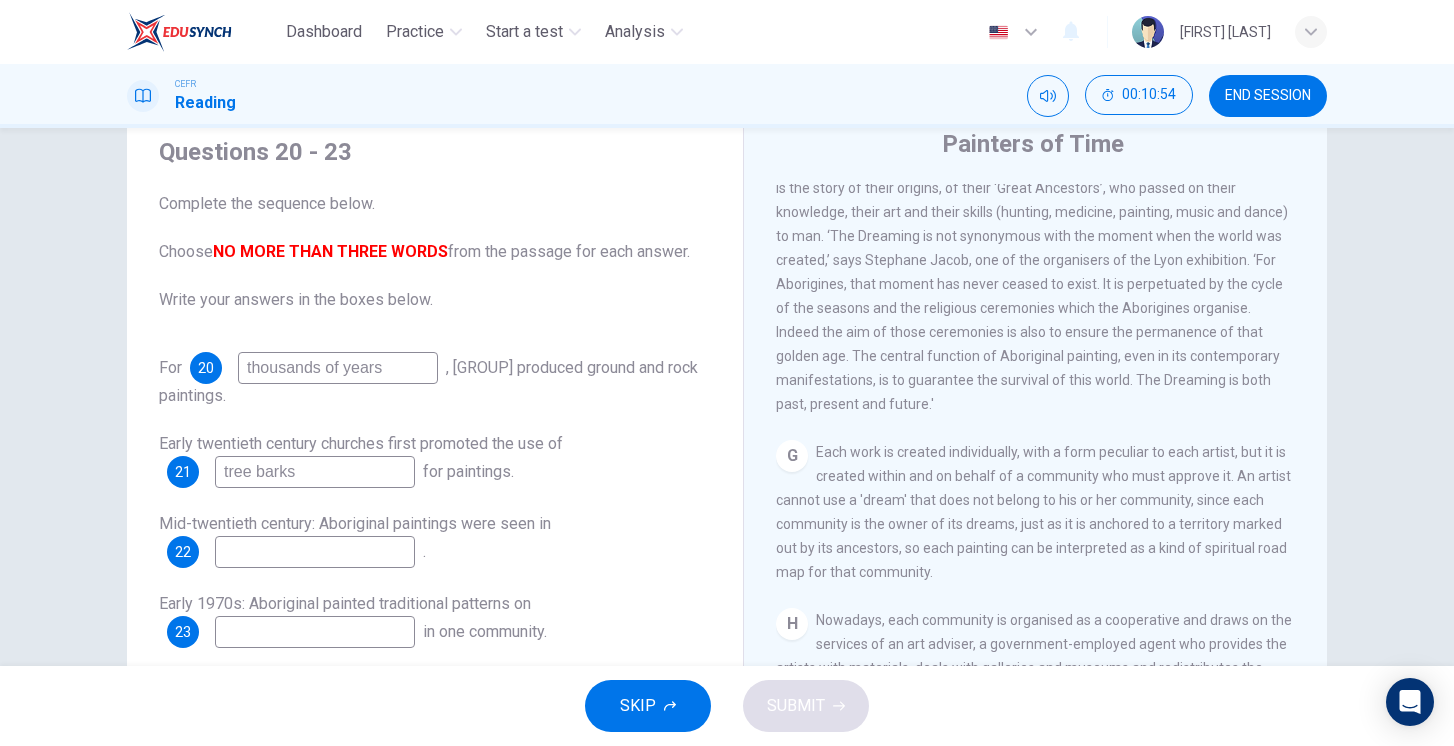 scroll, scrollTop: 1567, scrollLeft: 0, axis: vertical 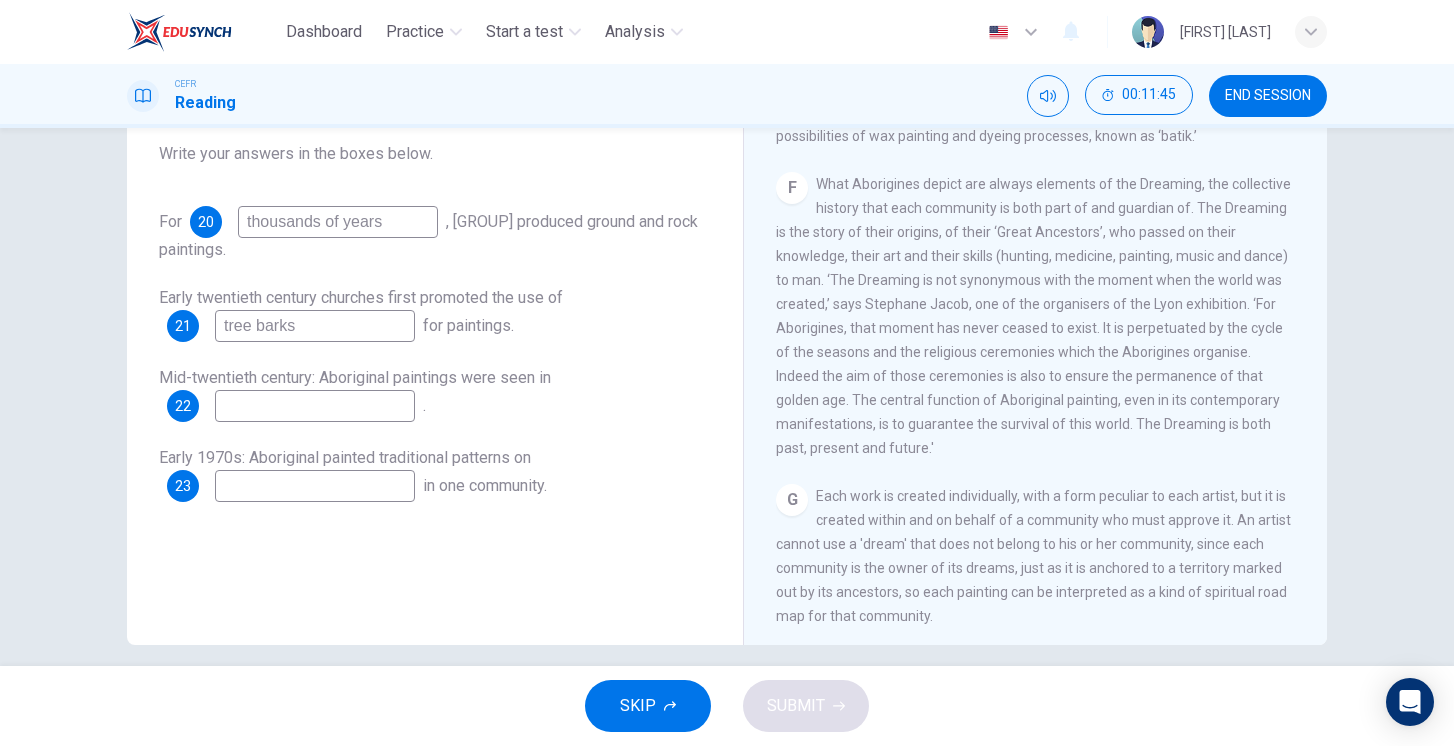 type on "tree barks" 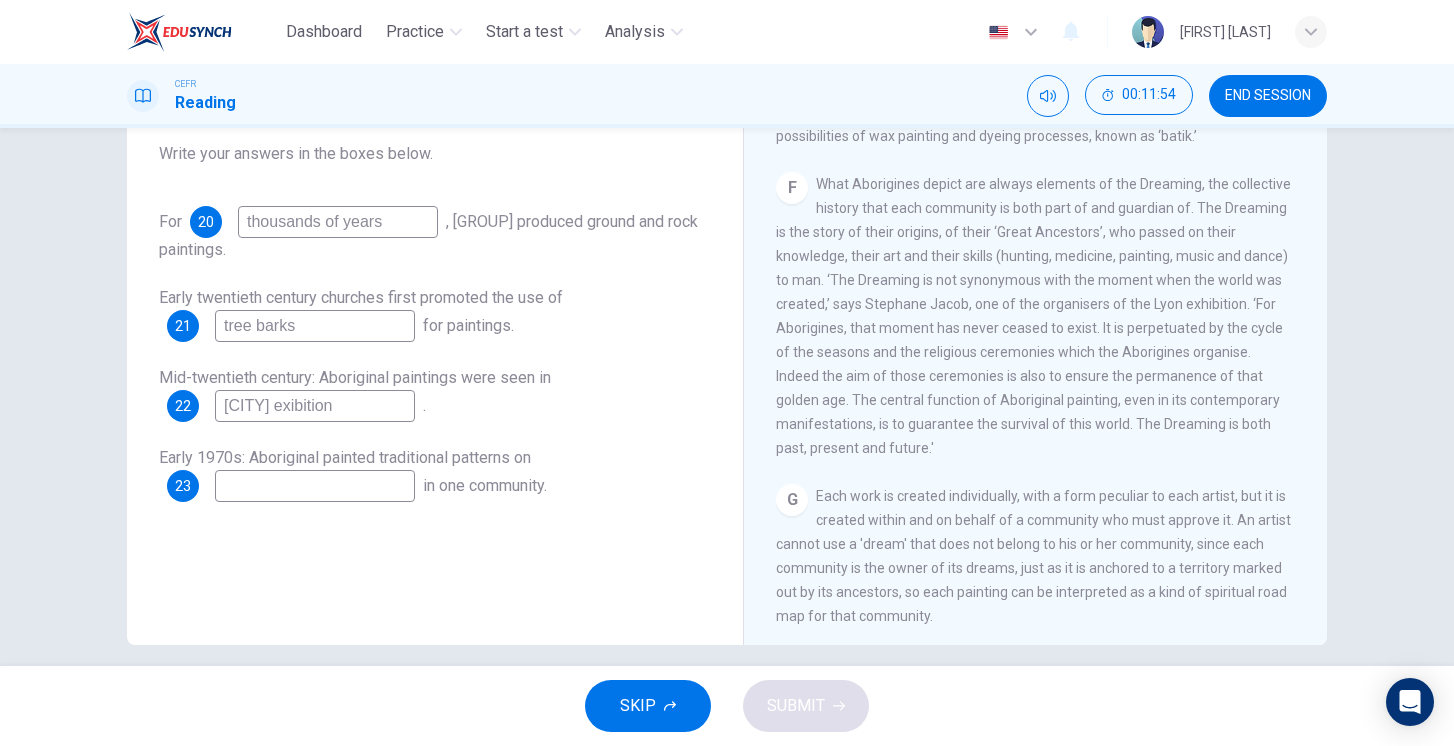 click at bounding box center [338, 222] 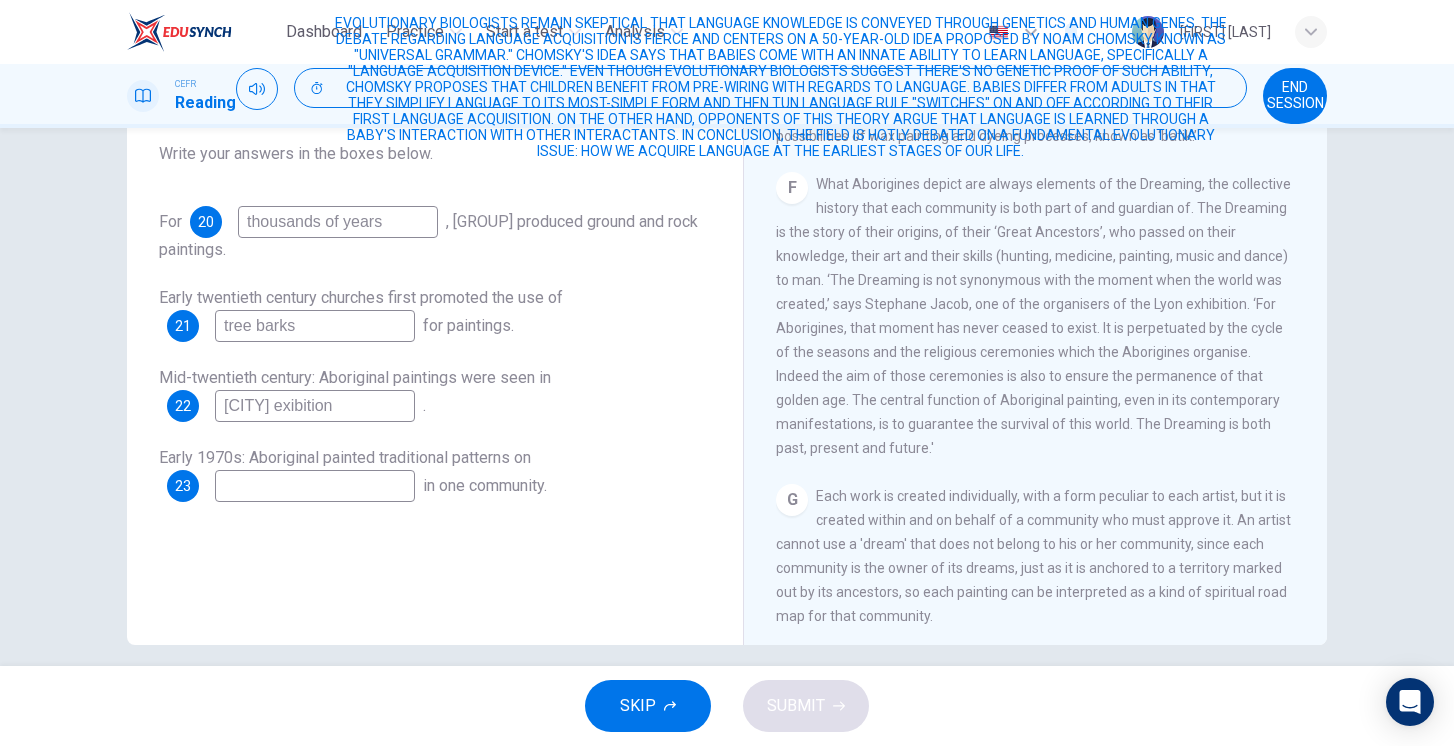 click on "[CITY] exibition" at bounding box center [338, 222] 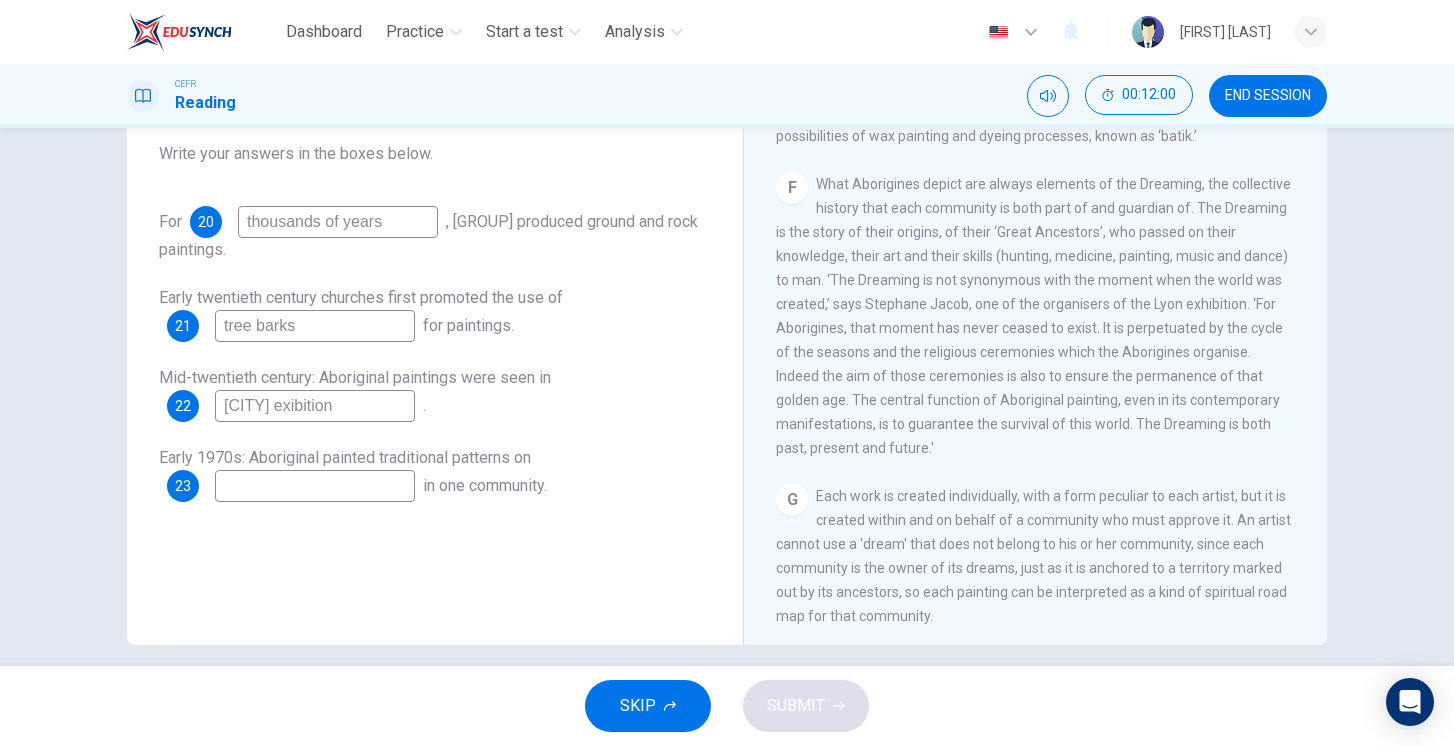 click on "[CITY] exibition" at bounding box center (338, 222) 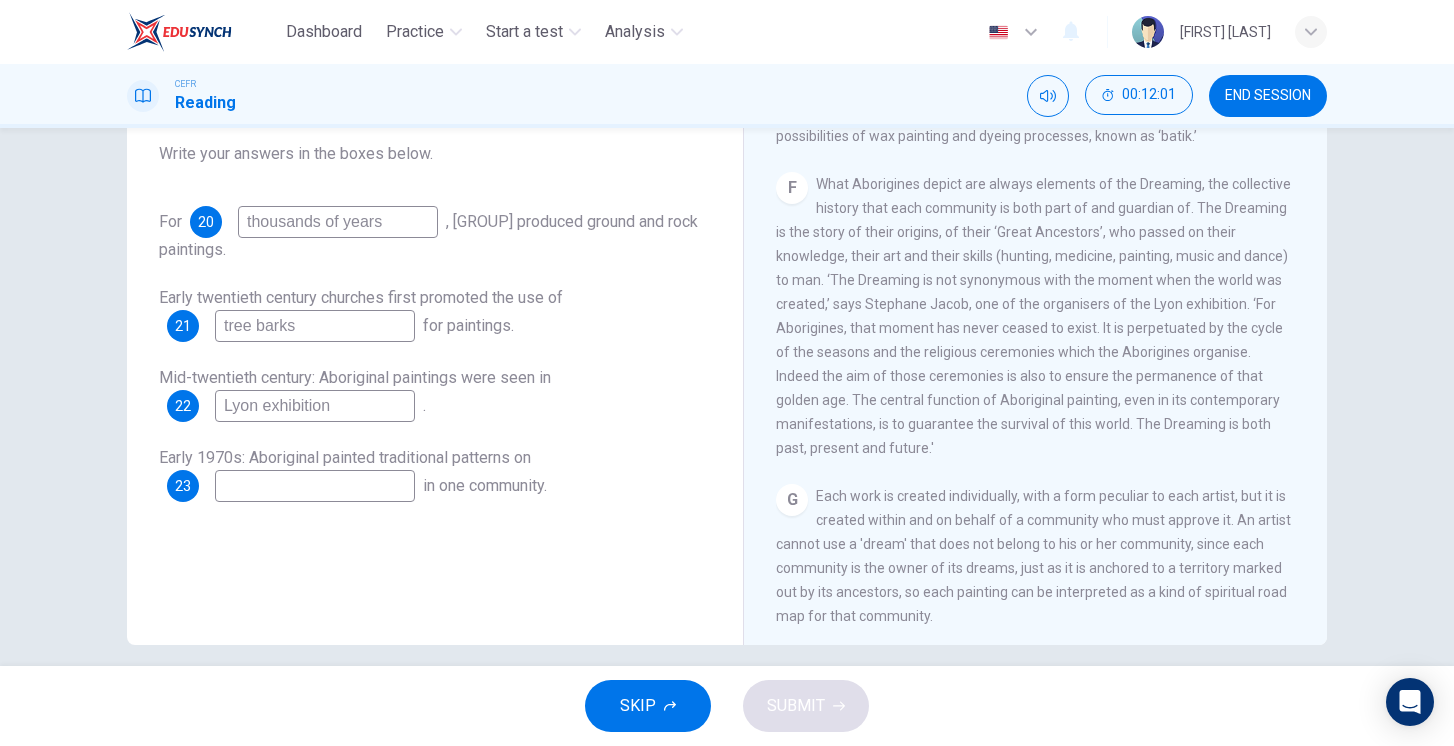 type on "Lyon exhibition" 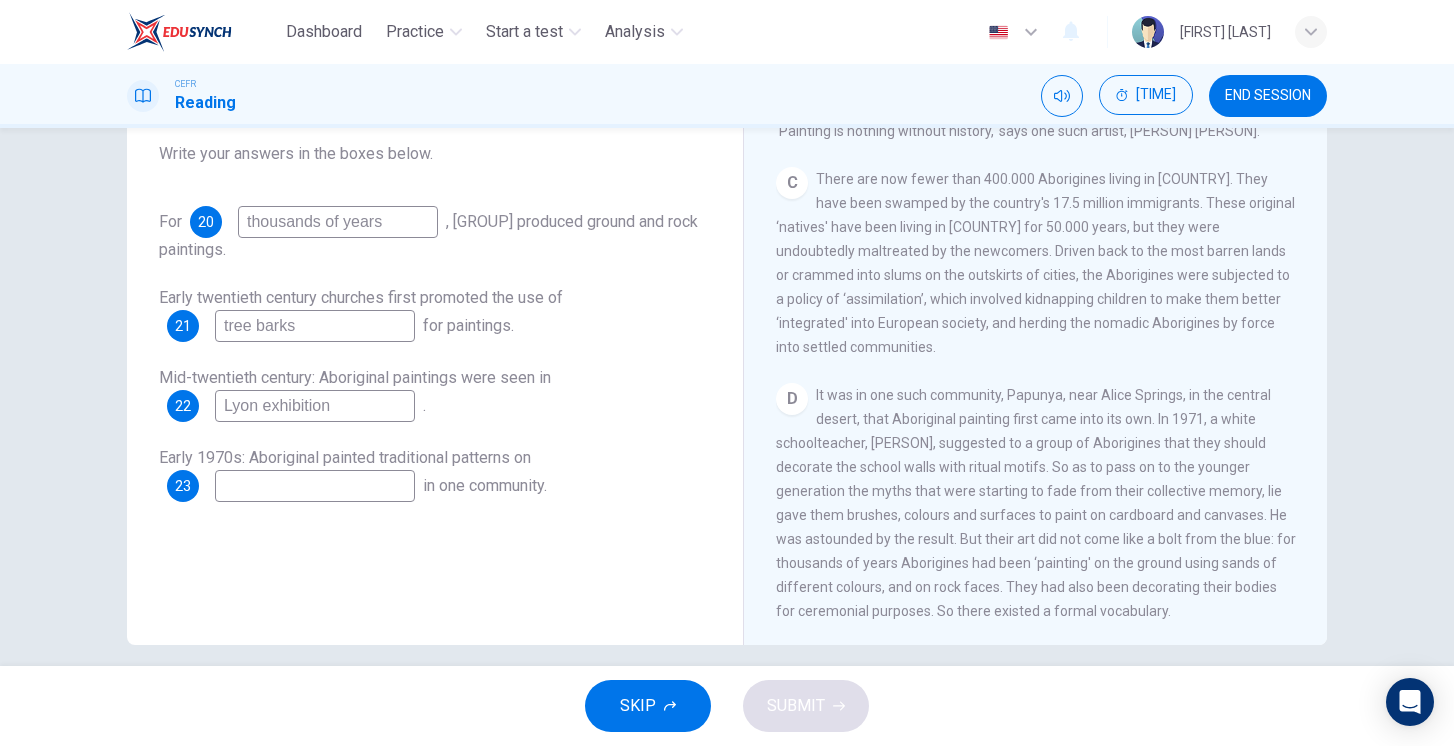 scroll, scrollTop: 655, scrollLeft: 0, axis: vertical 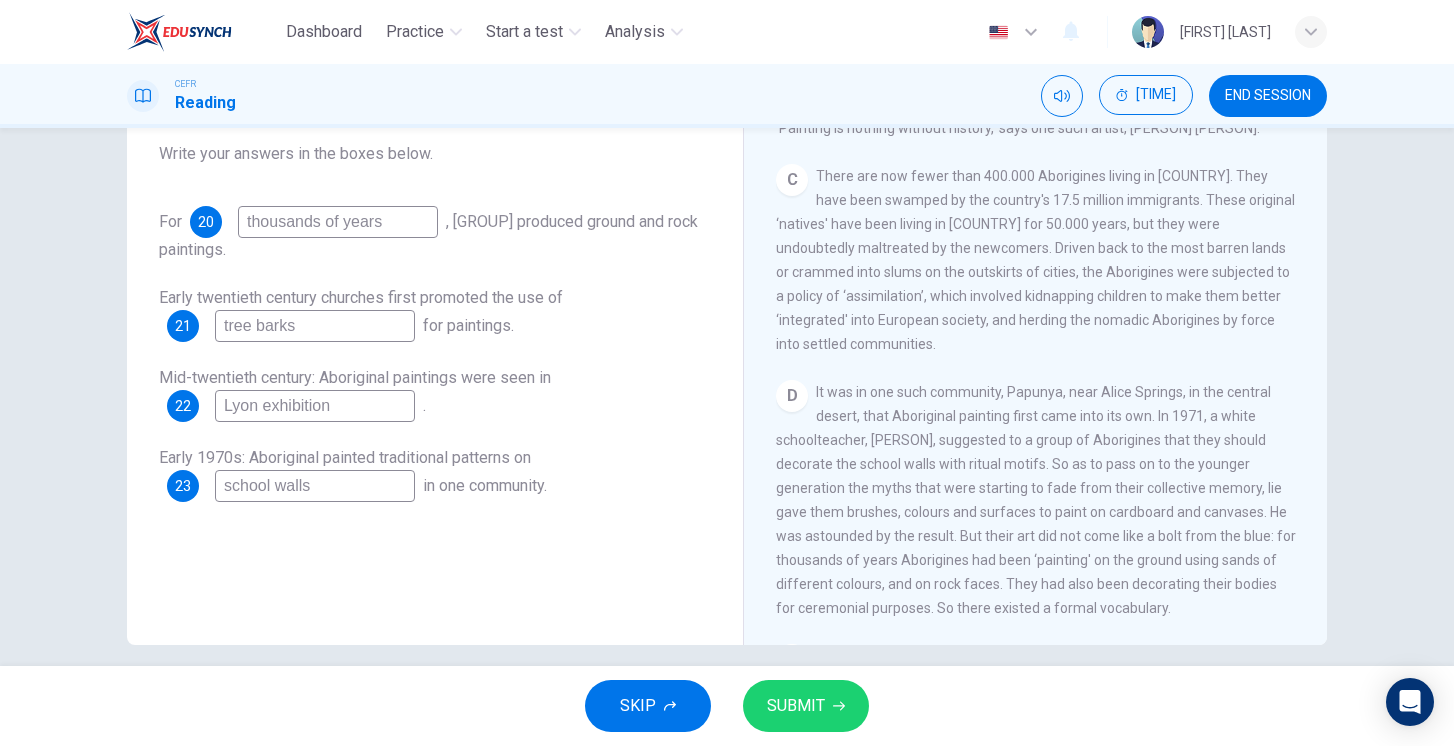 type on "school walls" 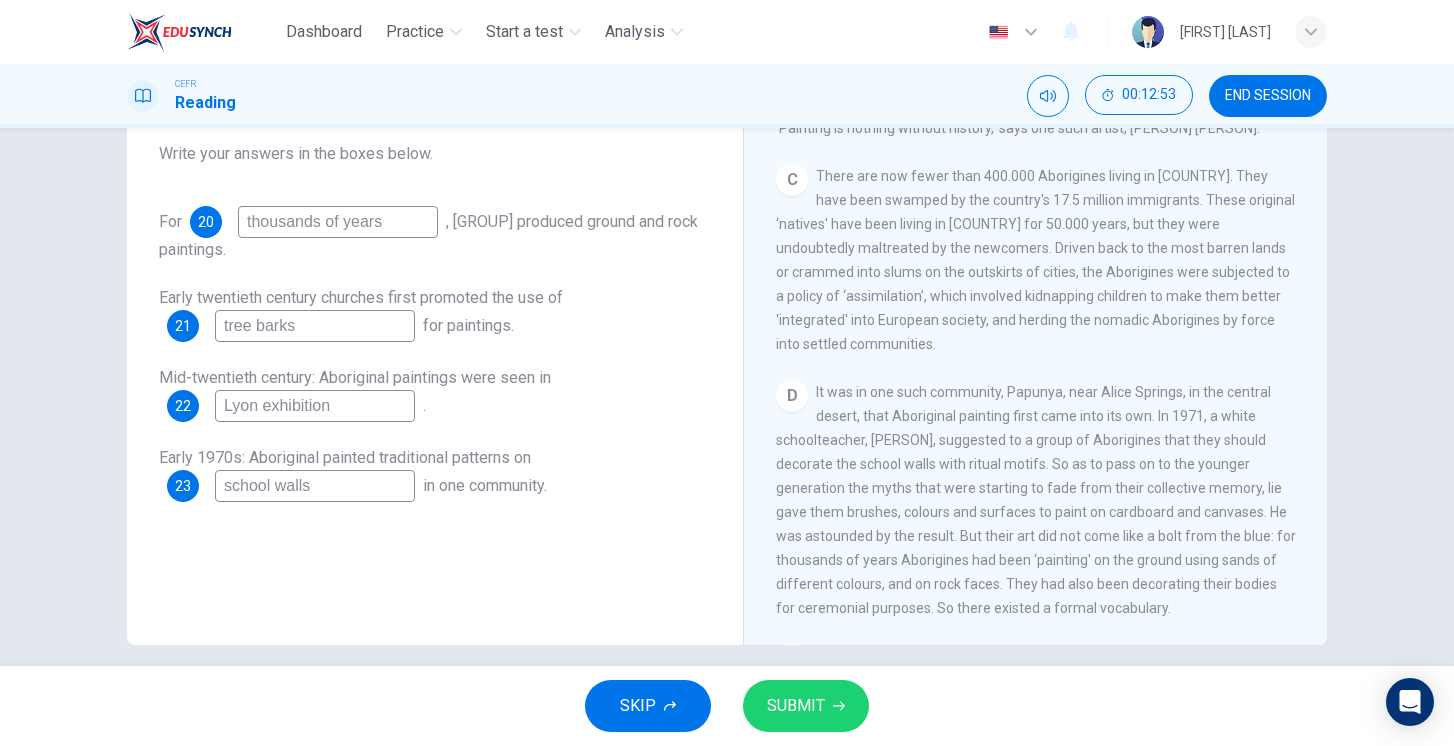 scroll, scrollTop: 227, scrollLeft: 0, axis: vertical 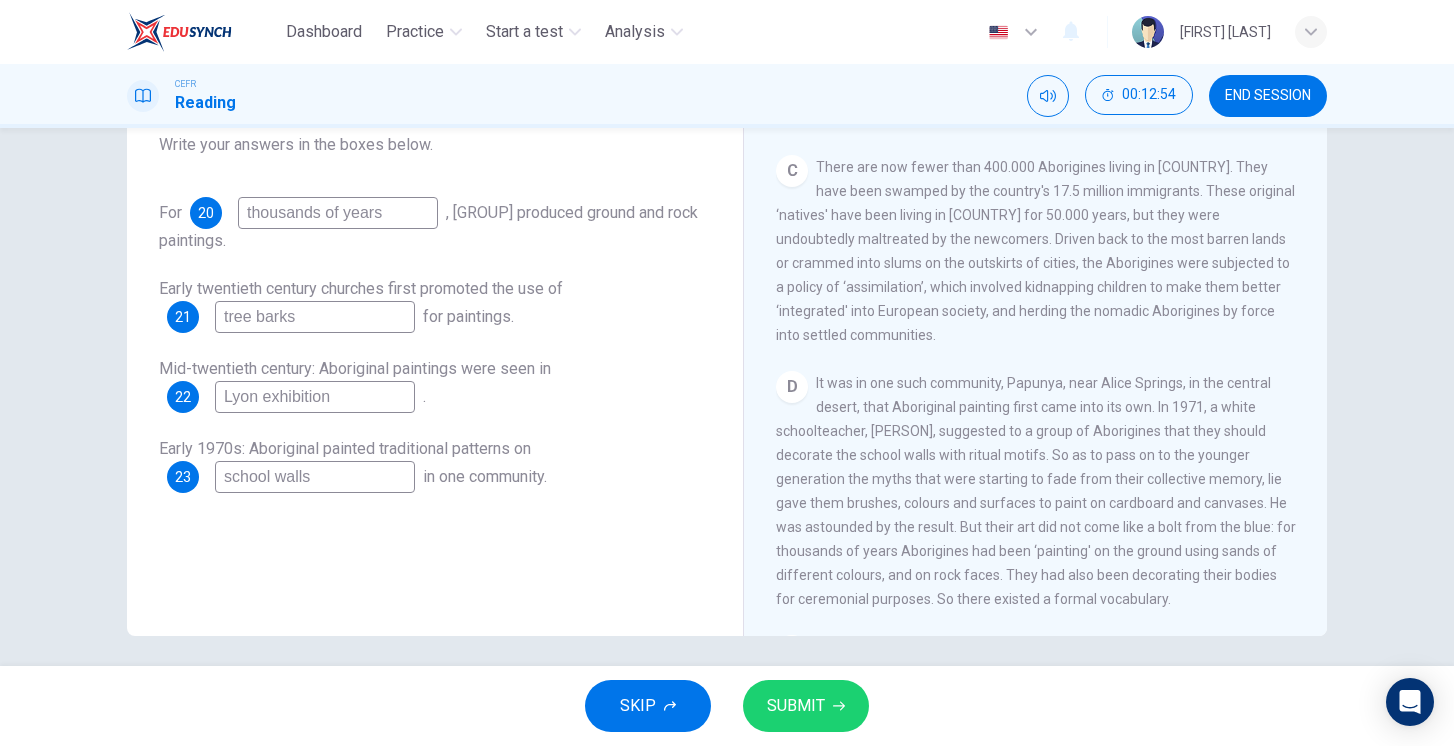 click on "SUBMIT" at bounding box center (796, 706) 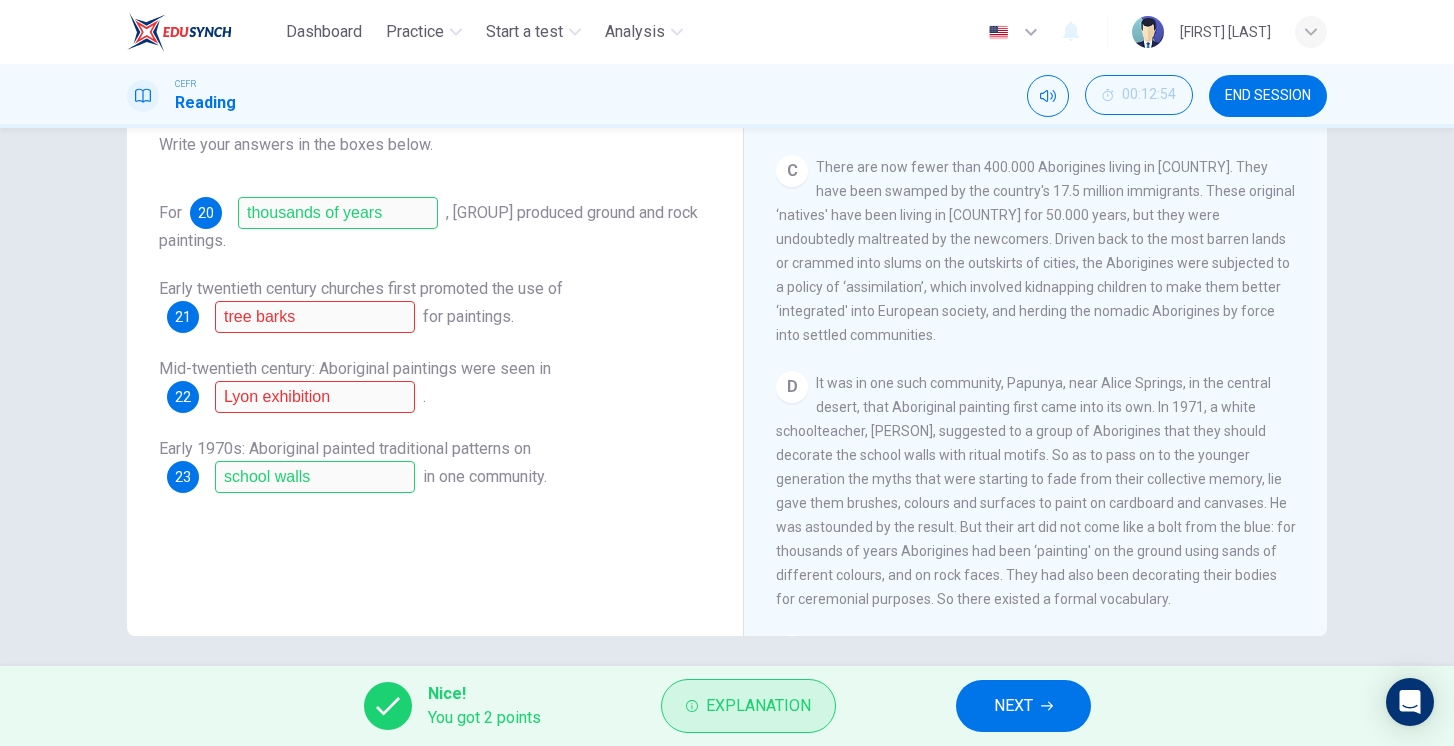 click on "Explanation" at bounding box center [758, 706] 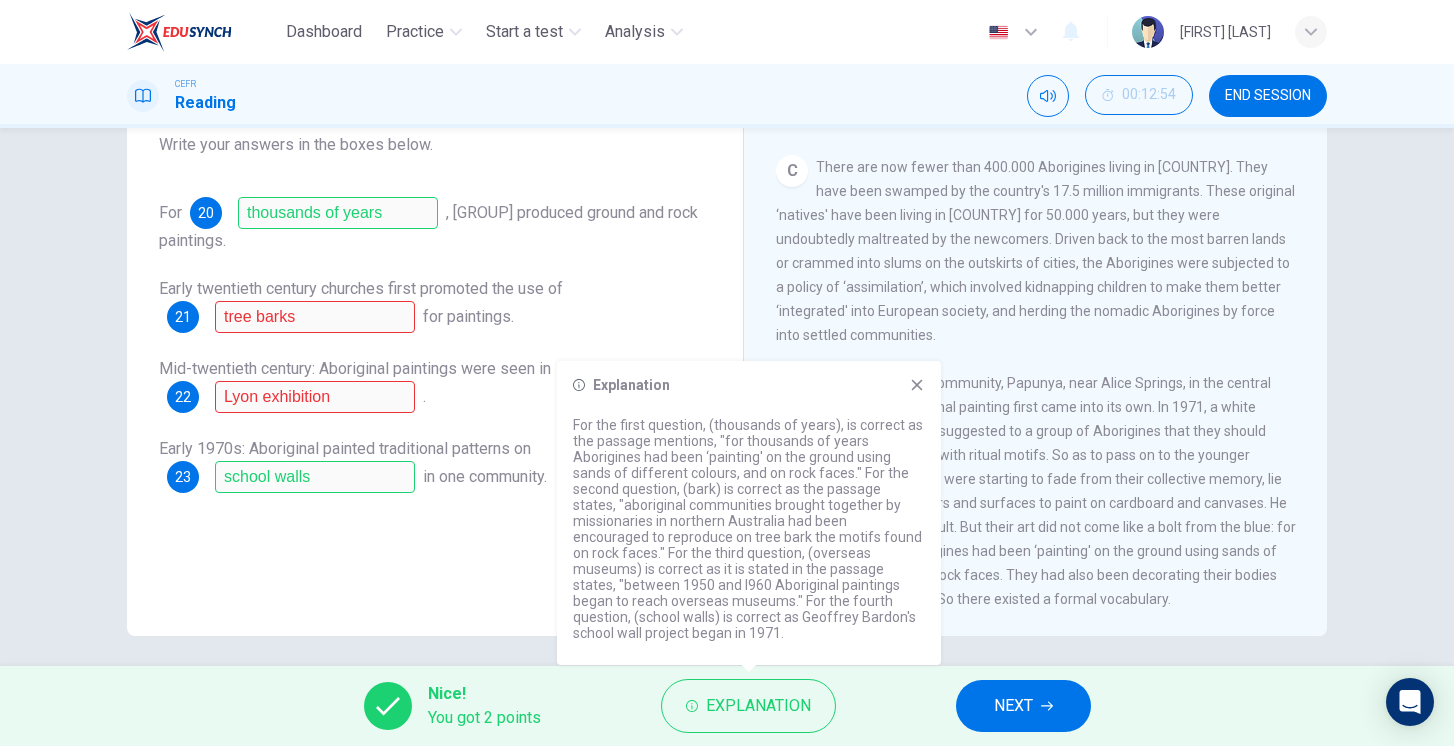 click on "Explanation For the first question, (thousands of years), is correct as the passage mentions, "for thousands of years Aborigines had been ‘painting' on the ground using sands of different colours, and on rock faces."
For the second question, (bark) is correct as the passage states, "aboriginal communities brought together by missionaries in northern Australia had been encouraged to reproduce on tree bark the motifs found on rock faces."
For the third question, (overseas museums) is correct as it is stated in the passage states, "between 1950 and I960 Aboriginal paintings began to reach overseas museums."
For the fourth question, (school walls) is correct as Geoffrey Bardon's school wall project began in 1971." at bounding box center (749, 513) 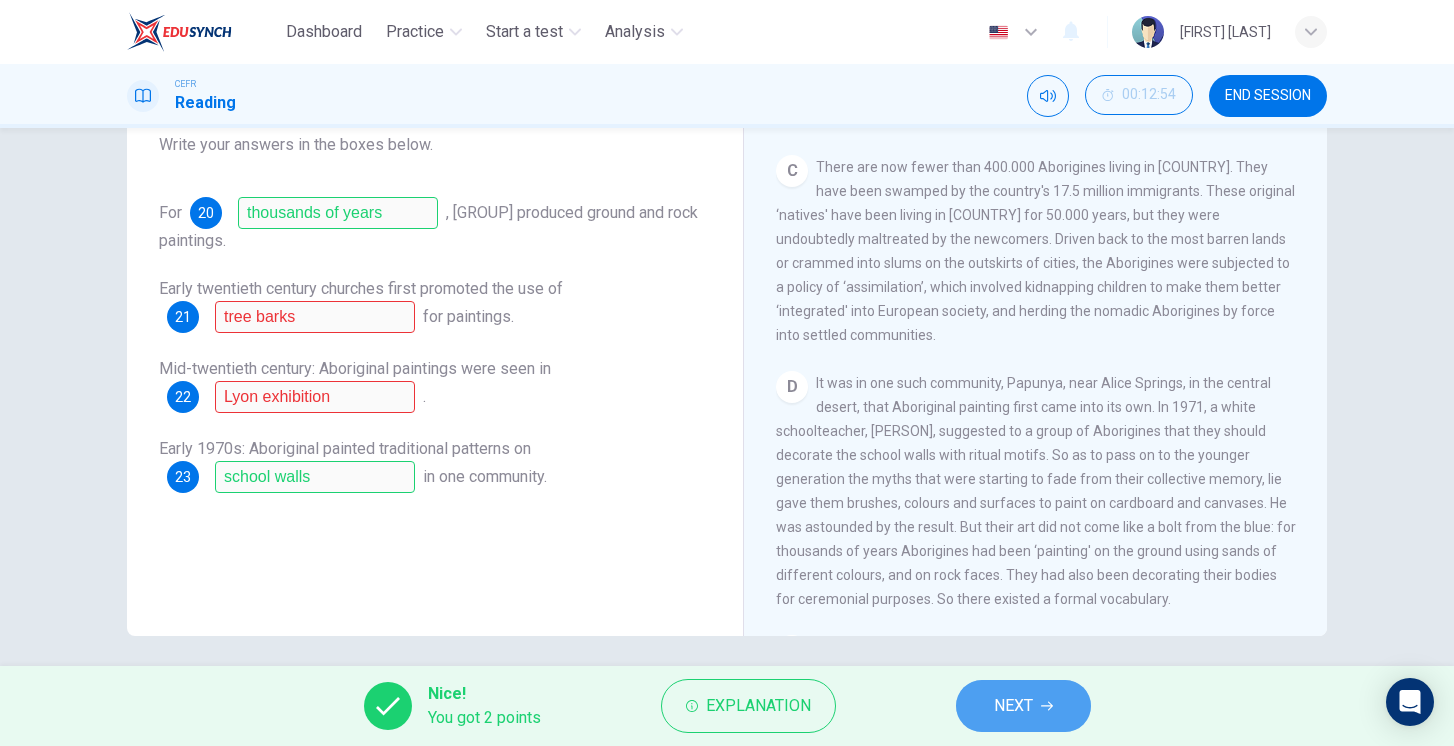 click on "NEXT" at bounding box center [1013, 706] 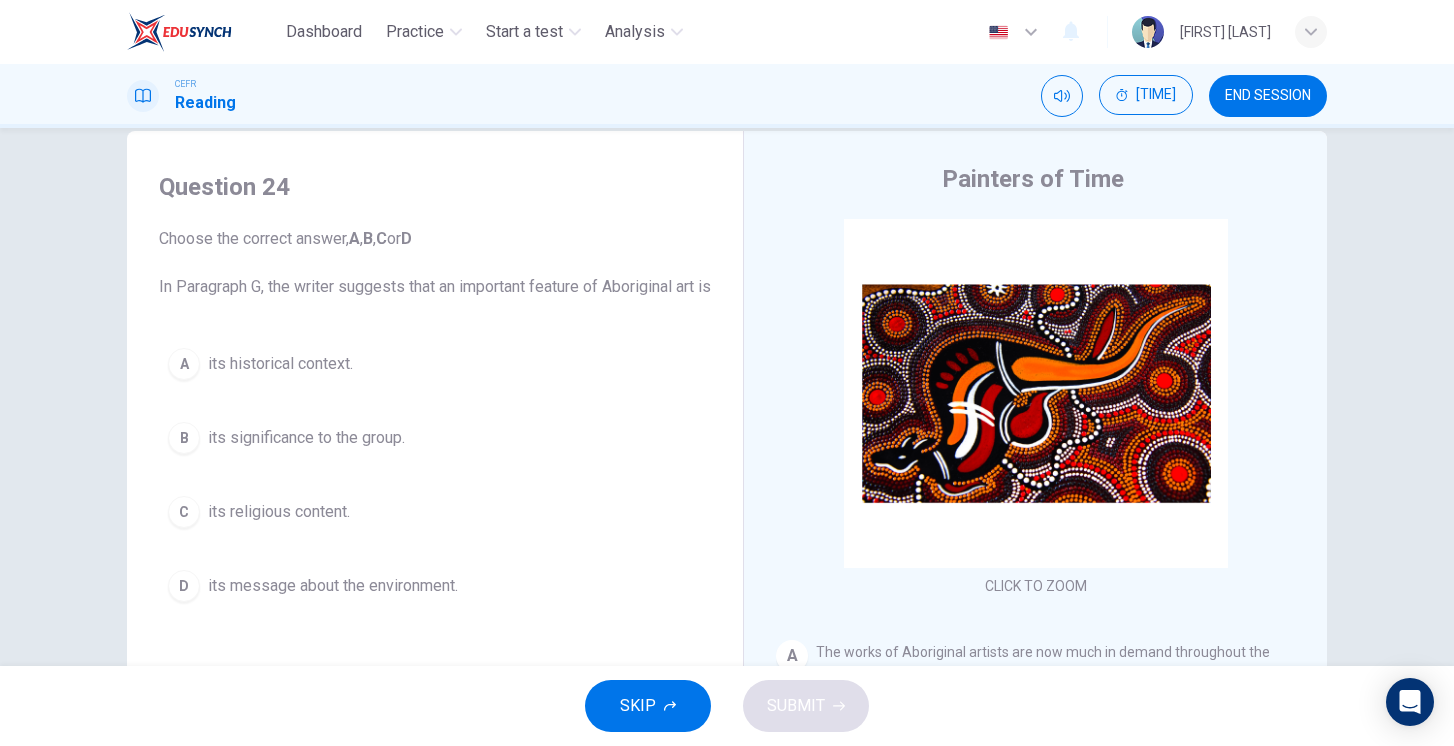 scroll, scrollTop: 112, scrollLeft: 0, axis: vertical 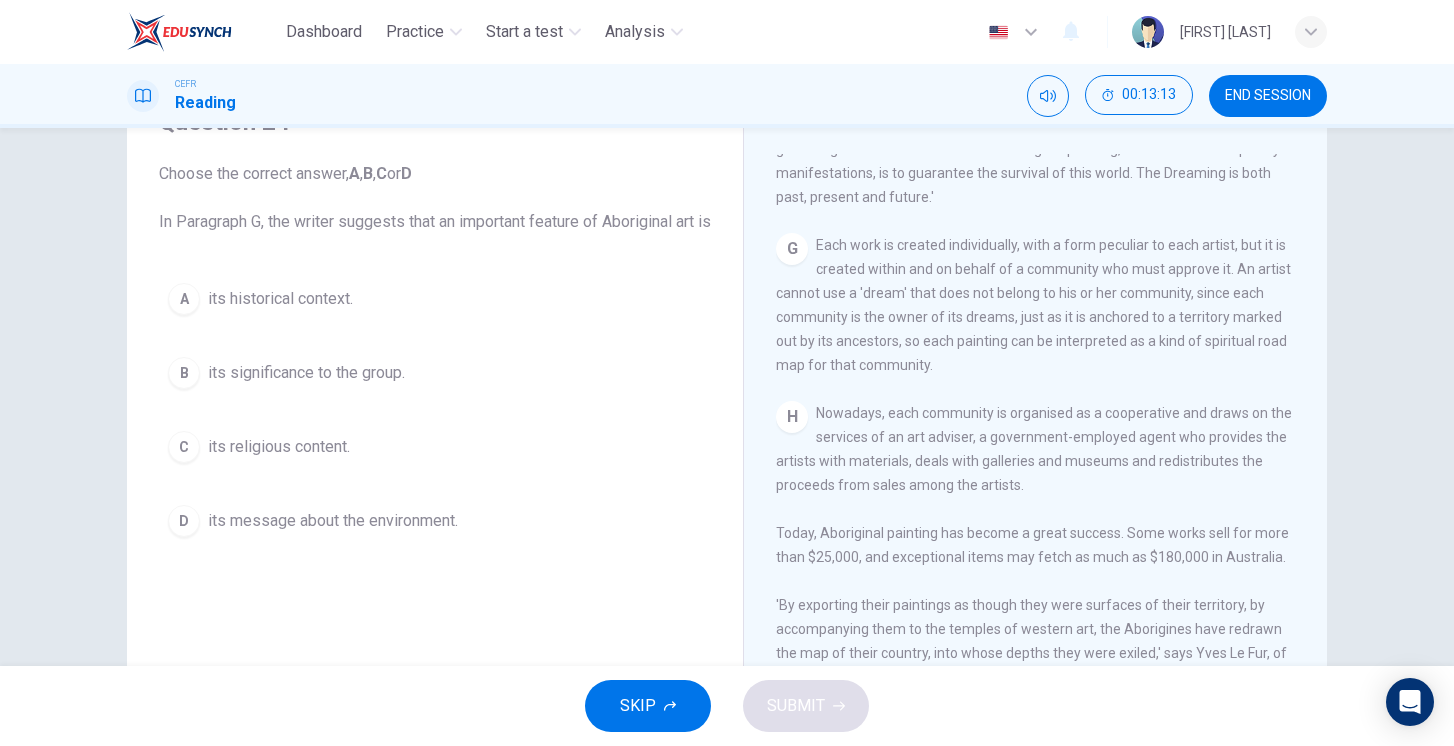 click on "its significance to the group." at bounding box center (280, 299) 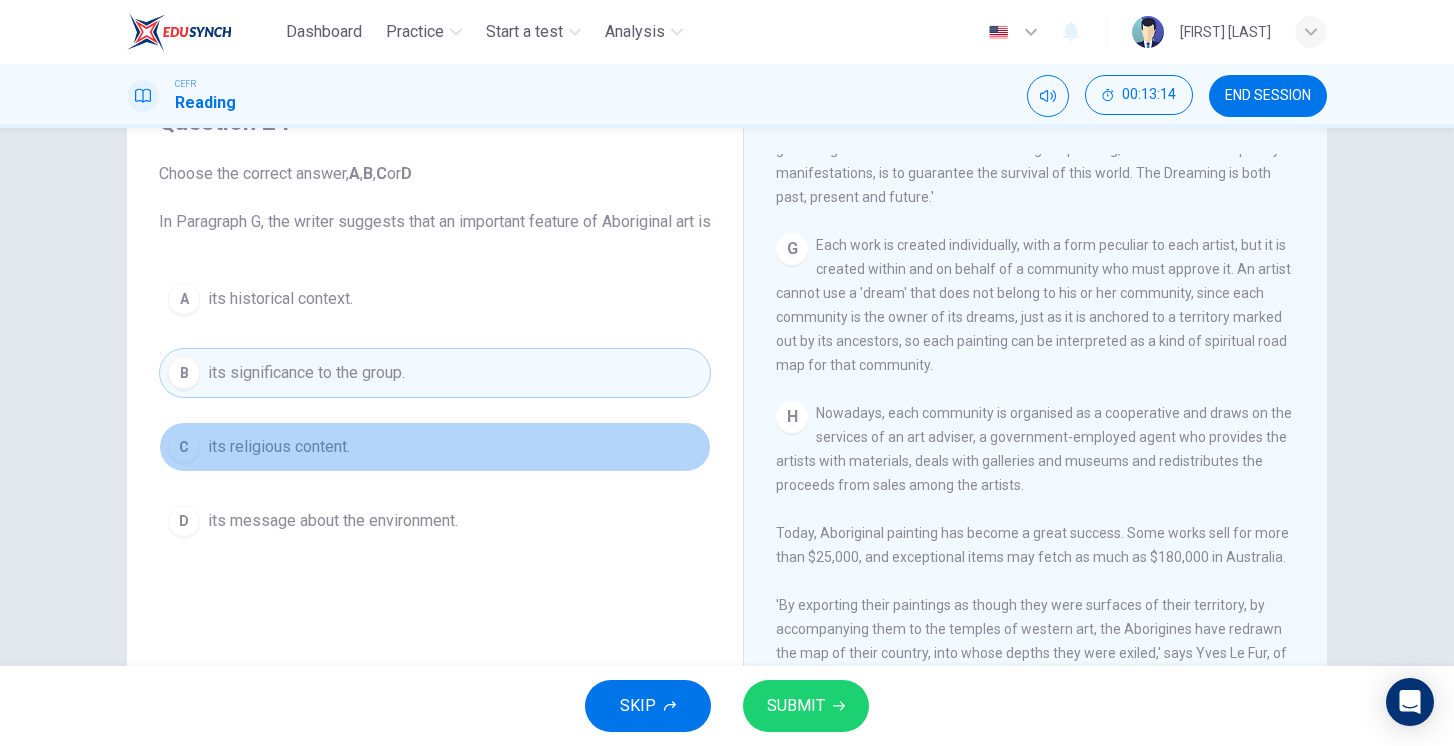 click on "C its religious content." at bounding box center [435, 447] 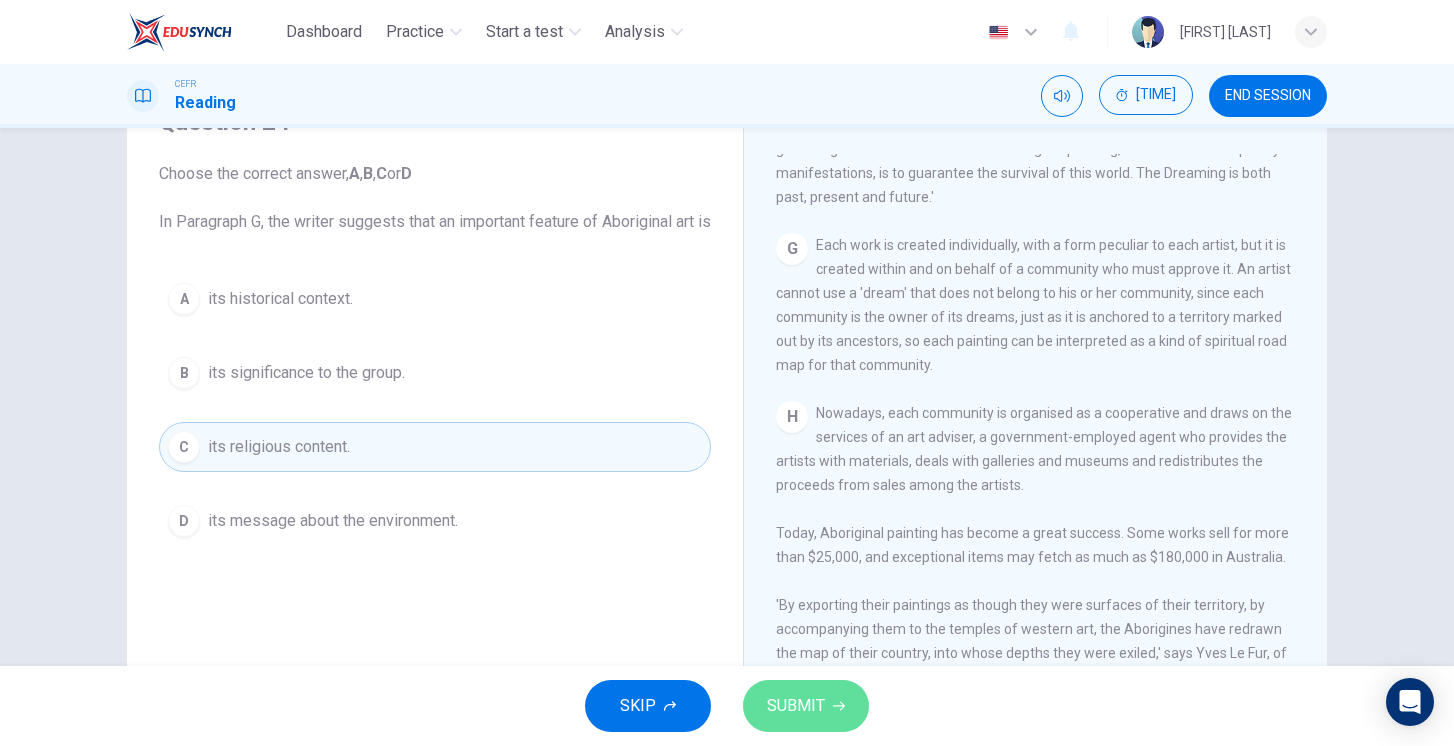 click on "SUBMIT" at bounding box center (796, 706) 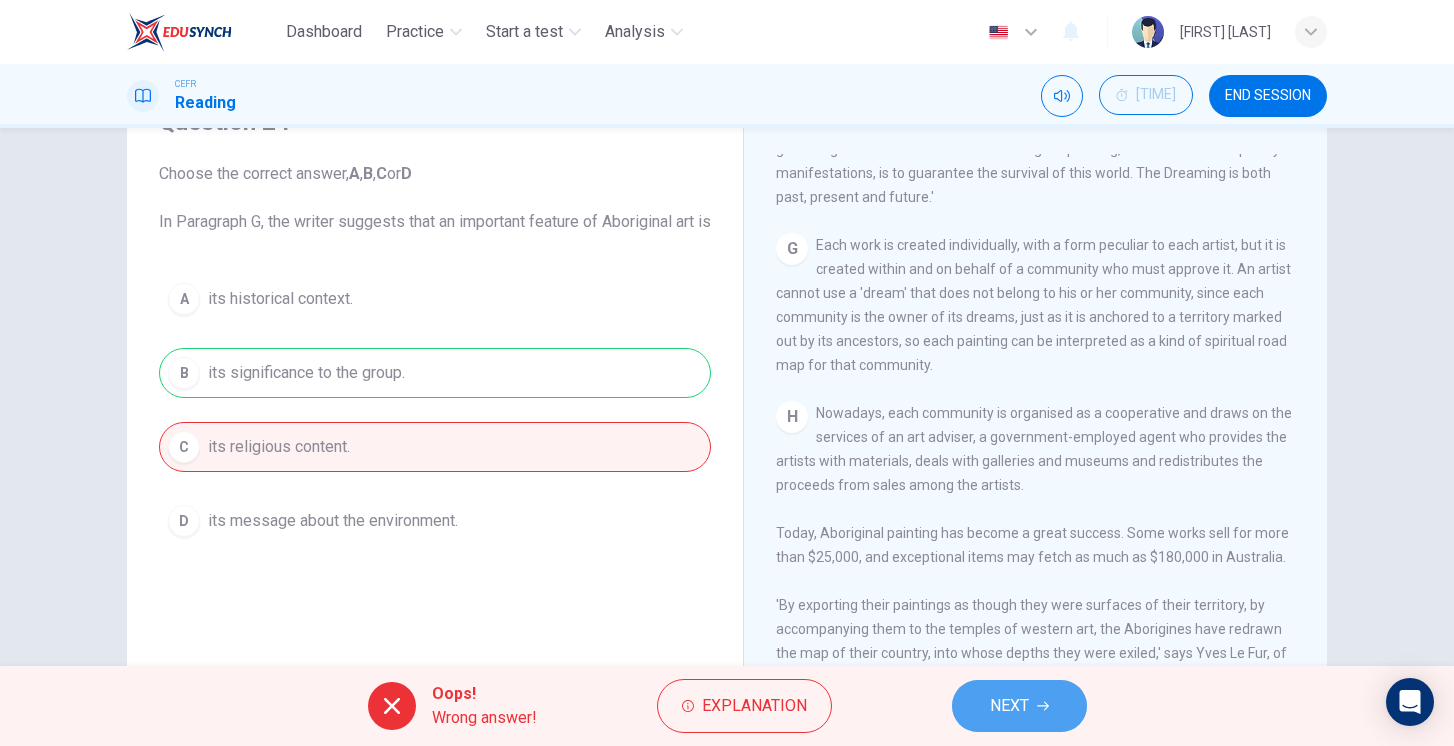 click on "NEXT" at bounding box center [1009, 706] 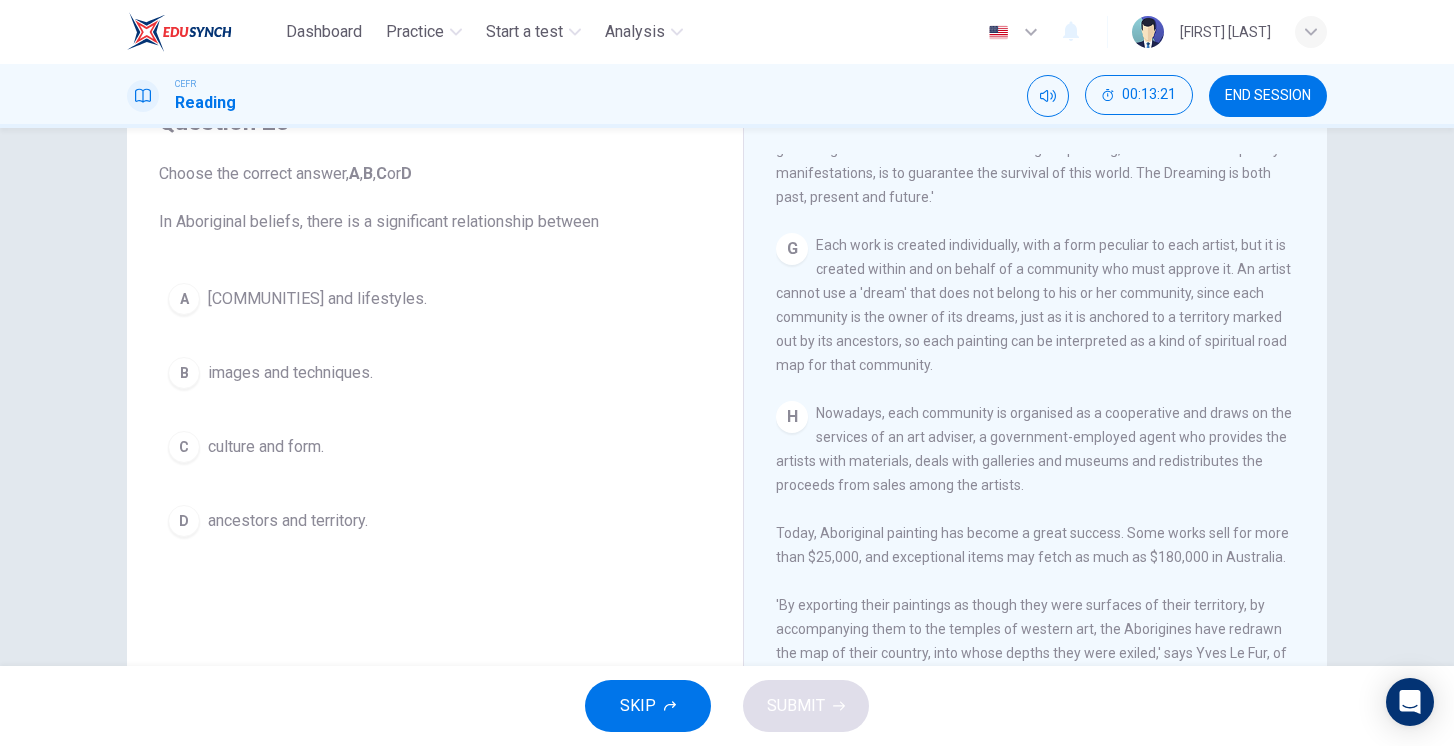 click on "culture and form." at bounding box center [317, 299] 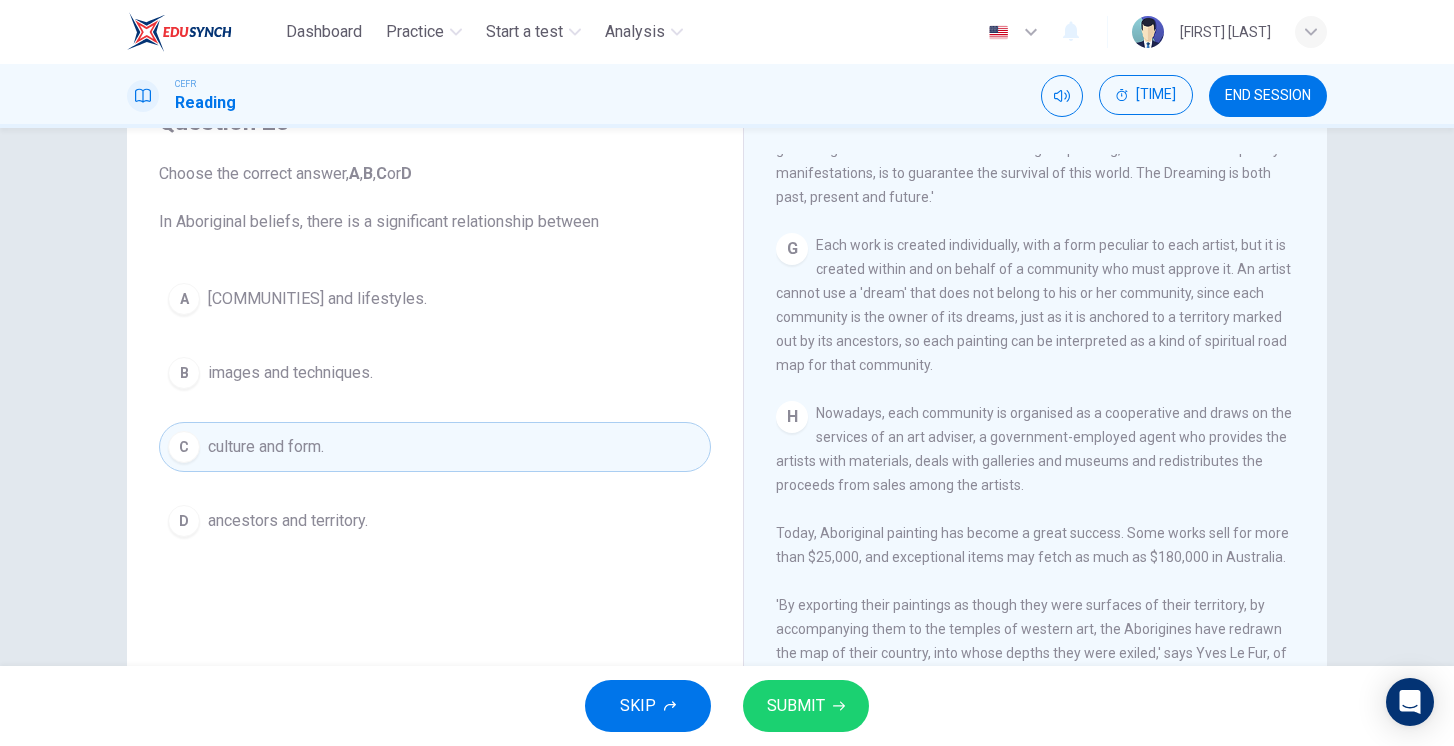 click on "ancestors and territory." at bounding box center [317, 299] 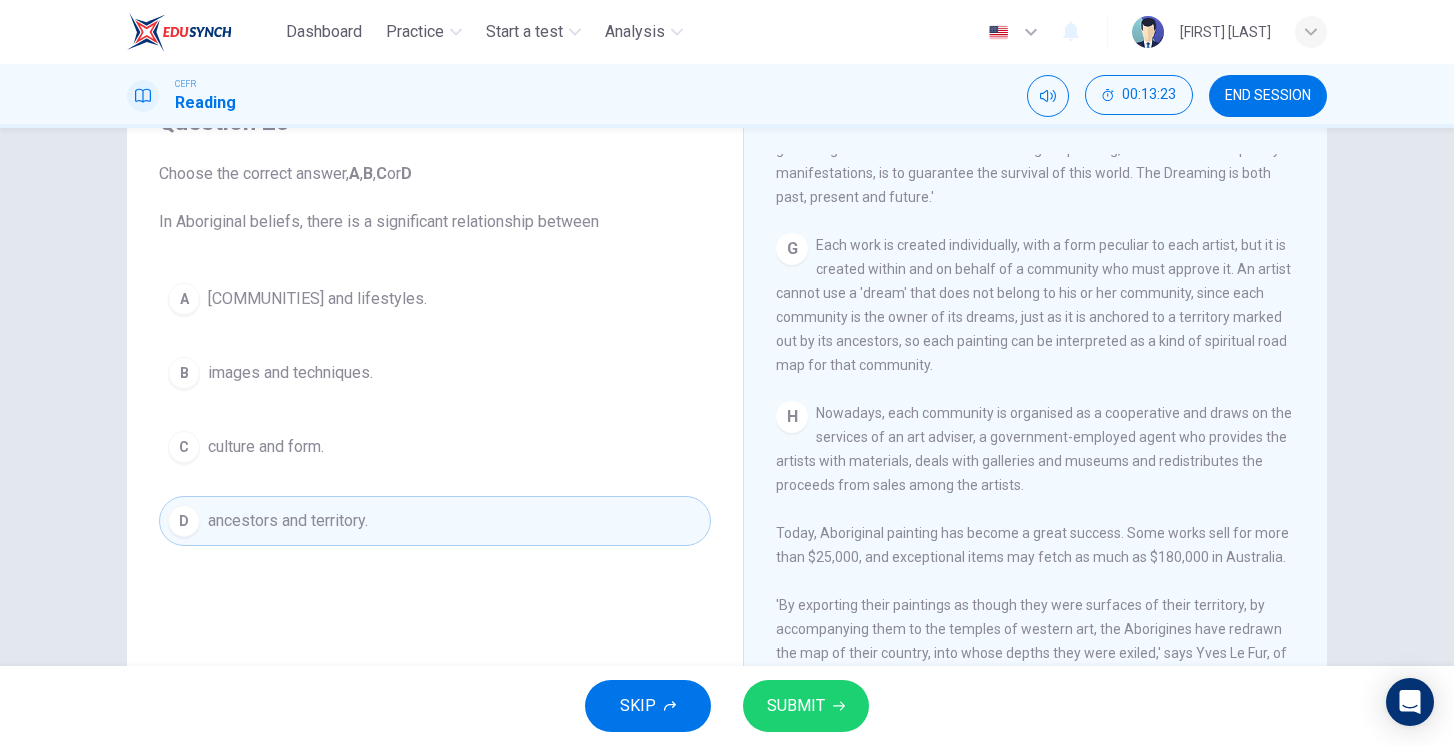 click on "SUBMIT" at bounding box center (796, 706) 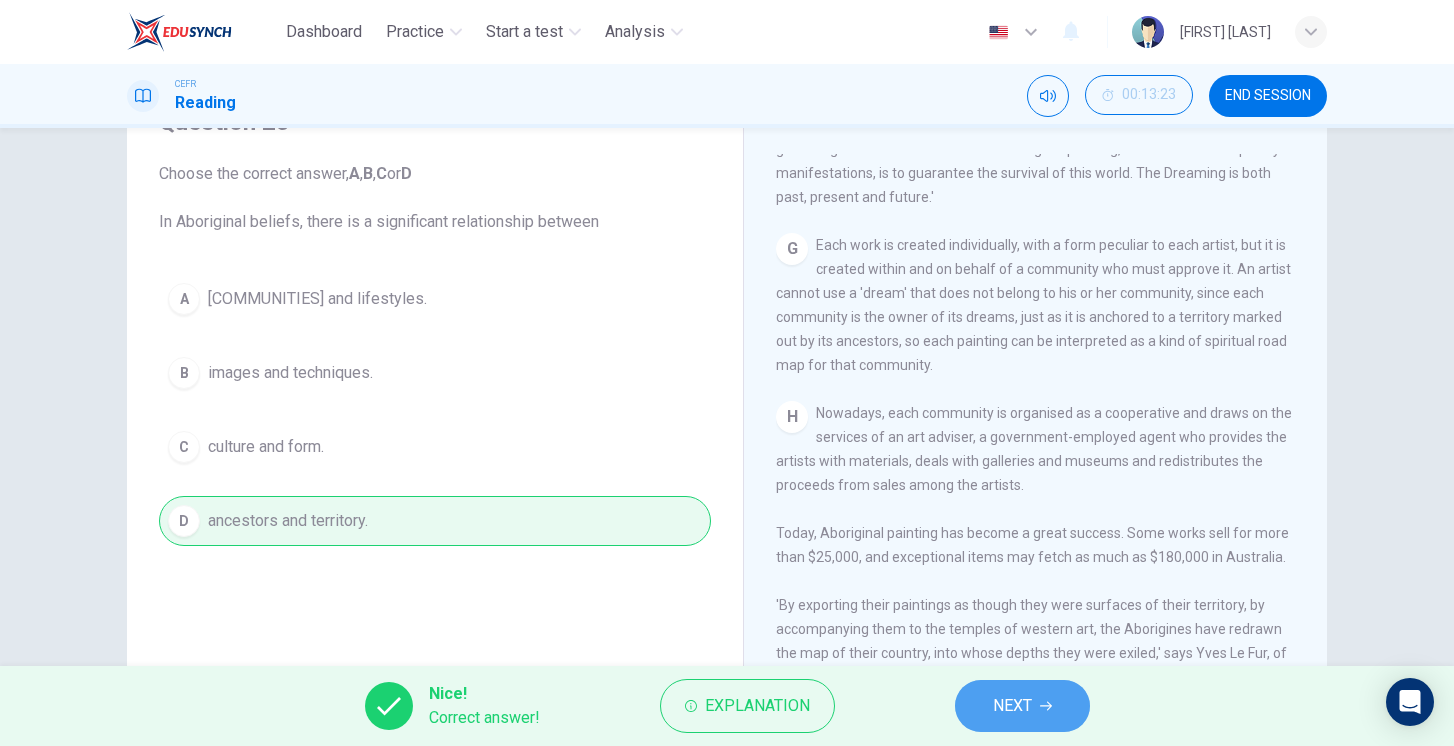 click on "NEXT" at bounding box center [1012, 706] 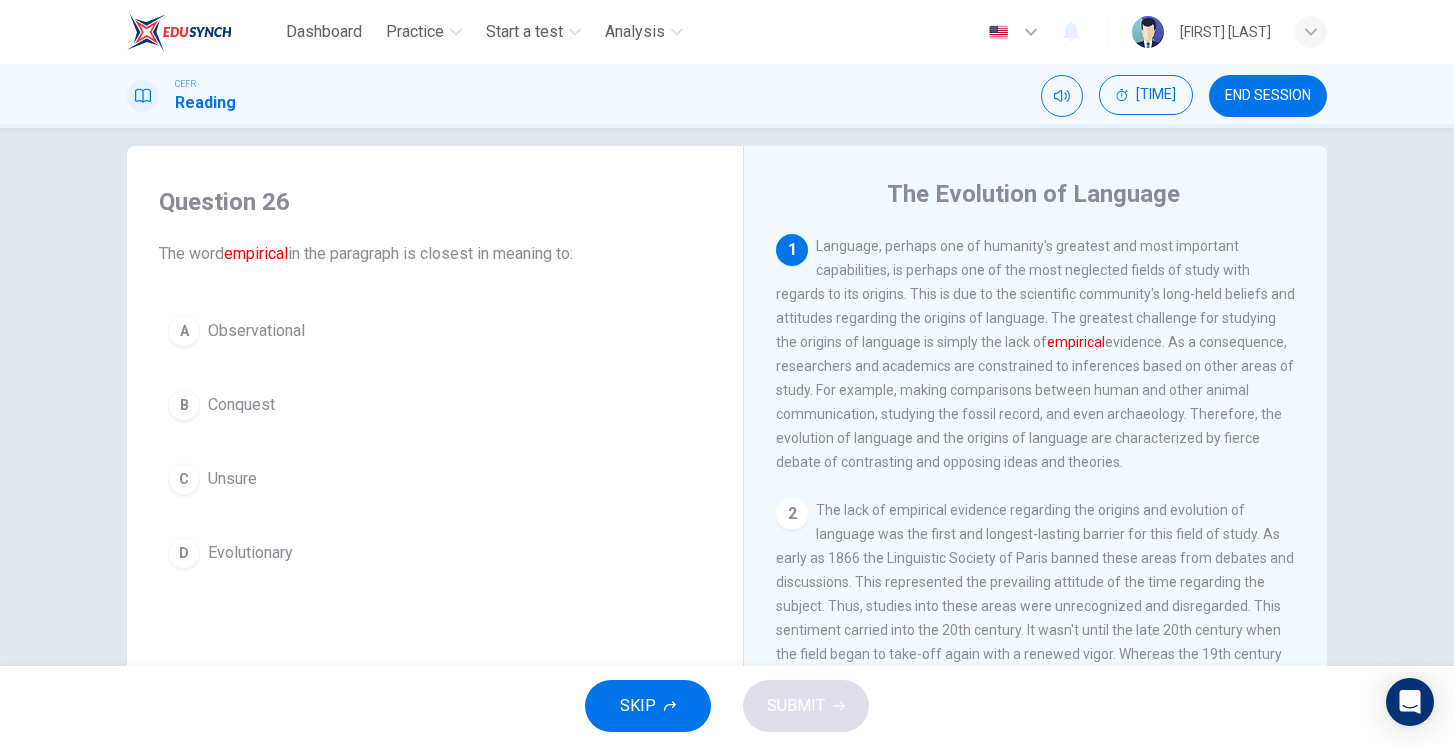 scroll, scrollTop: 14, scrollLeft: 0, axis: vertical 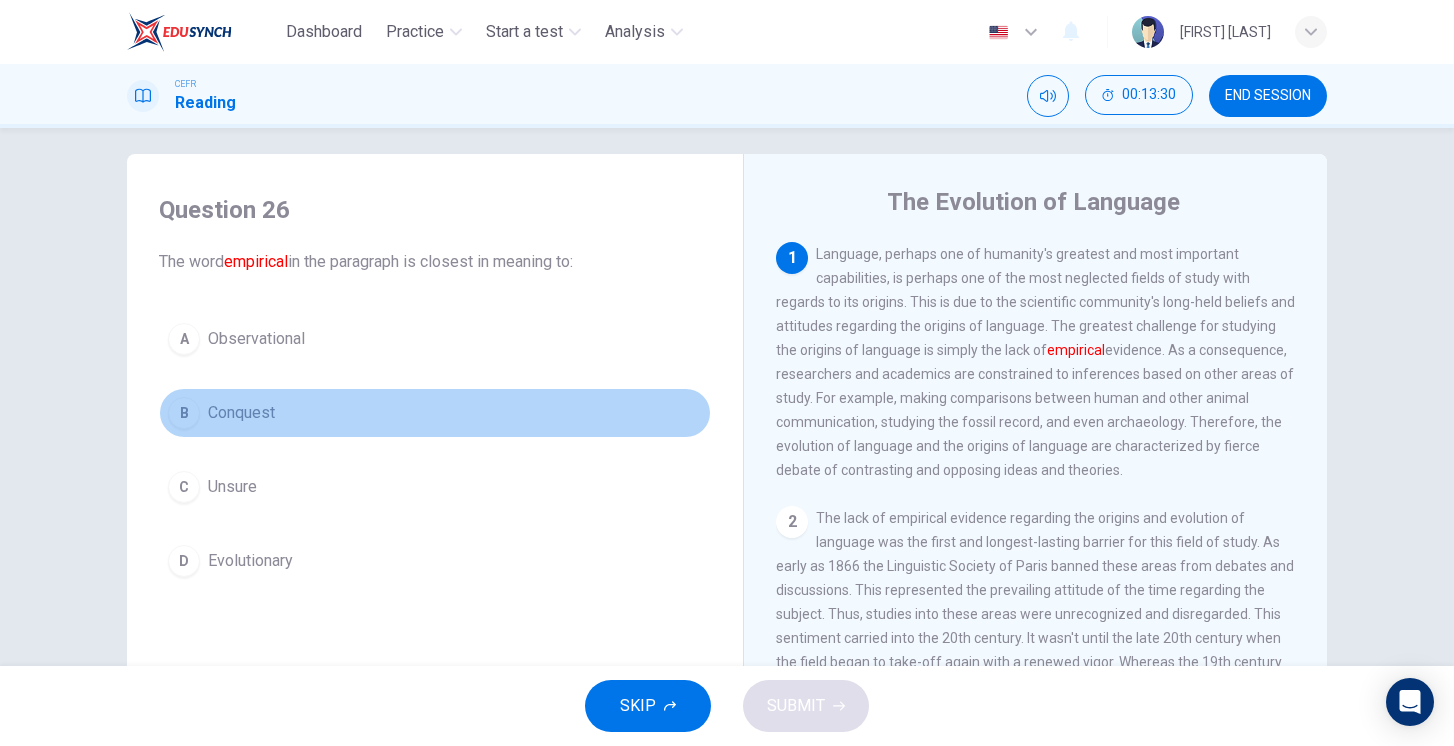 click on "Conquest" at bounding box center [256, 339] 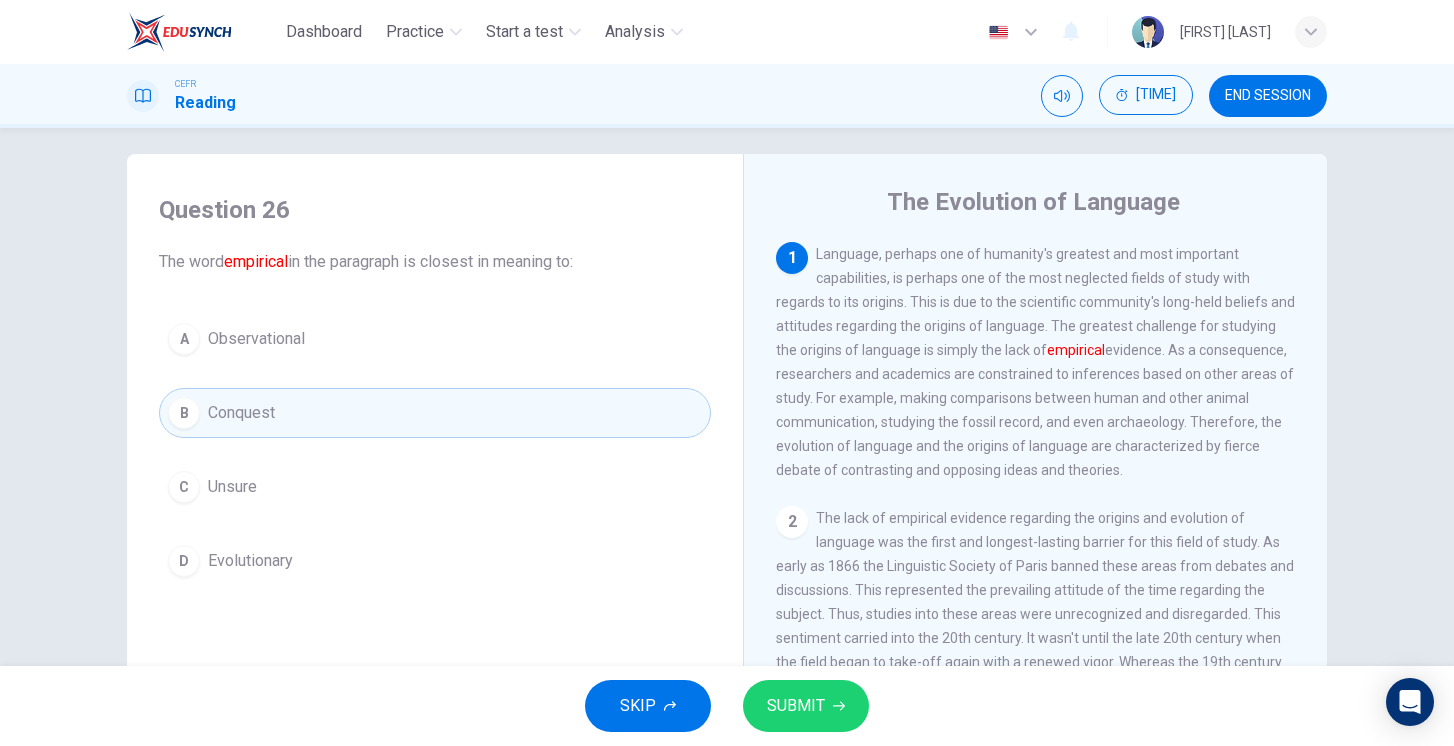 click on "SUBMIT" at bounding box center (796, 706) 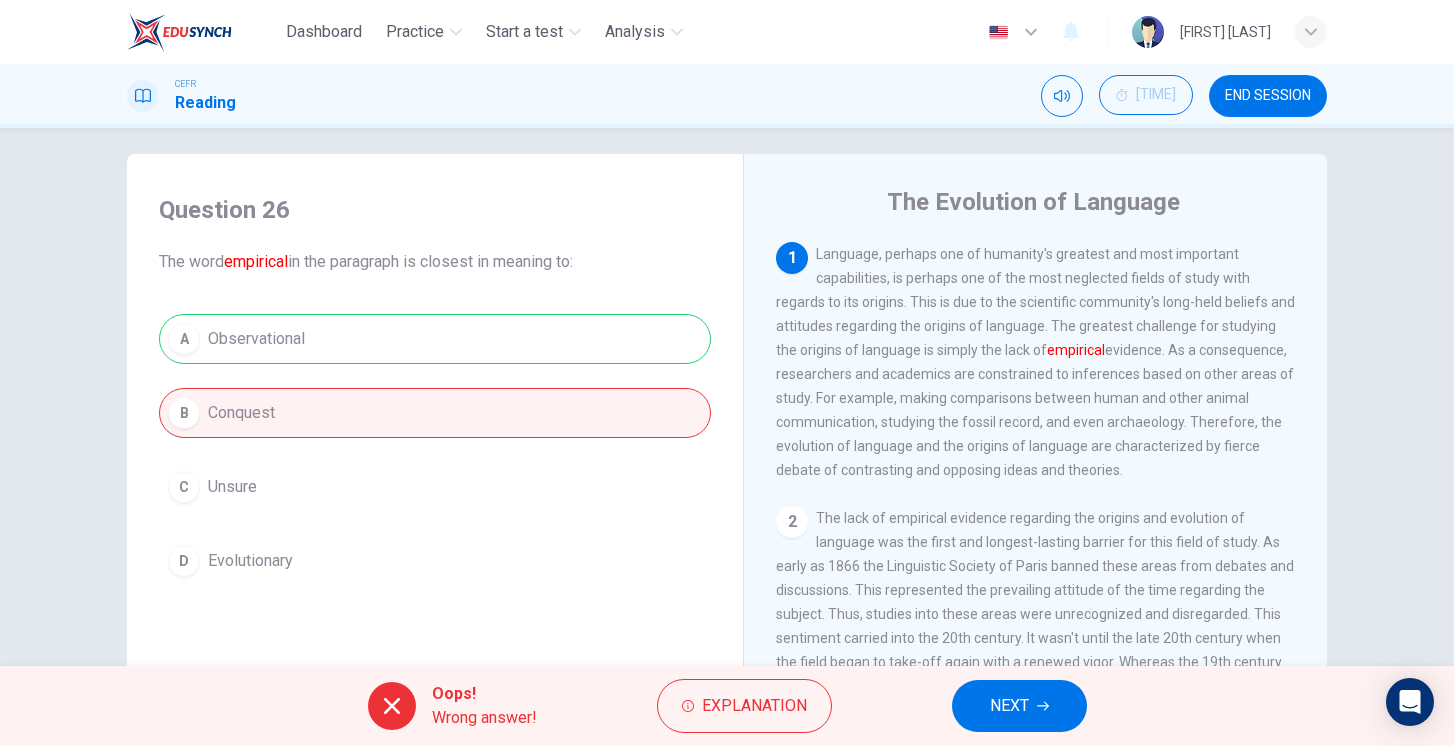 click on "NEXT" at bounding box center [1009, 706] 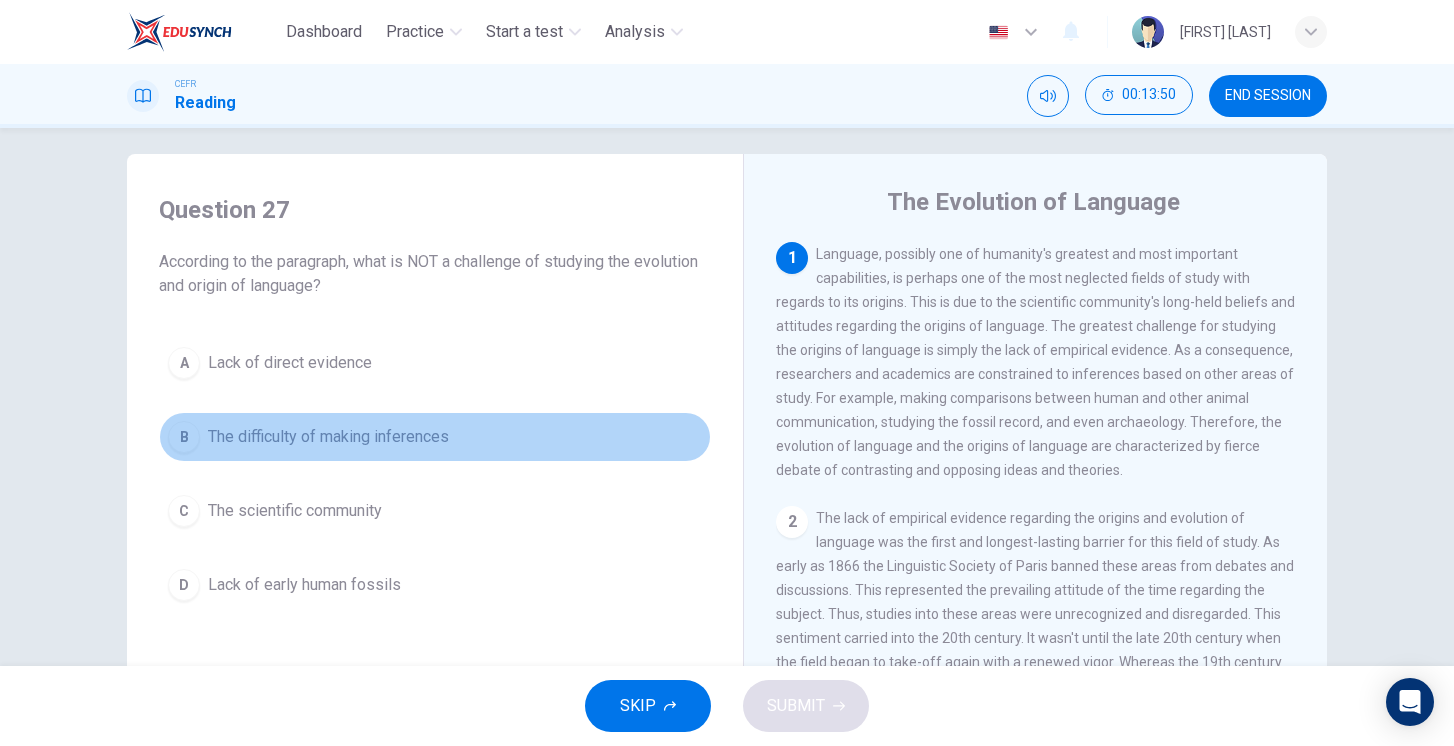 click on "B The difficulty of making inferences" at bounding box center [435, 437] 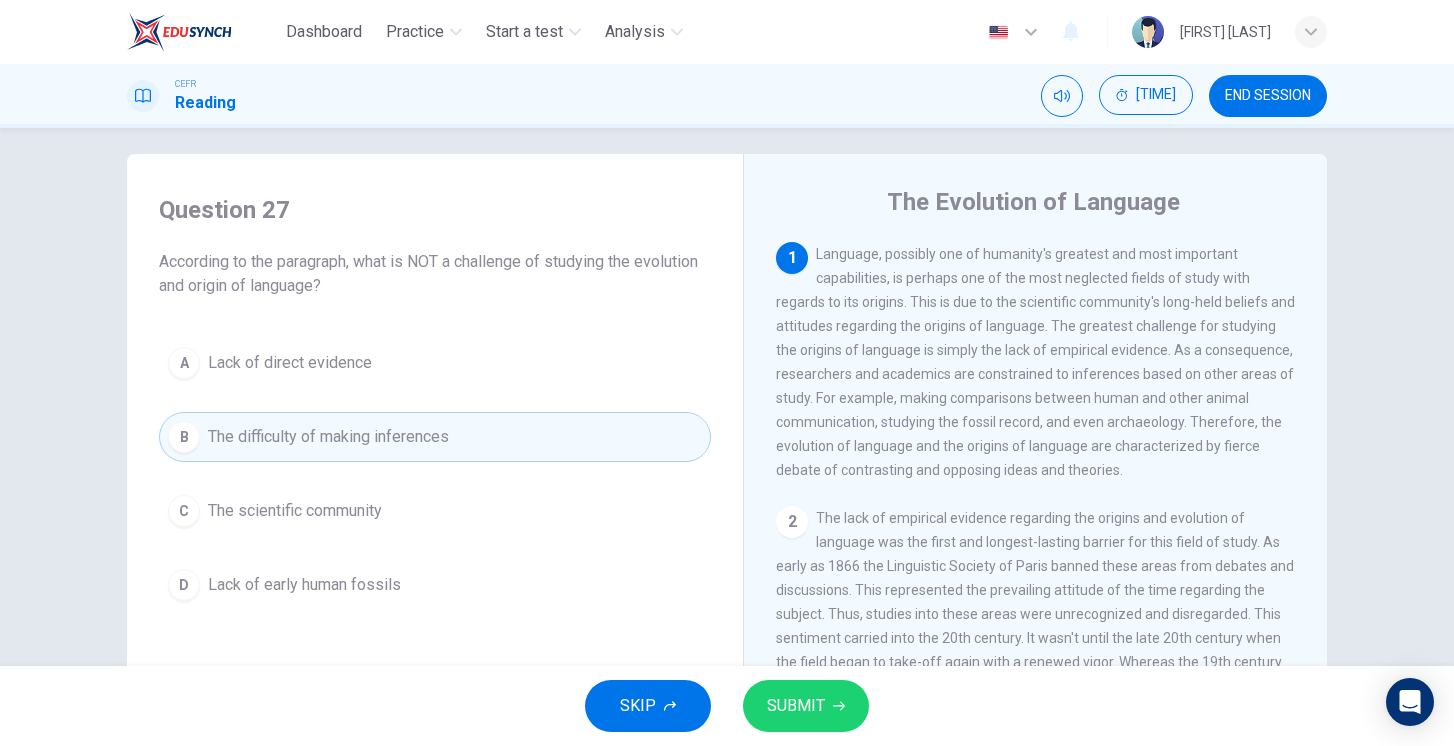 click on "SUBMIT" at bounding box center (806, 706) 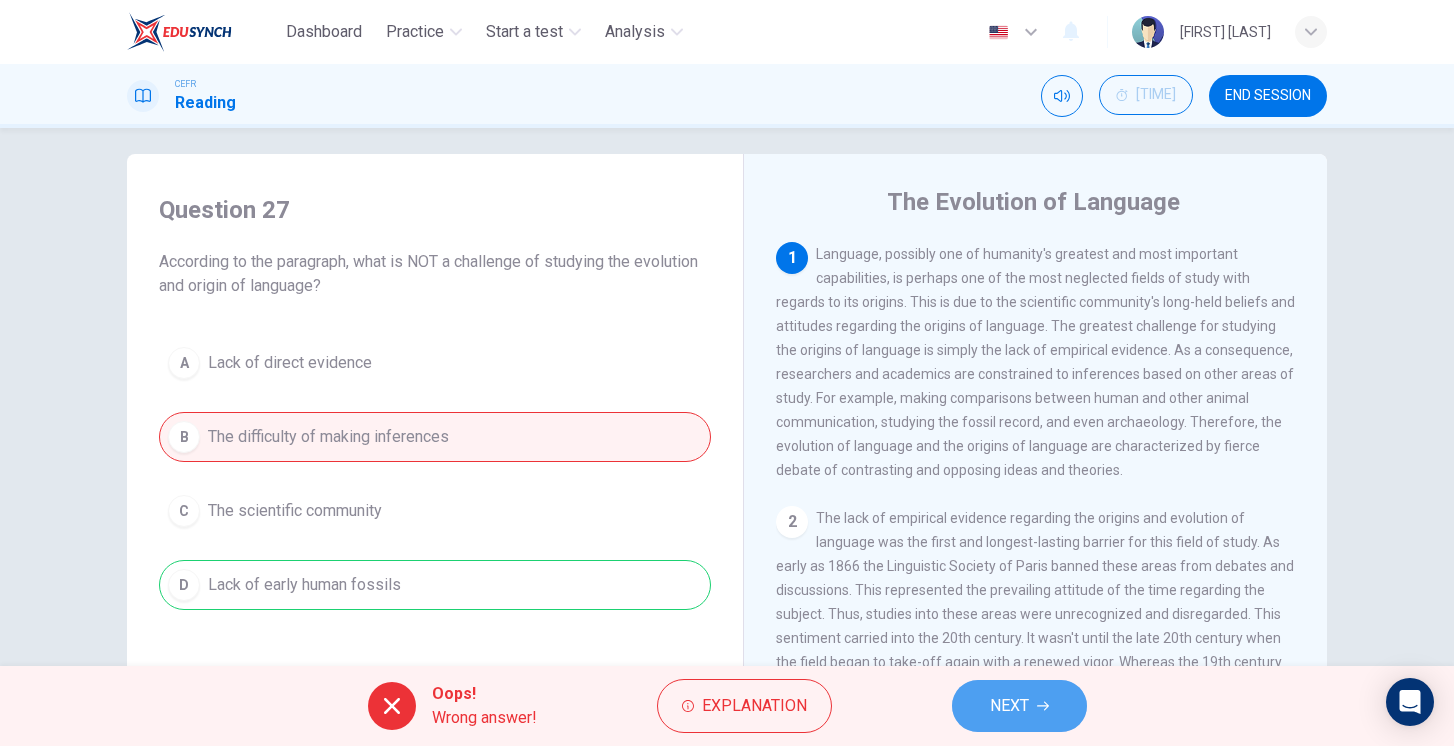 click on "NEXT" at bounding box center (1009, 706) 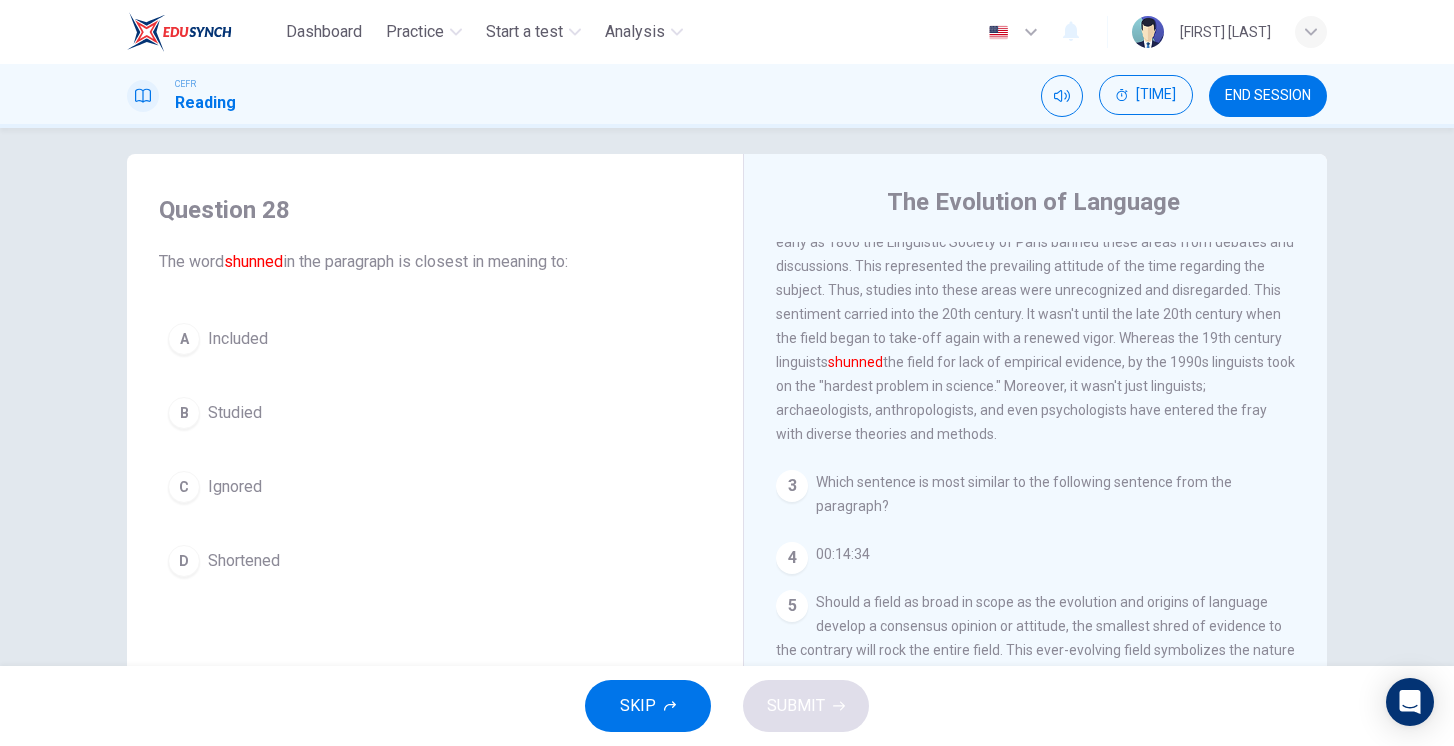 scroll, scrollTop: 323, scrollLeft: 0, axis: vertical 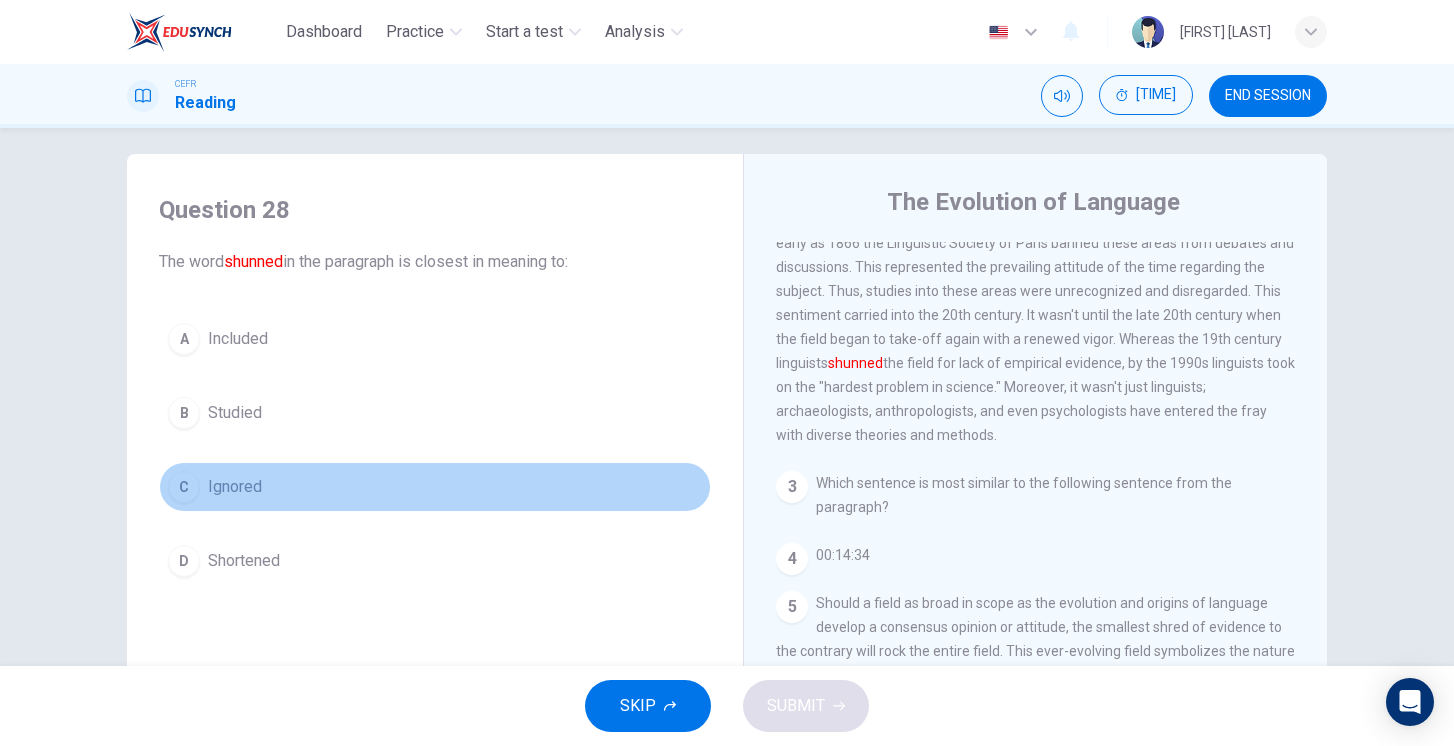 click on "Ignored" at bounding box center [238, 339] 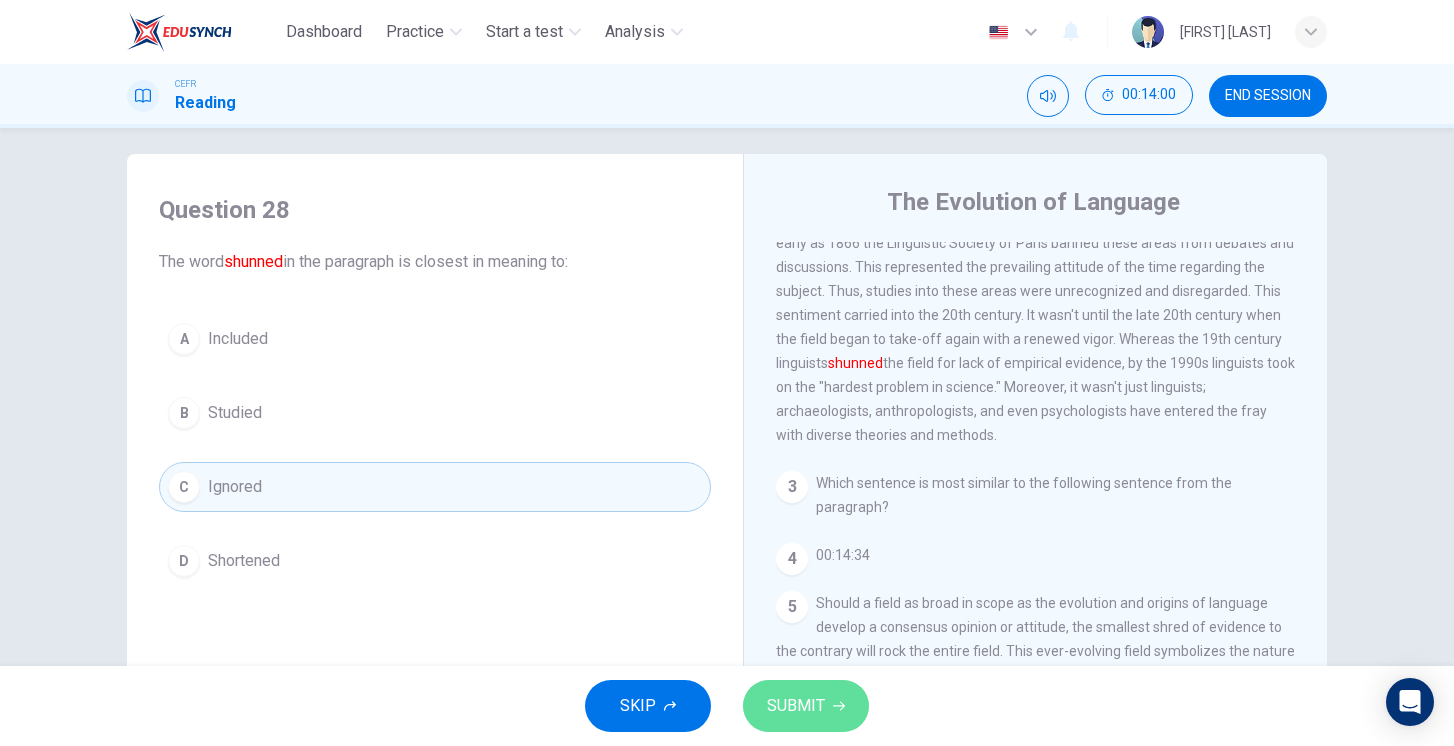click on "SUBMIT" at bounding box center (796, 706) 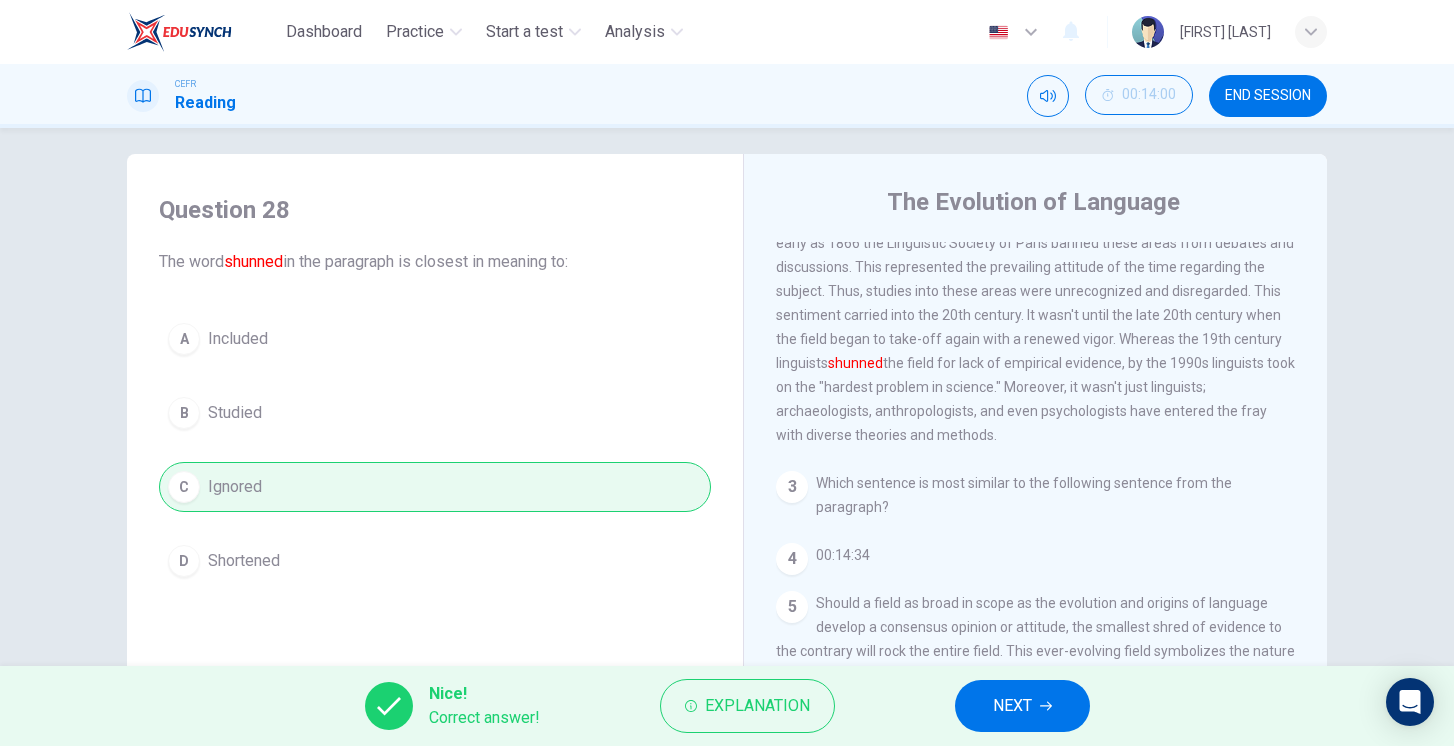 click on "NEXT" at bounding box center [1012, 706] 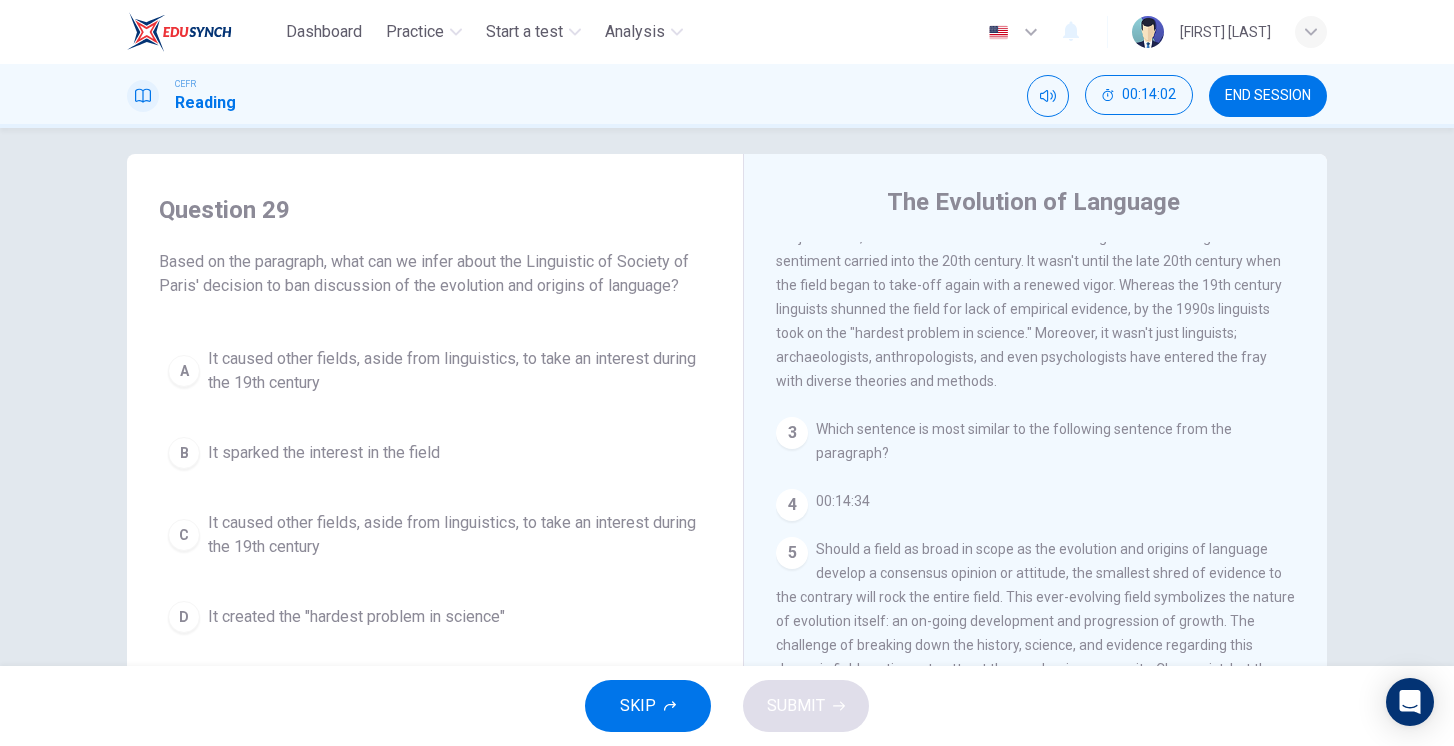 scroll, scrollTop: 963, scrollLeft: 0, axis: vertical 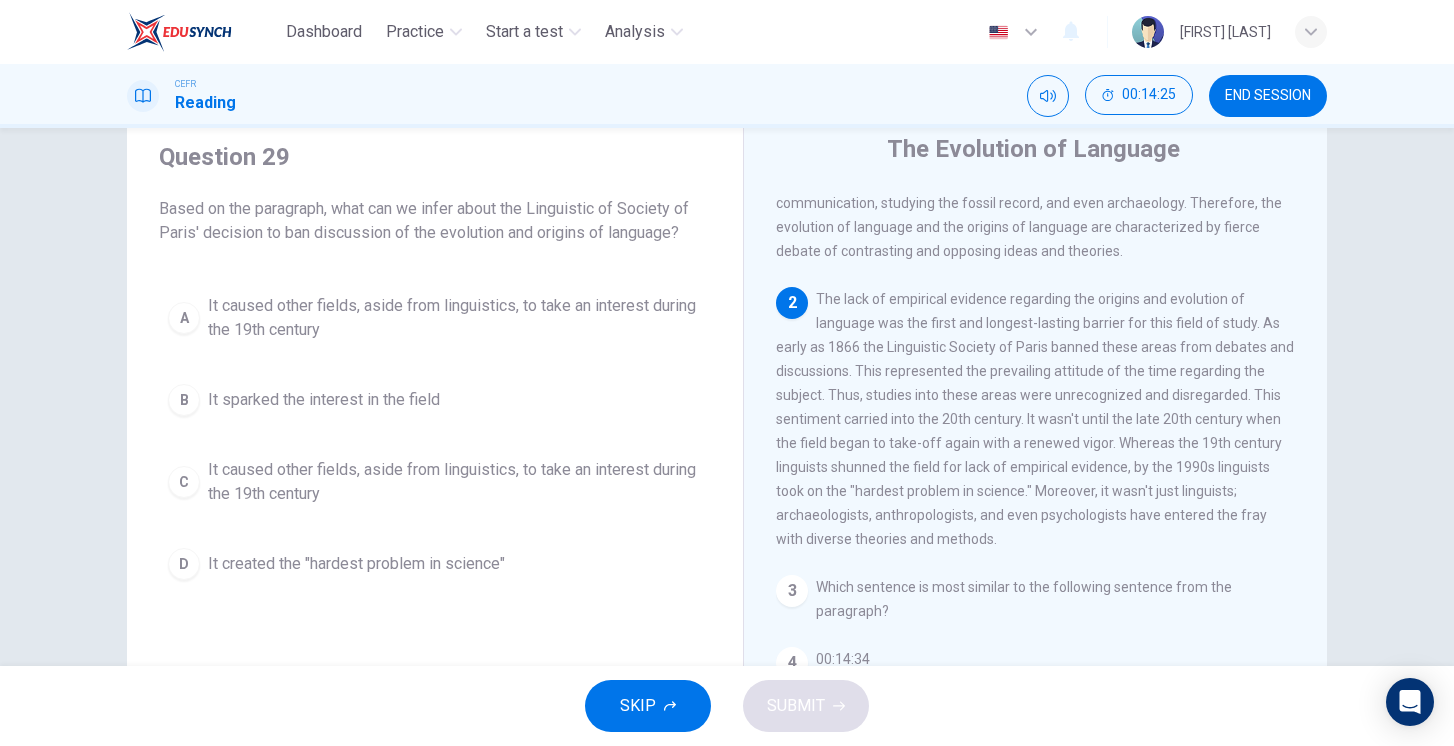 click on "It created the "hardest problem in science"" at bounding box center (455, 318) 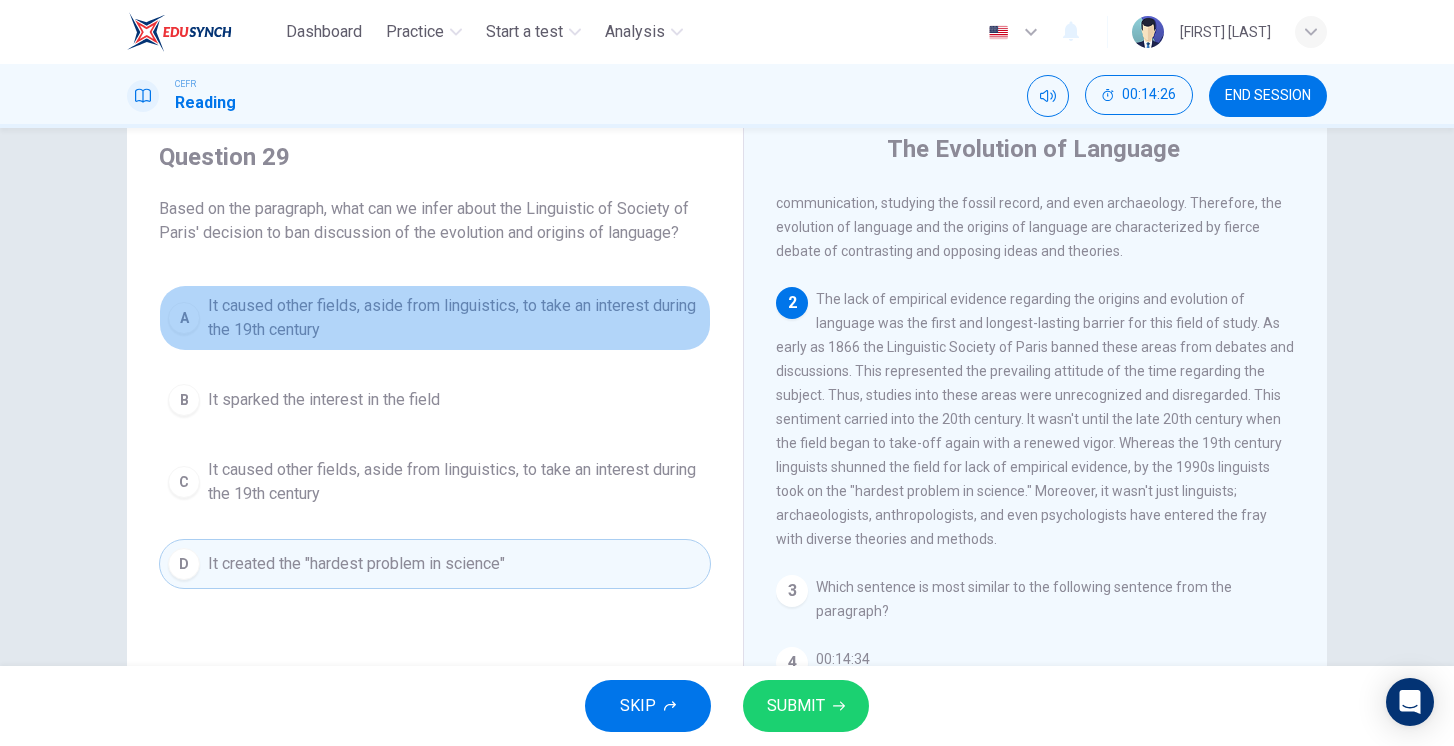 click on "It caused other fields, aside from linguistics, to take an interest during the 19th century" at bounding box center (455, 318) 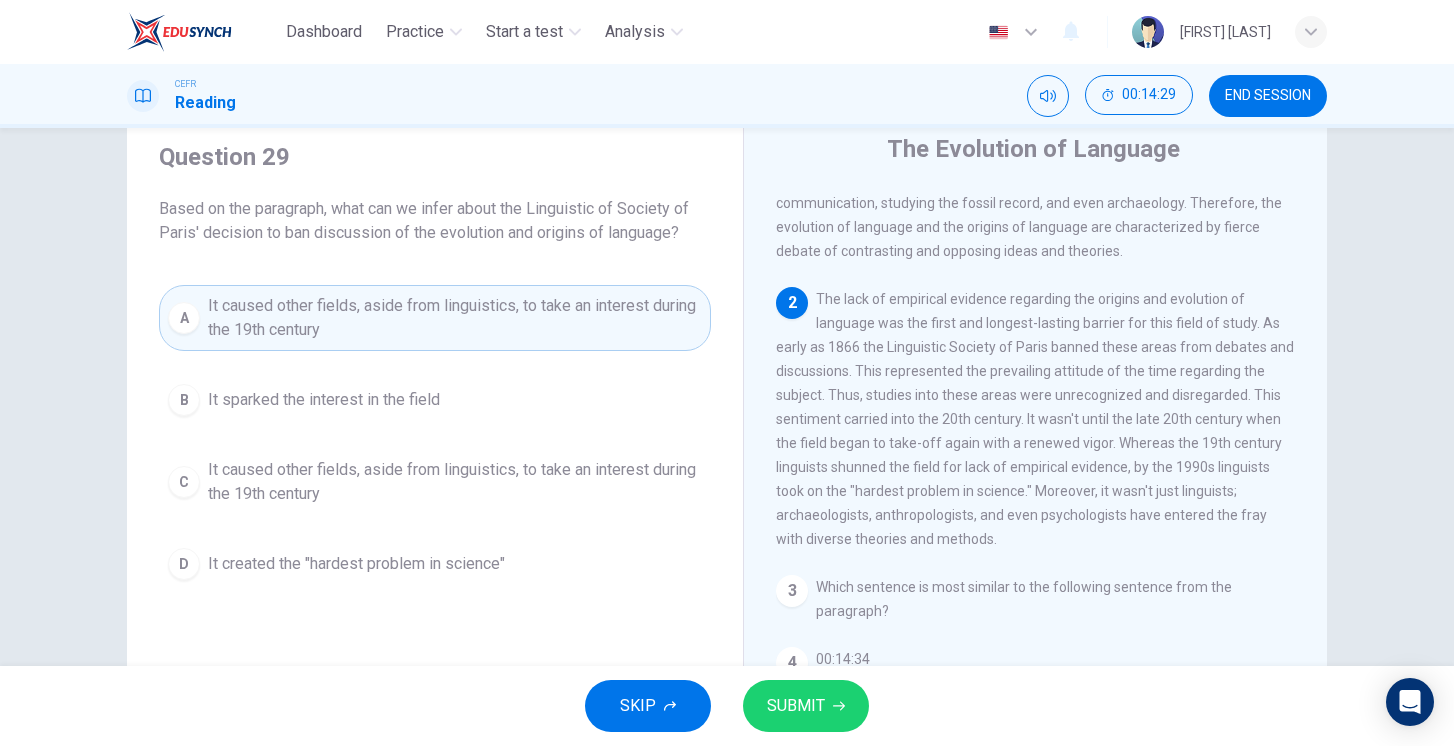 click on "SUBMIT" at bounding box center (796, 706) 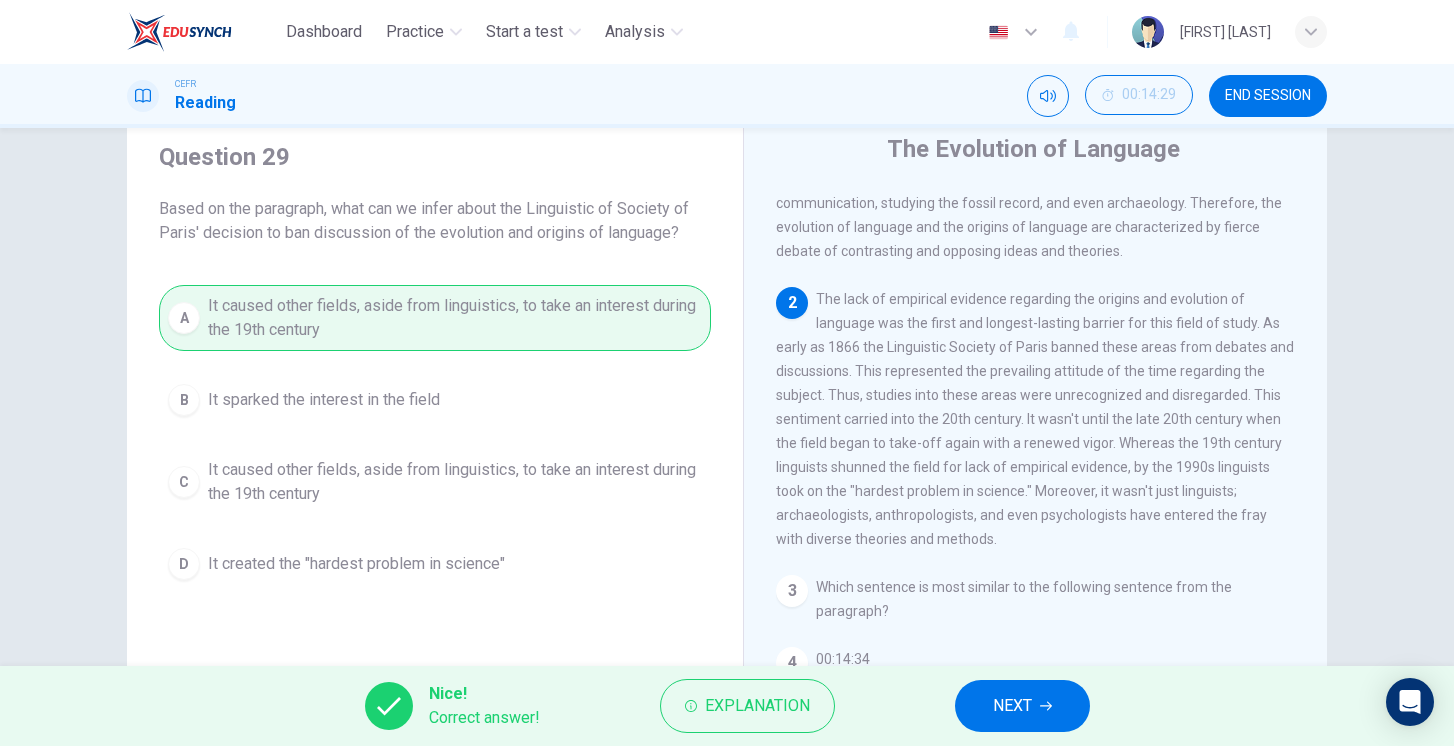 click on "NEXT" at bounding box center (1012, 706) 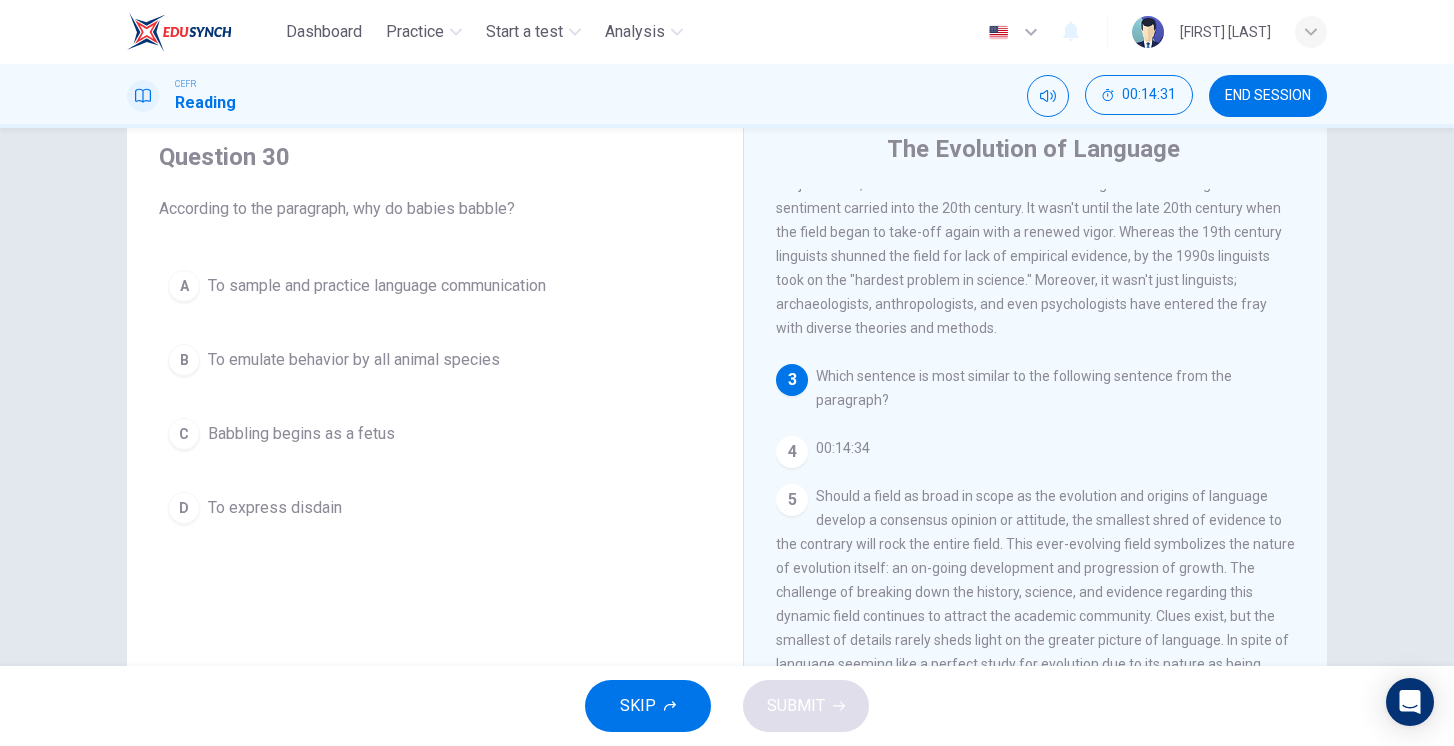 scroll, scrollTop: 441, scrollLeft: 0, axis: vertical 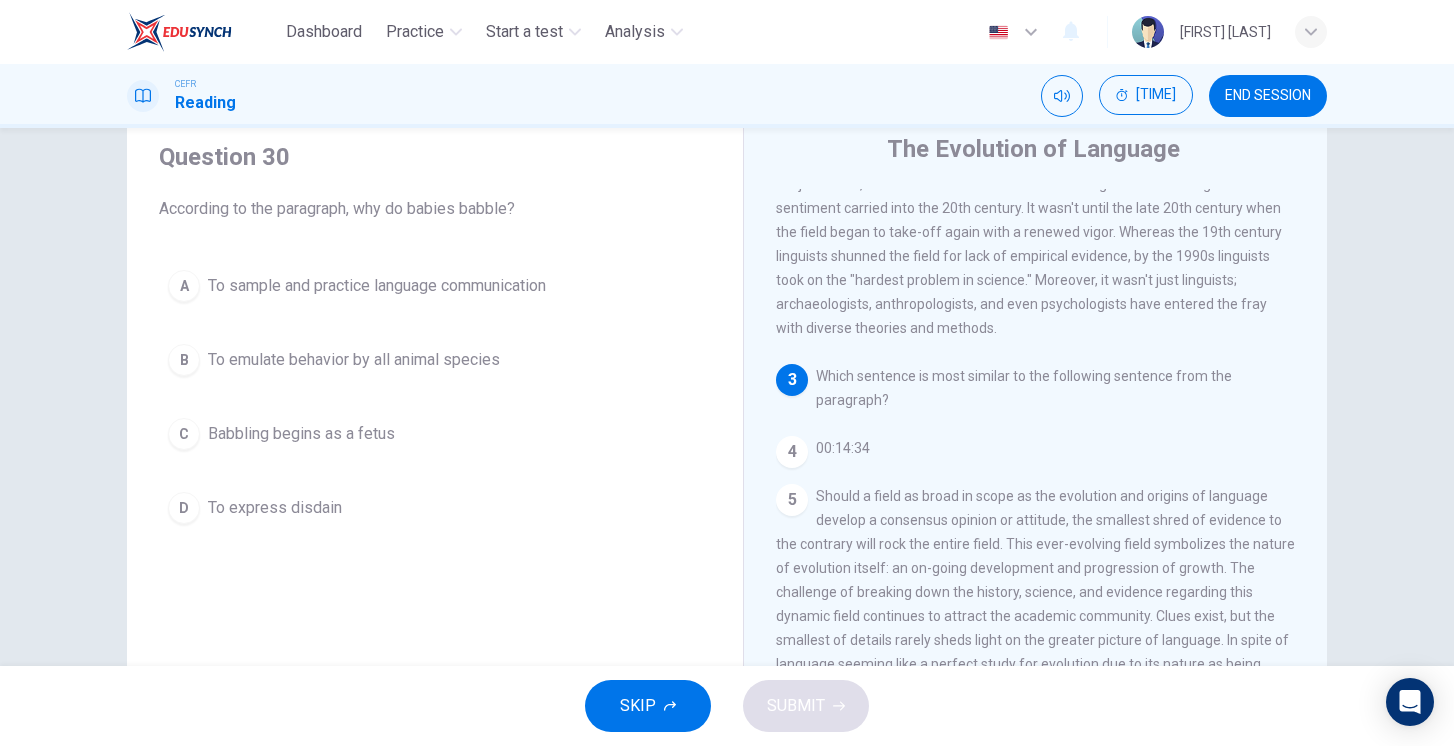 click on "To sample and practice language communication" at bounding box center [377, 286] 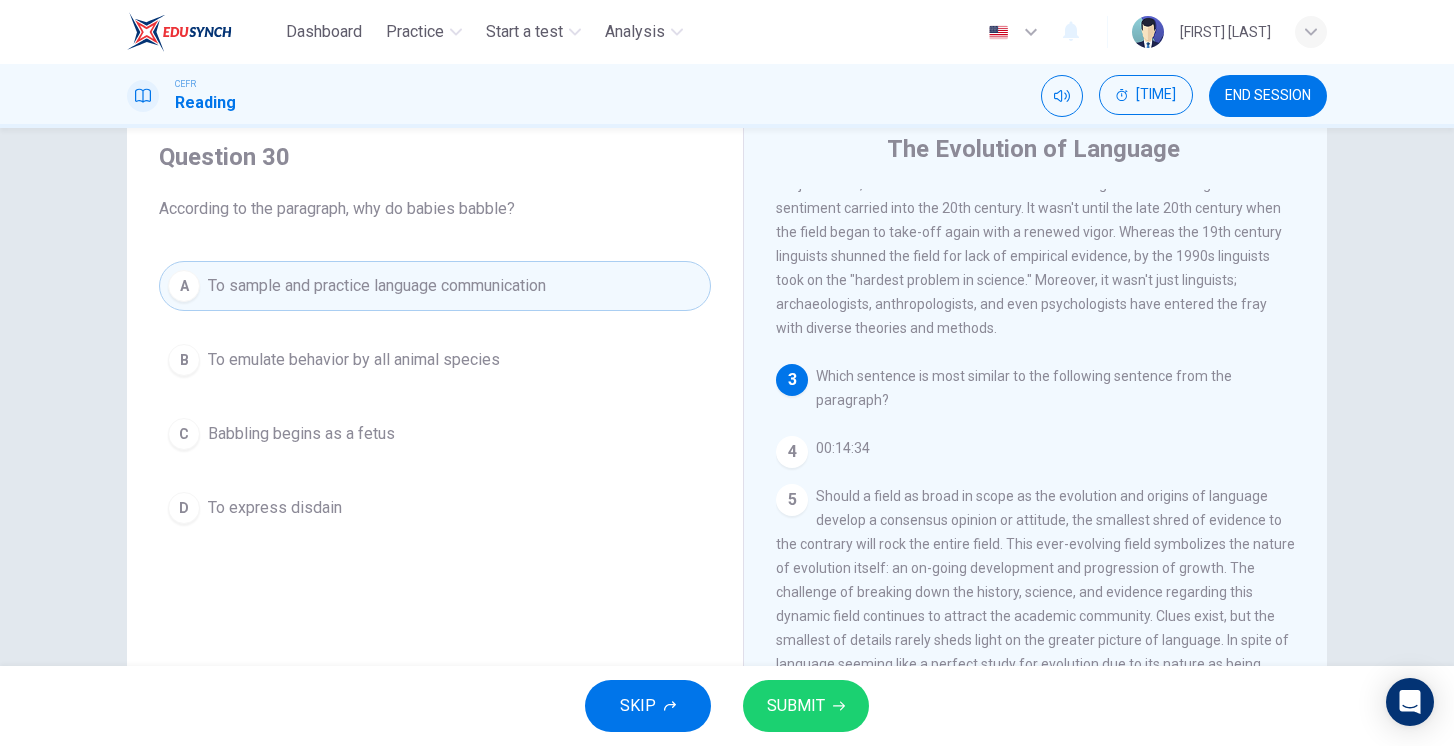 click on "SUBMIT" at bounding box center [806, 706] 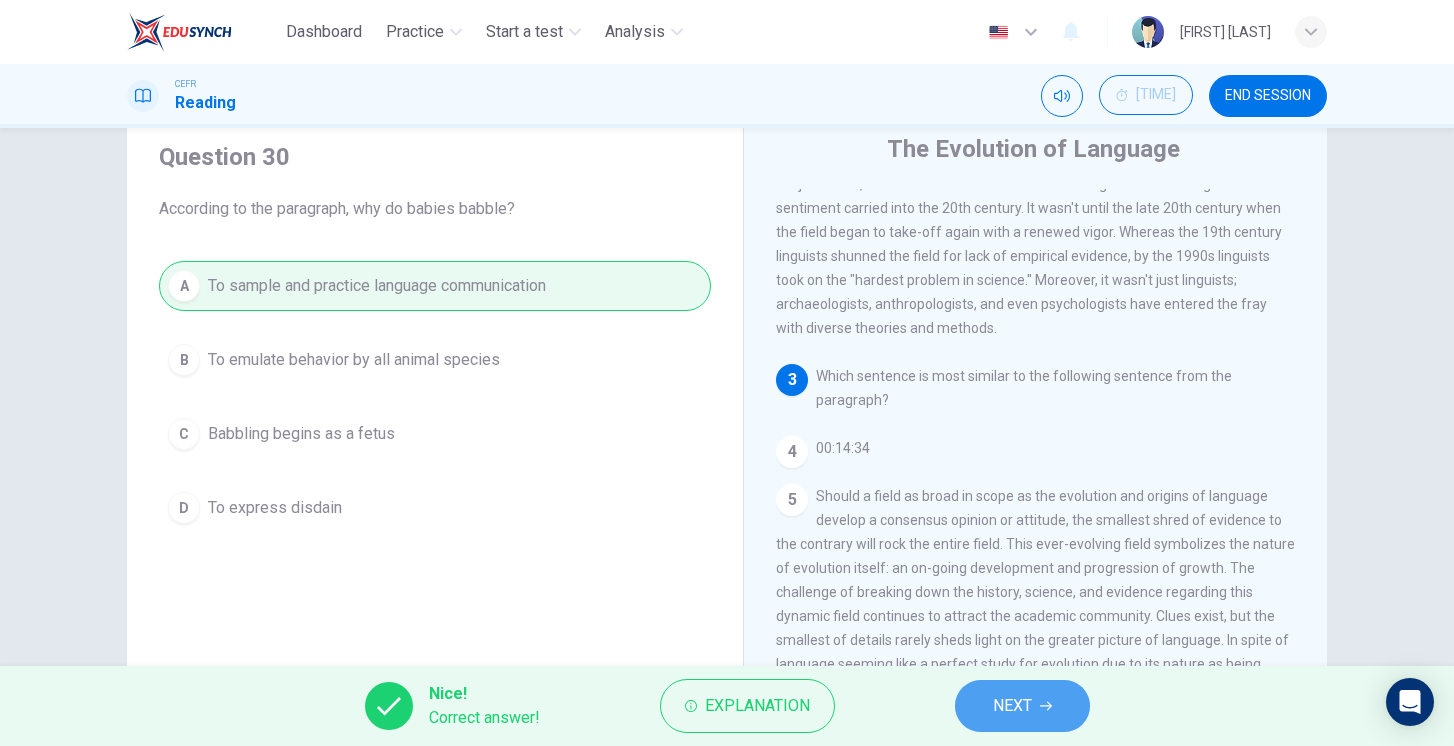click on "NEXT" at bounding box center [1012, 706] 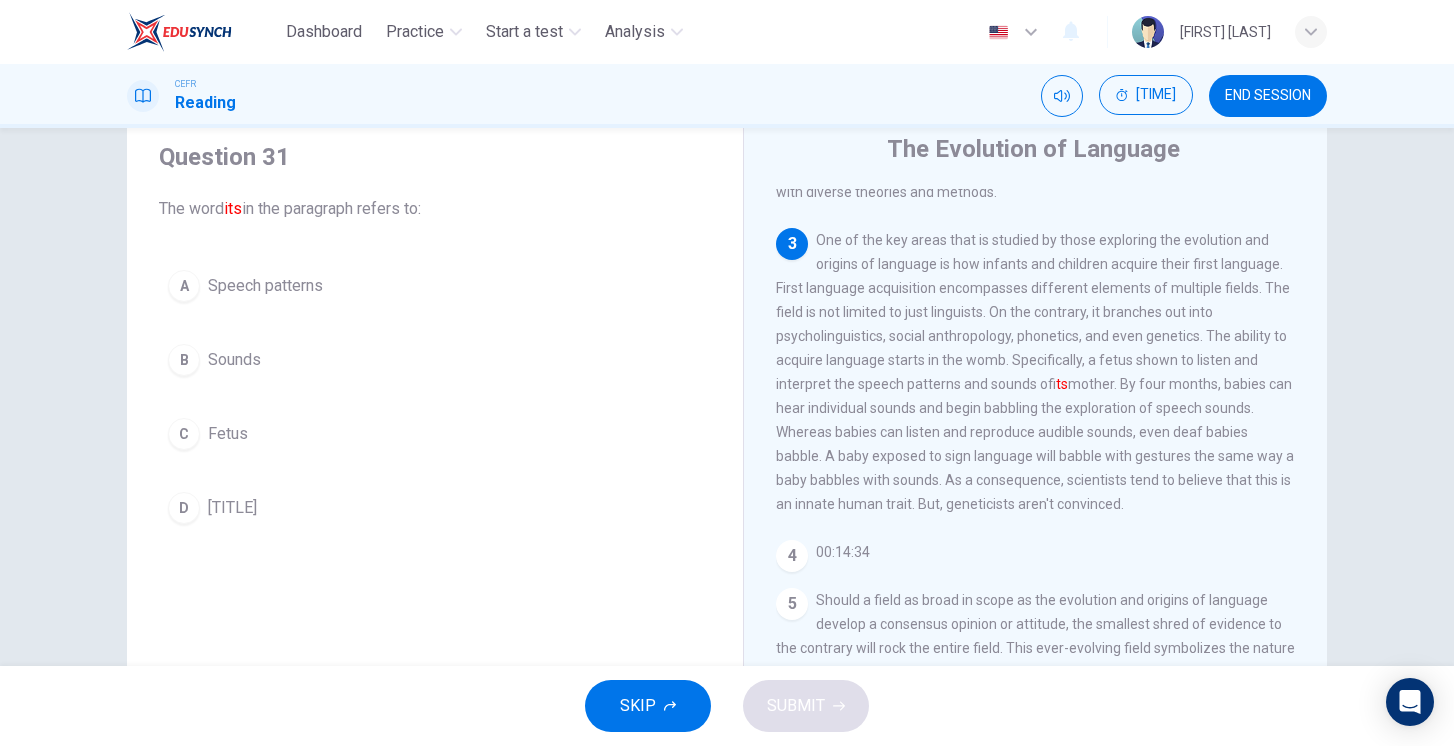 scroll, scrollTop: 492, scrollLeft: 0, axis: vertical 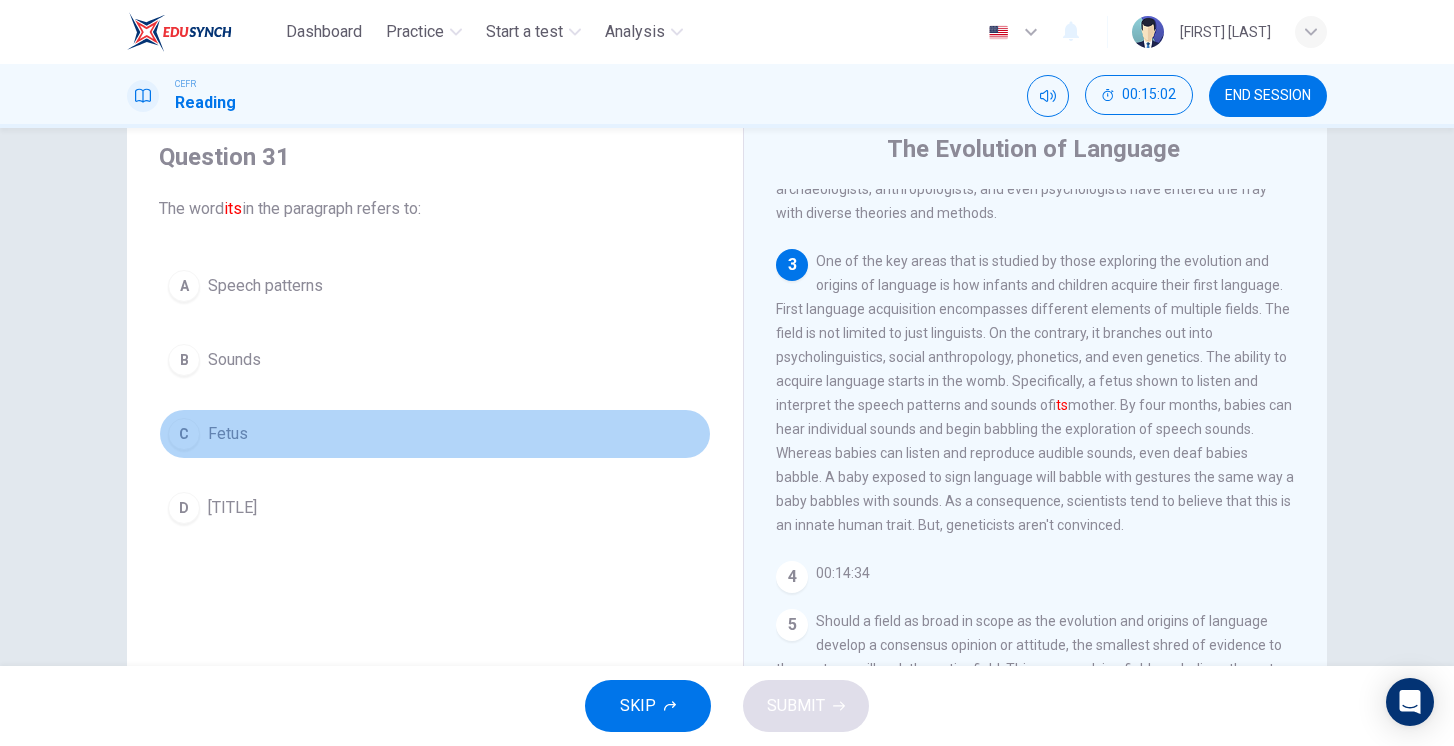 click on "Fetus" at bounding box center (265, 286) 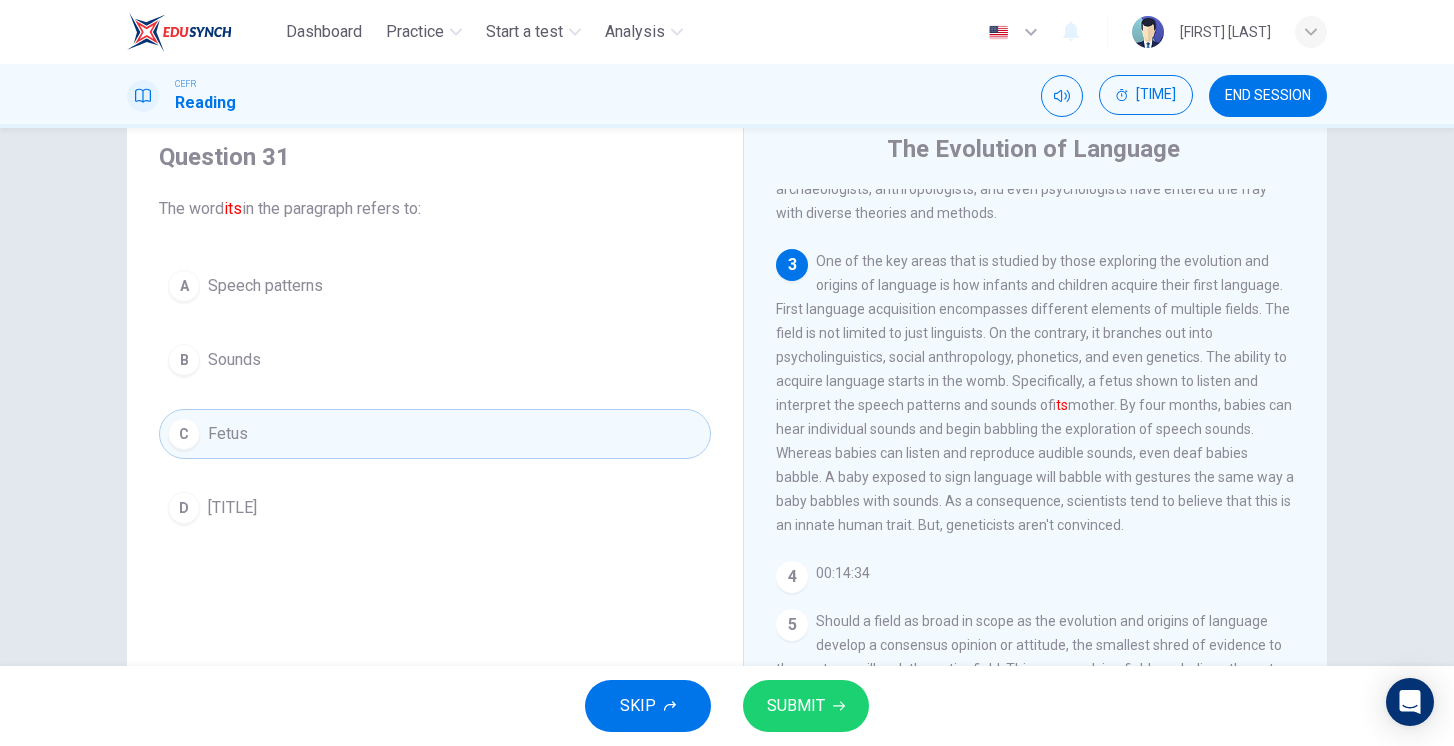 click on "SUBMIT" at bounding box center [806, 706] 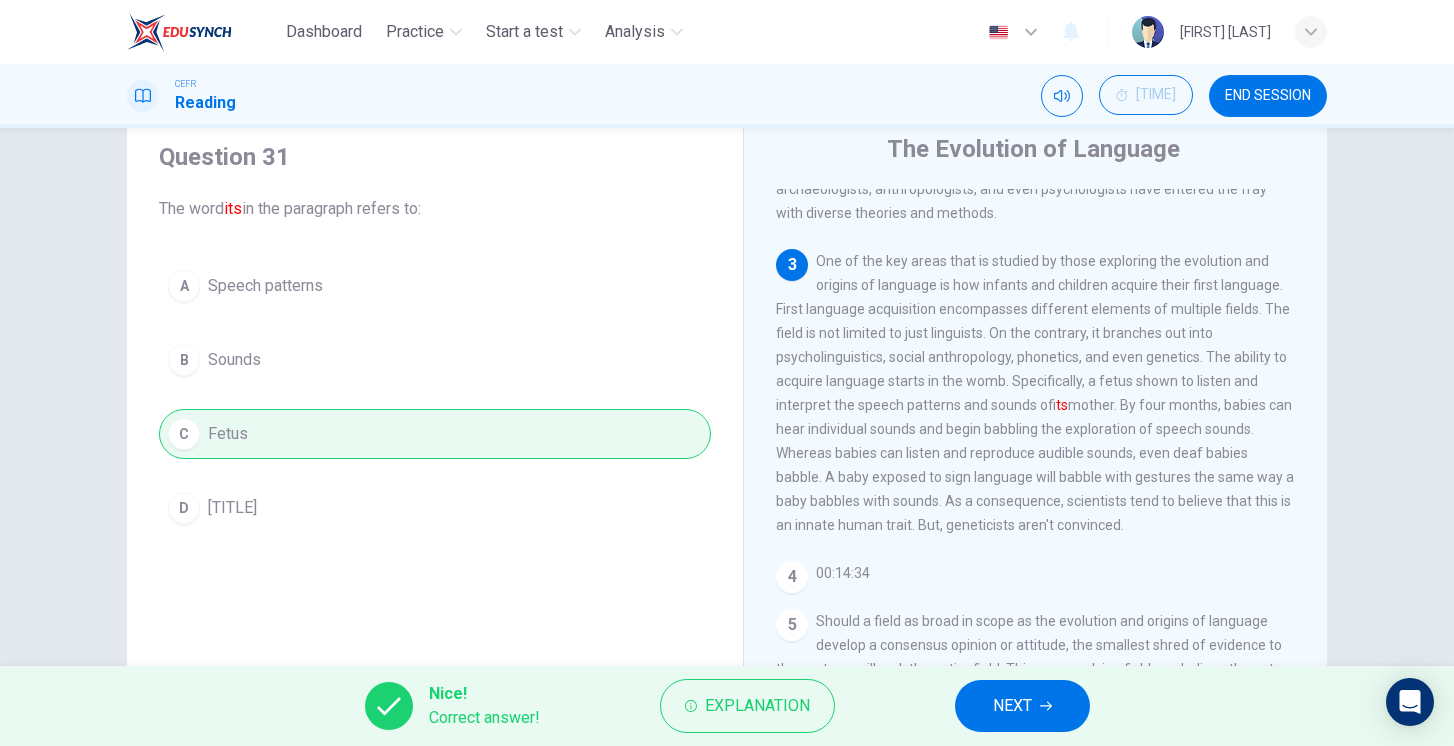 click on "NEXT" at bounding box center [1022, 706] 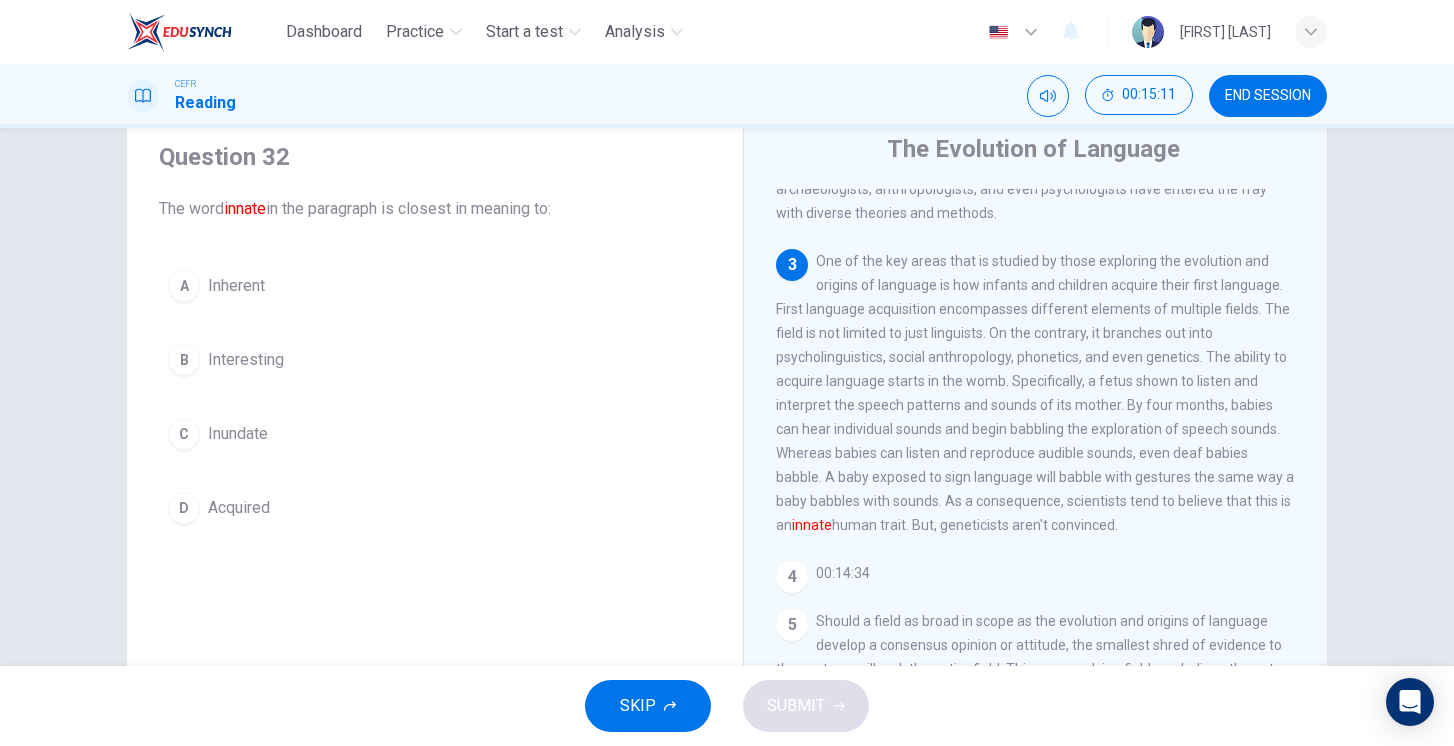 click on "Inherent" at bounding box center [236, 286] 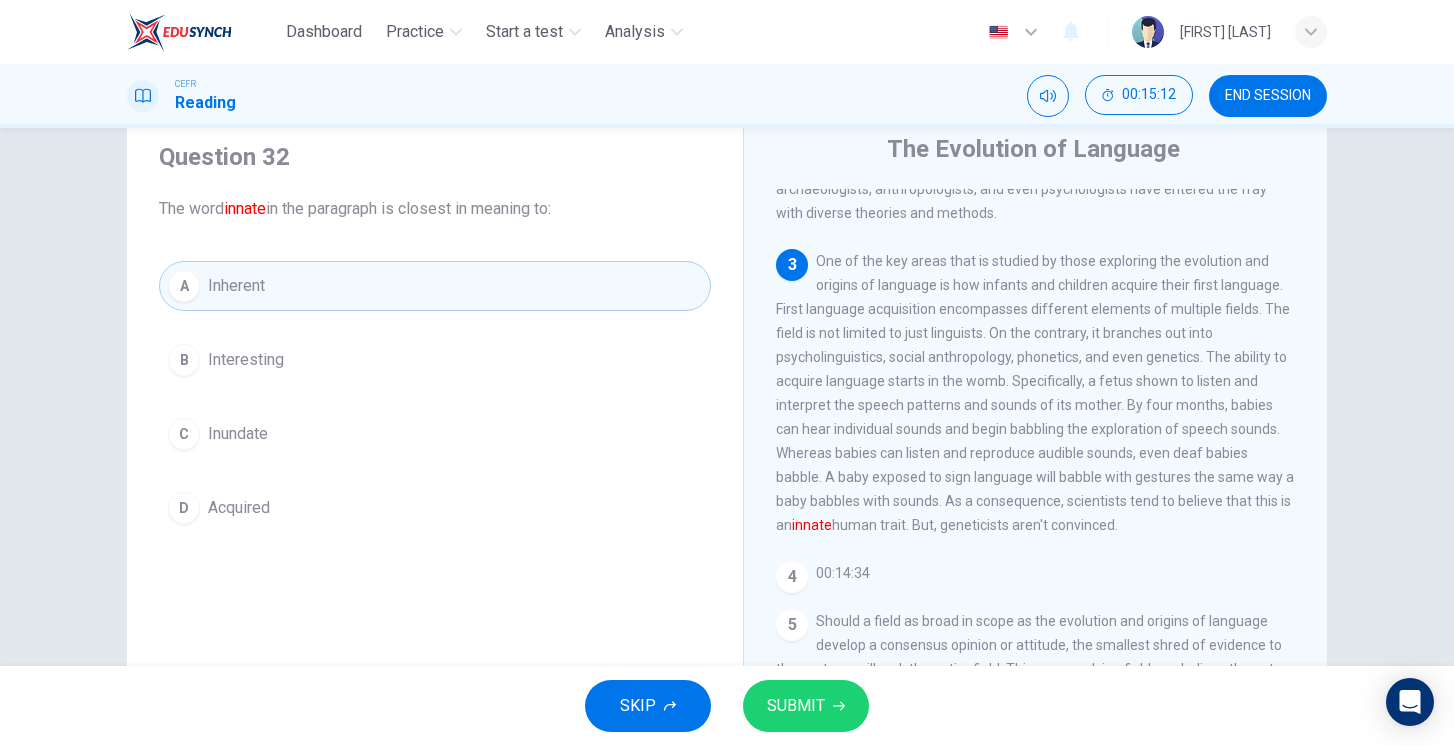 click on "SUBMIT" at bounding box center [796, 706] 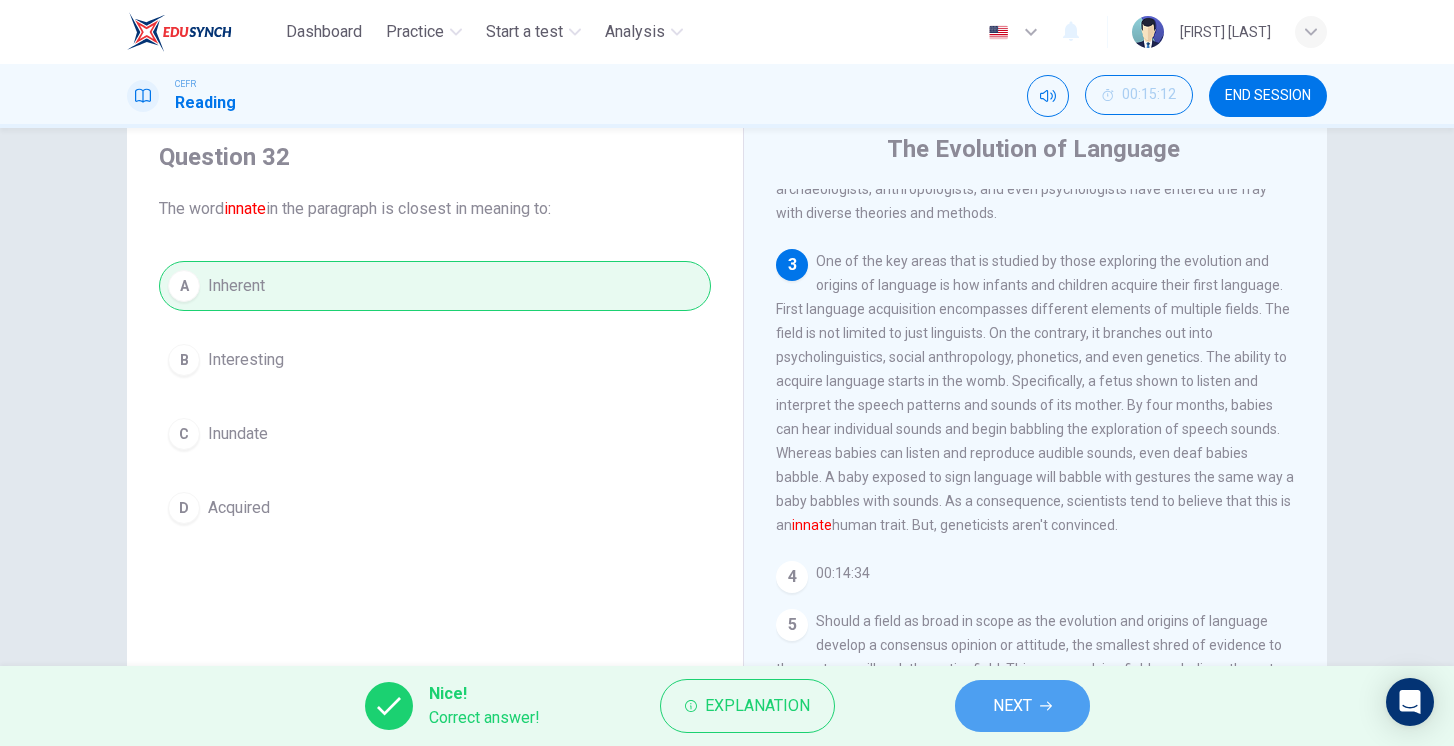 click on "NEXT" at bounding box center (1022, 706) 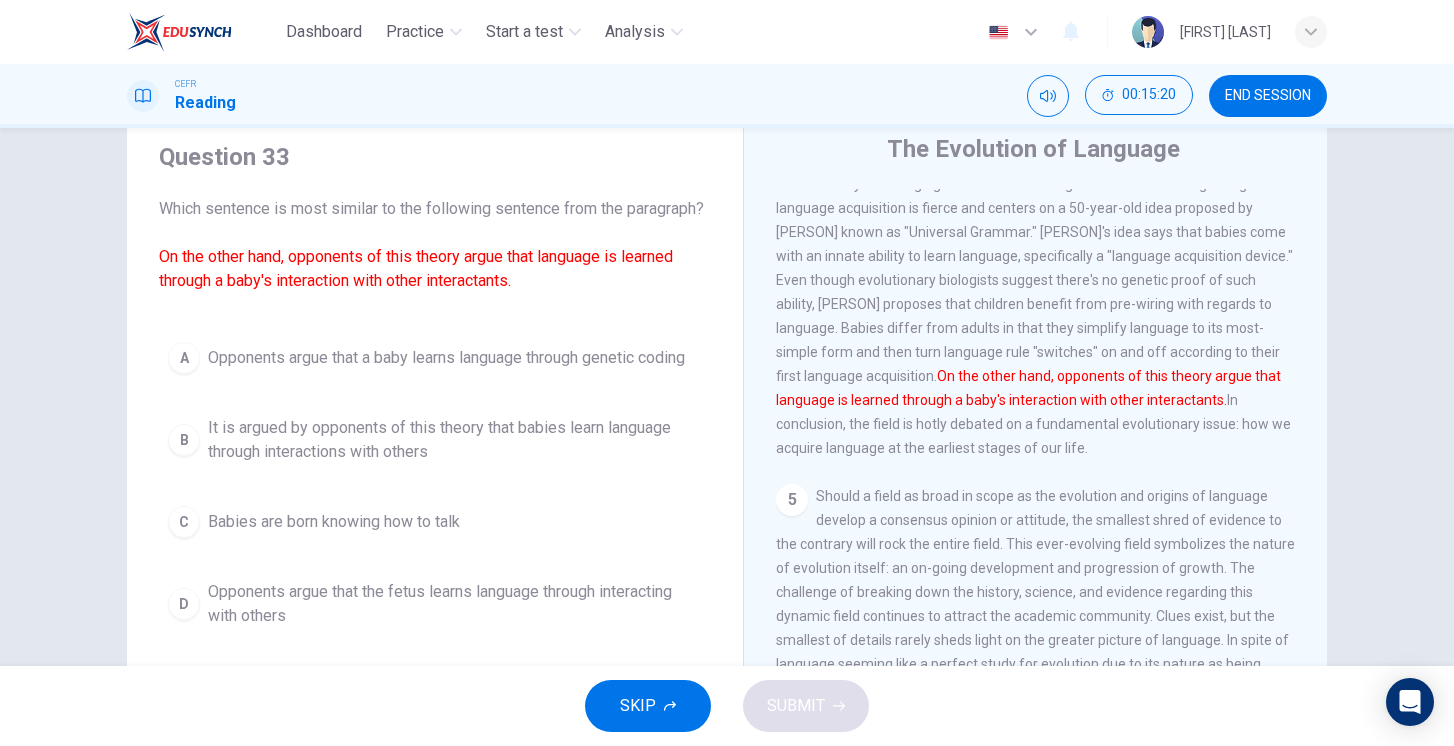 scroll, scrollTop: 778, scrollLeft: 0, axis: vertical 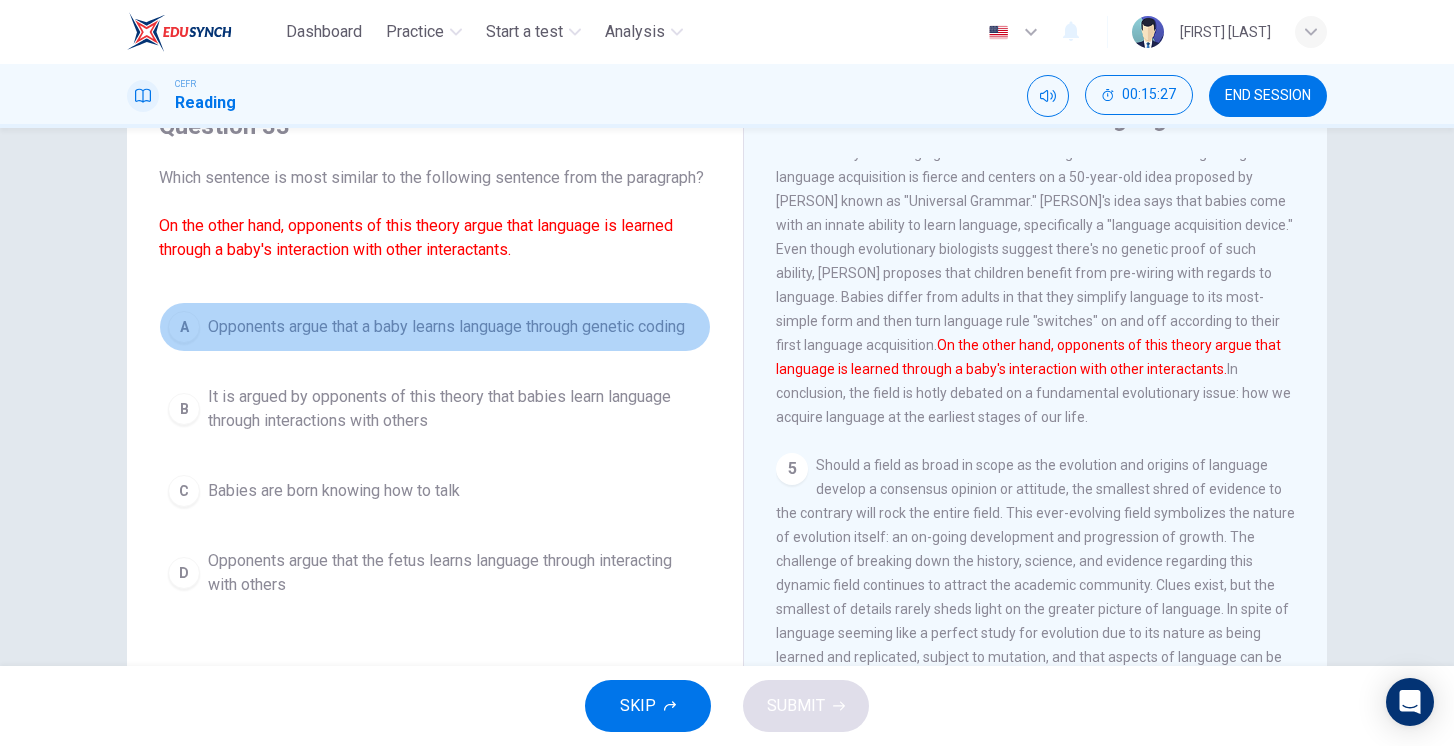 click on "Opponents argue that a baby learns language through genetic coding" at bounding box center [446, 327] 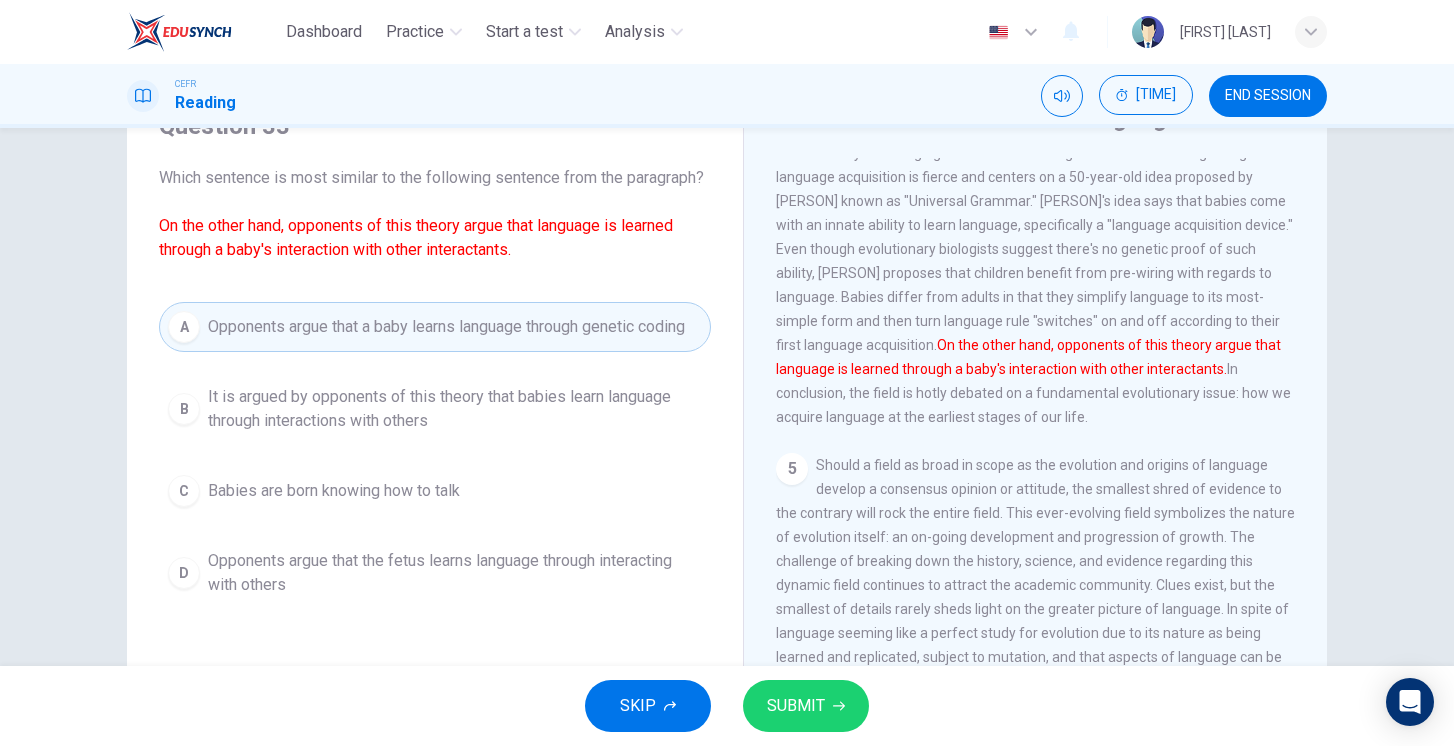 click on "Opponents argue that the fetus learns language through interacting with others" at bounding box center [455, 409] 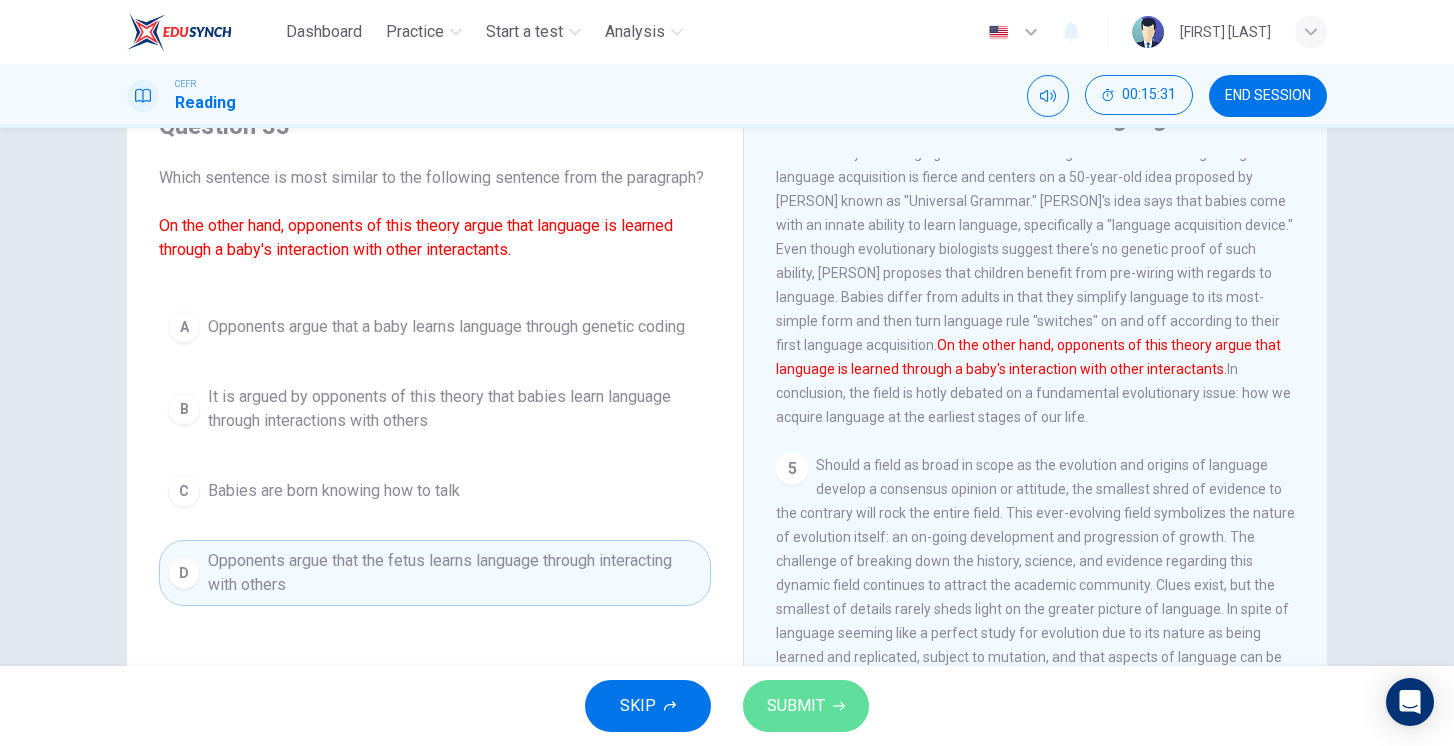 click on "SUBMIT" at bounding box center [796, 706] 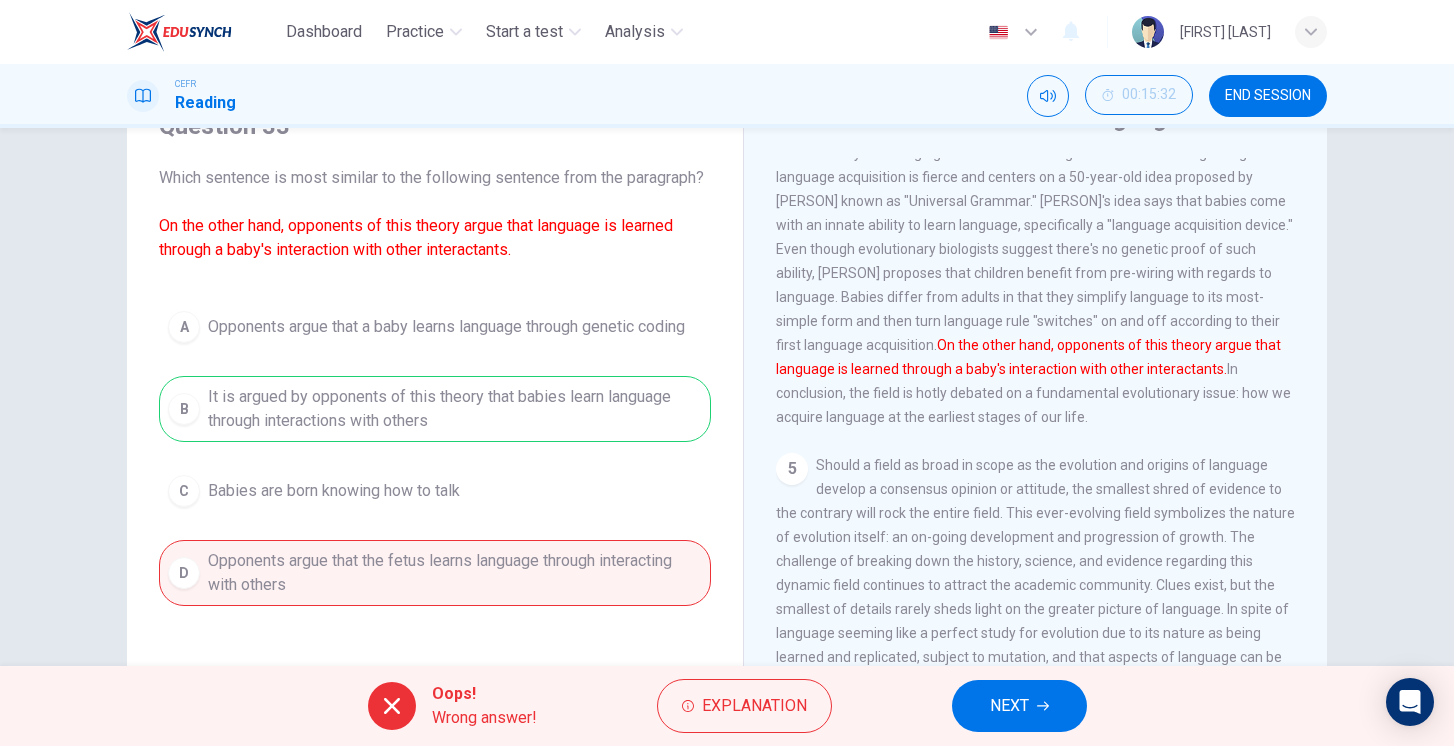 click on "NEXT" at bounding box center [1019, 706] 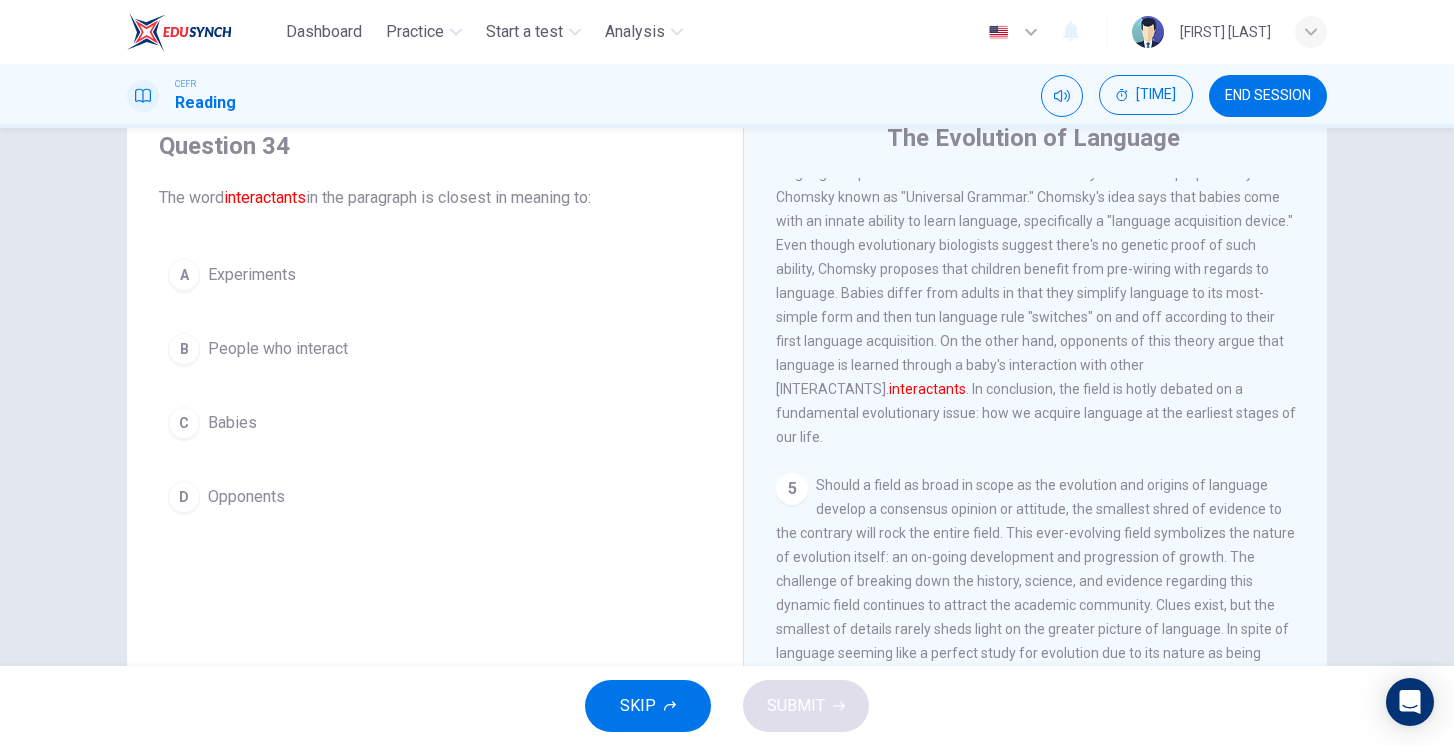scroll, scrollTop: 74, scrollLeft: 0, axis: vertical 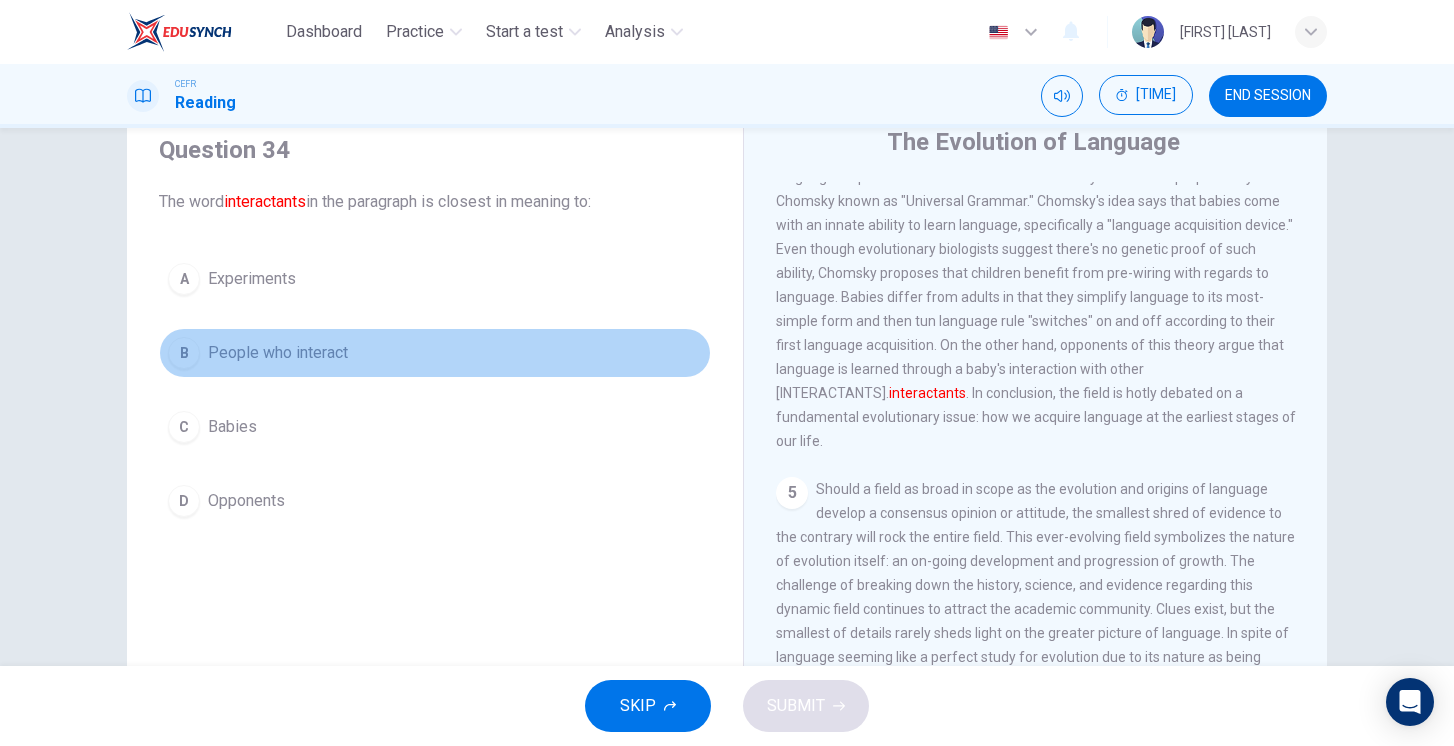 click on "People who interact" at bounding box center [252, 279] 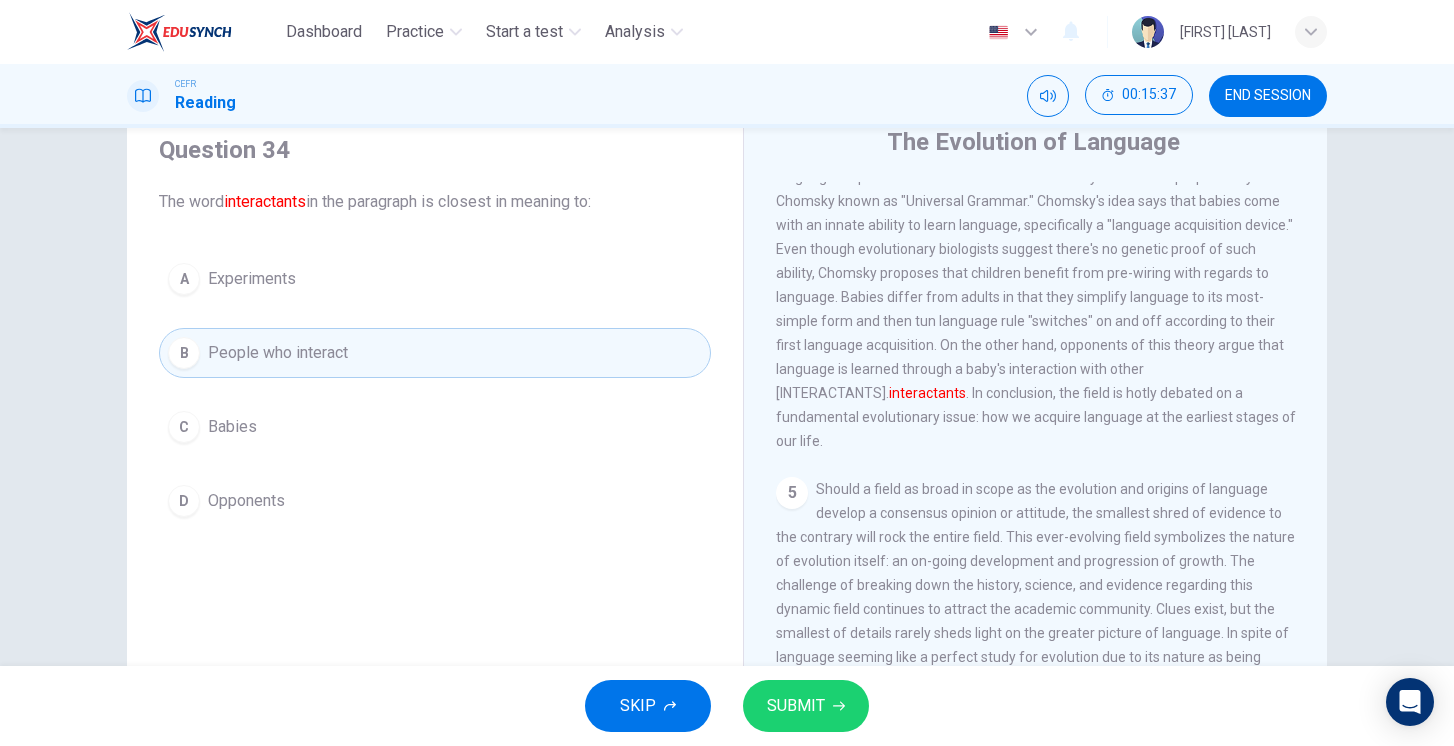 click on "SUBMIT" at bounding box center (796, 706) 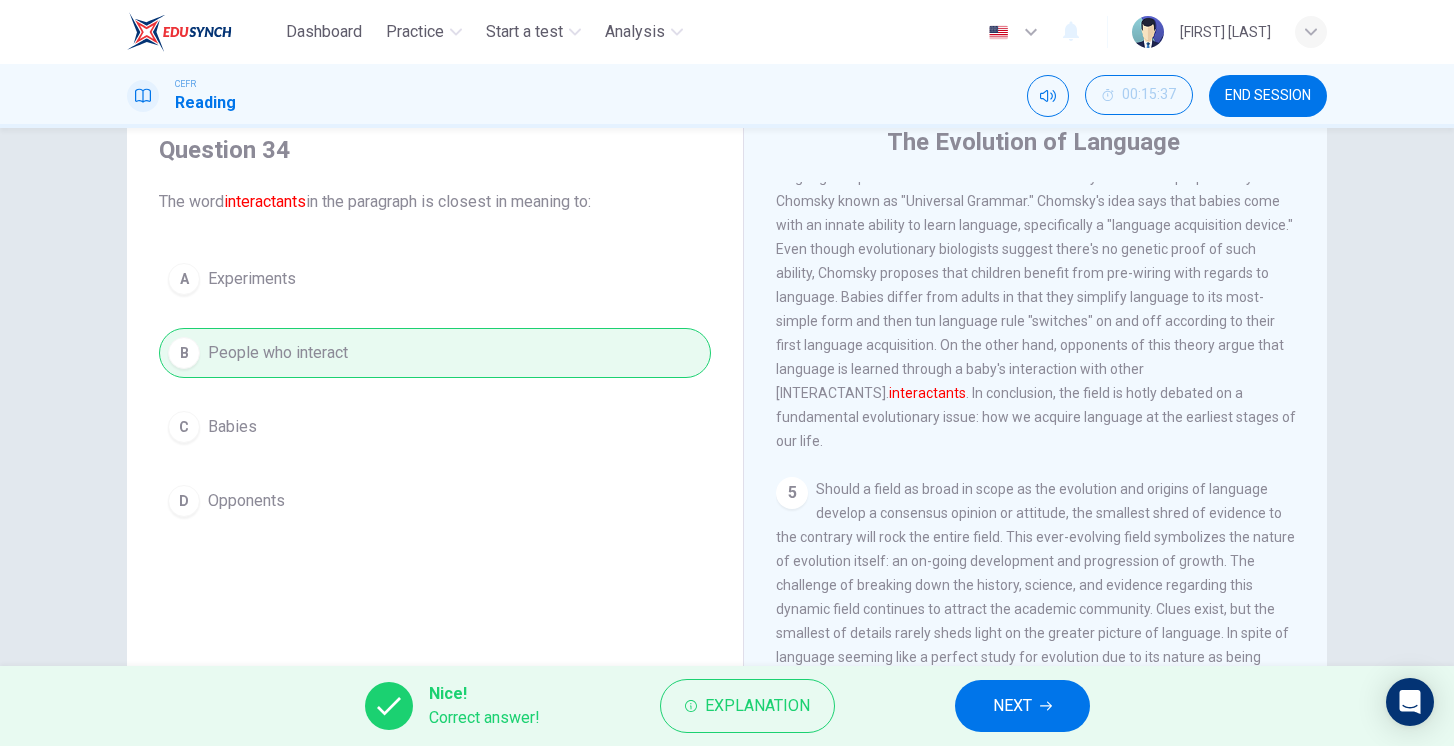 click on "NEXT" at bounding box center (1012, 706) 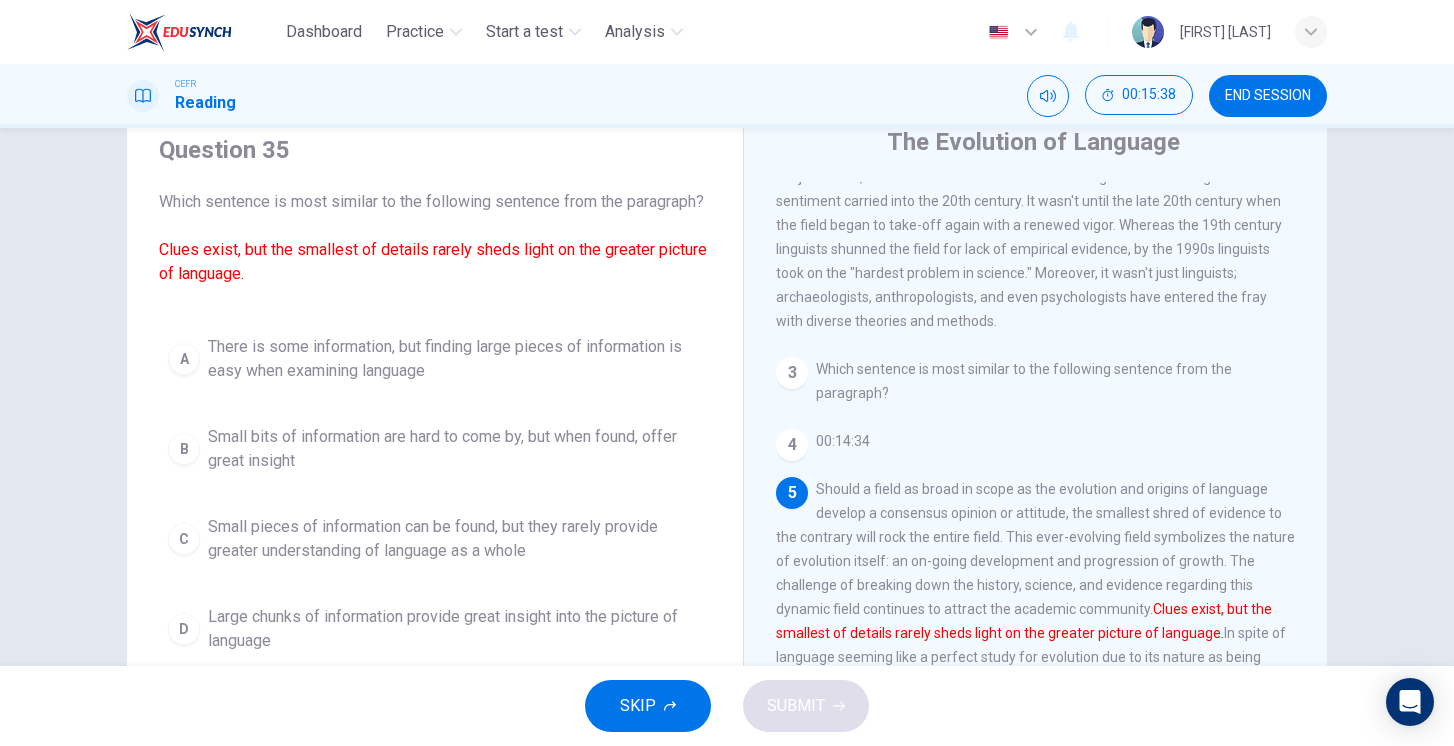 scroll, scrollTop: 963, scrollLeft: 0, axis: vertical 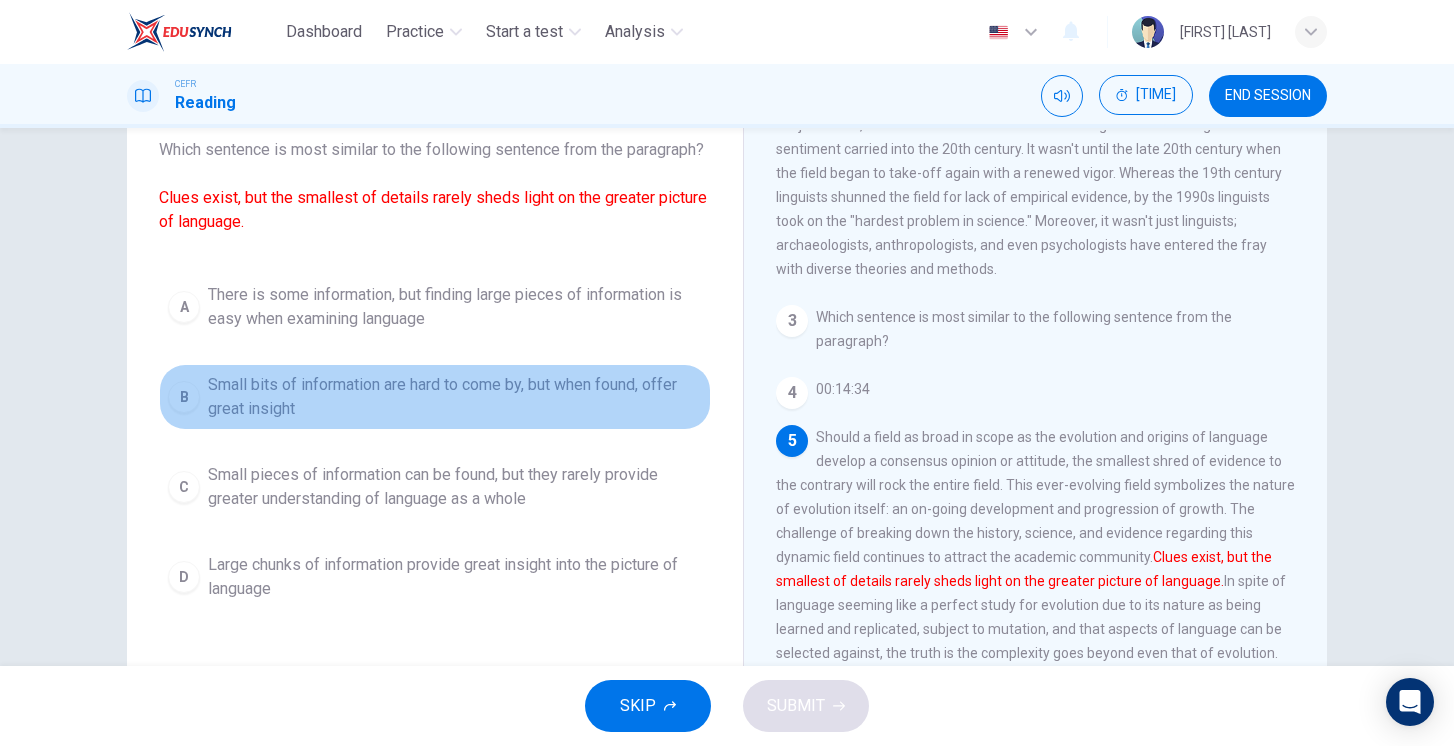 click on "Small bits of information are hard to come by, but when found, offer great insight" at bounding box center [455, 307] 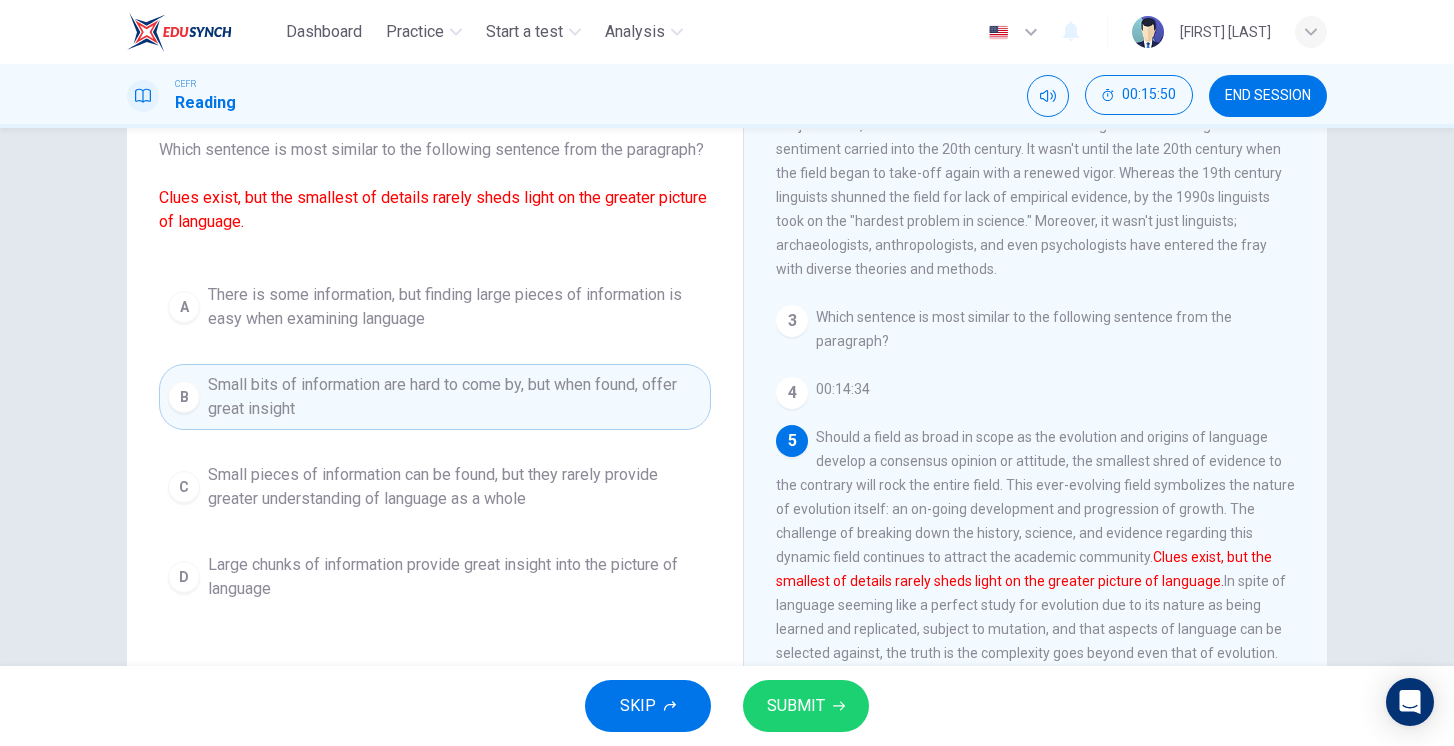 click on "SUBMIT" at bounding box center (796, 706) 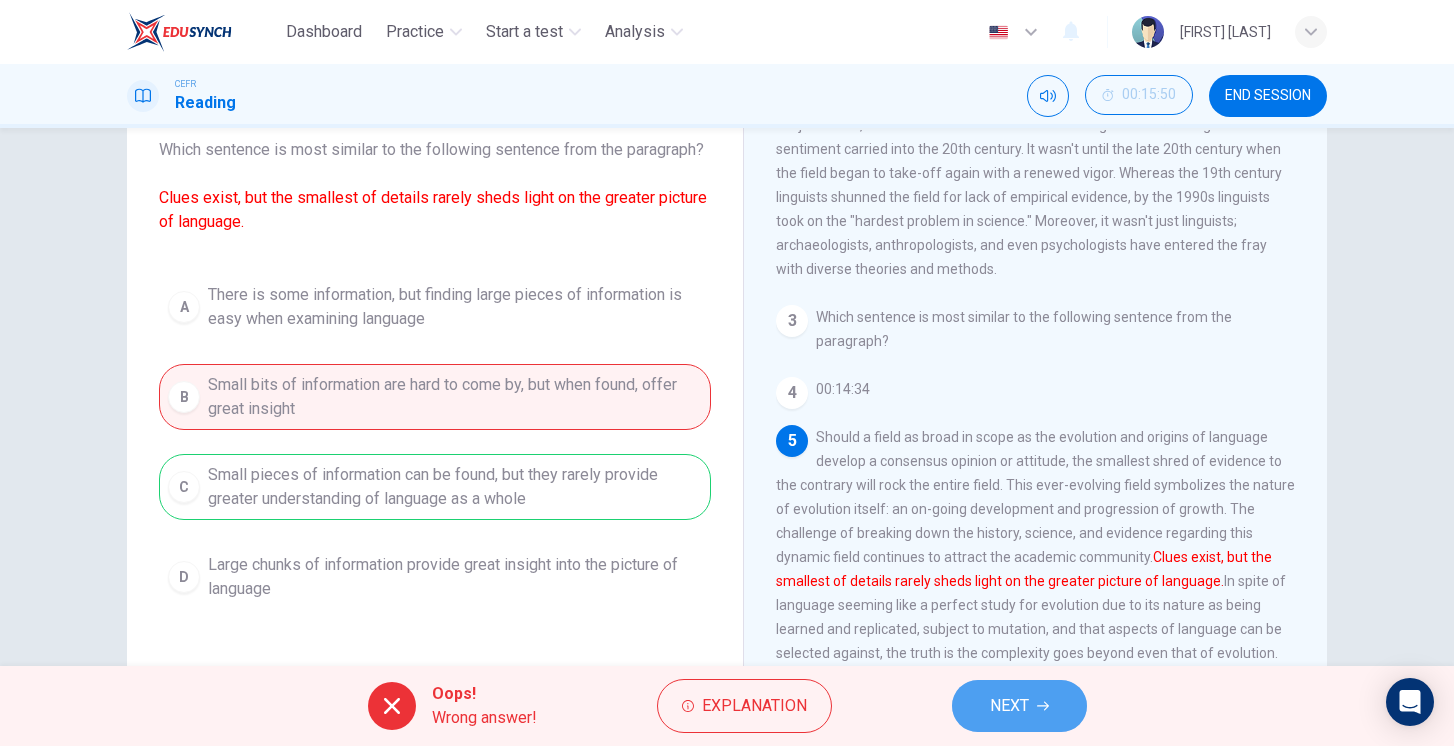 click on "NEXT" at bounding box center (1009, 706) 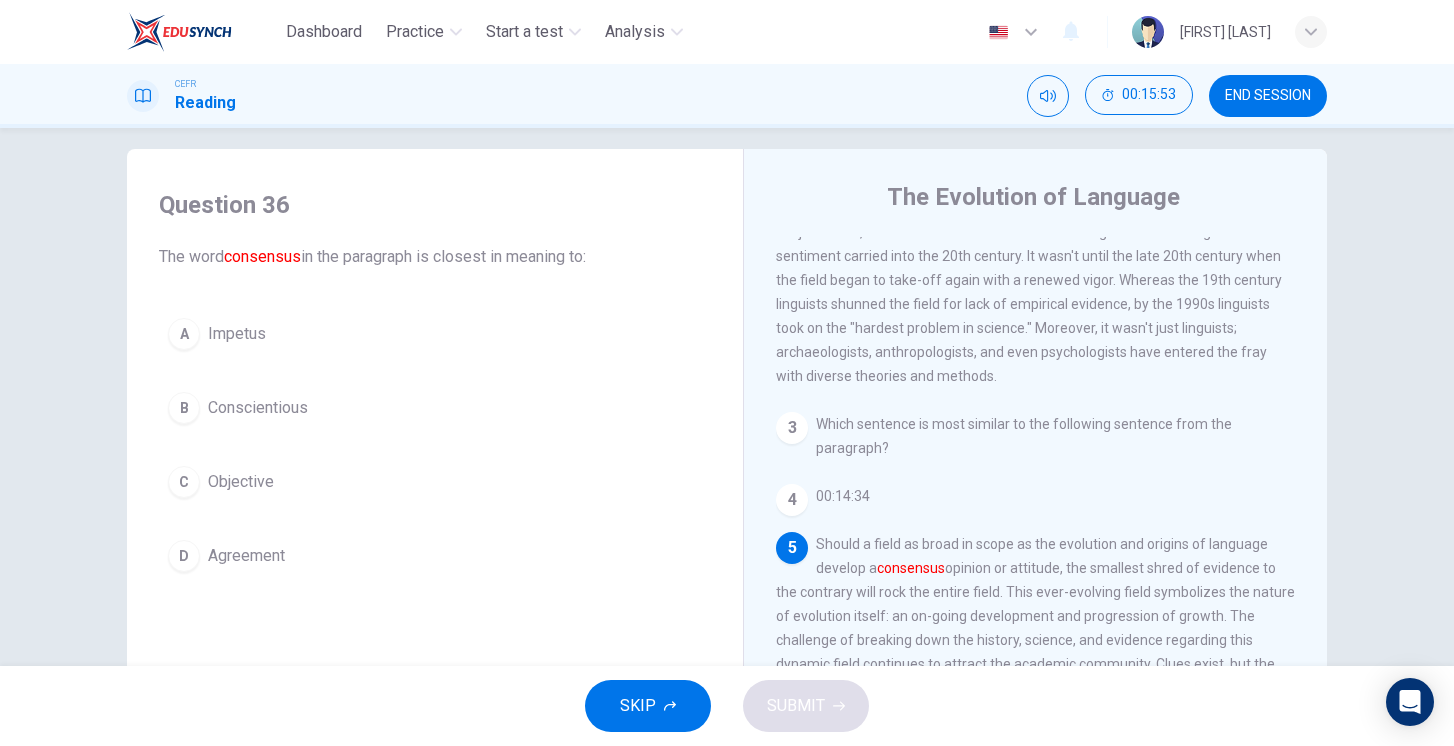 scroll, scrollTop: 15, scrollLeft: 0, axis: vertical 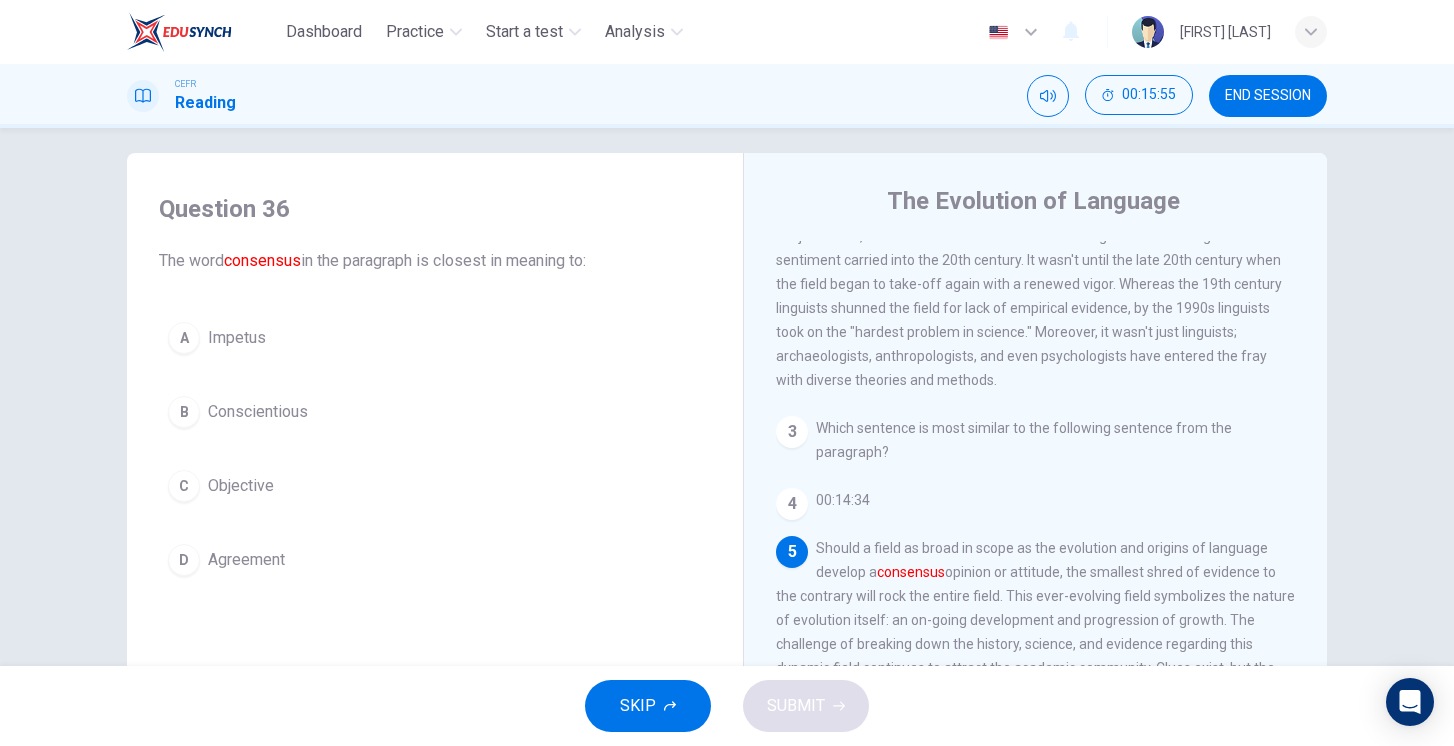 click on "Objective" at bounding box center [237, 338] 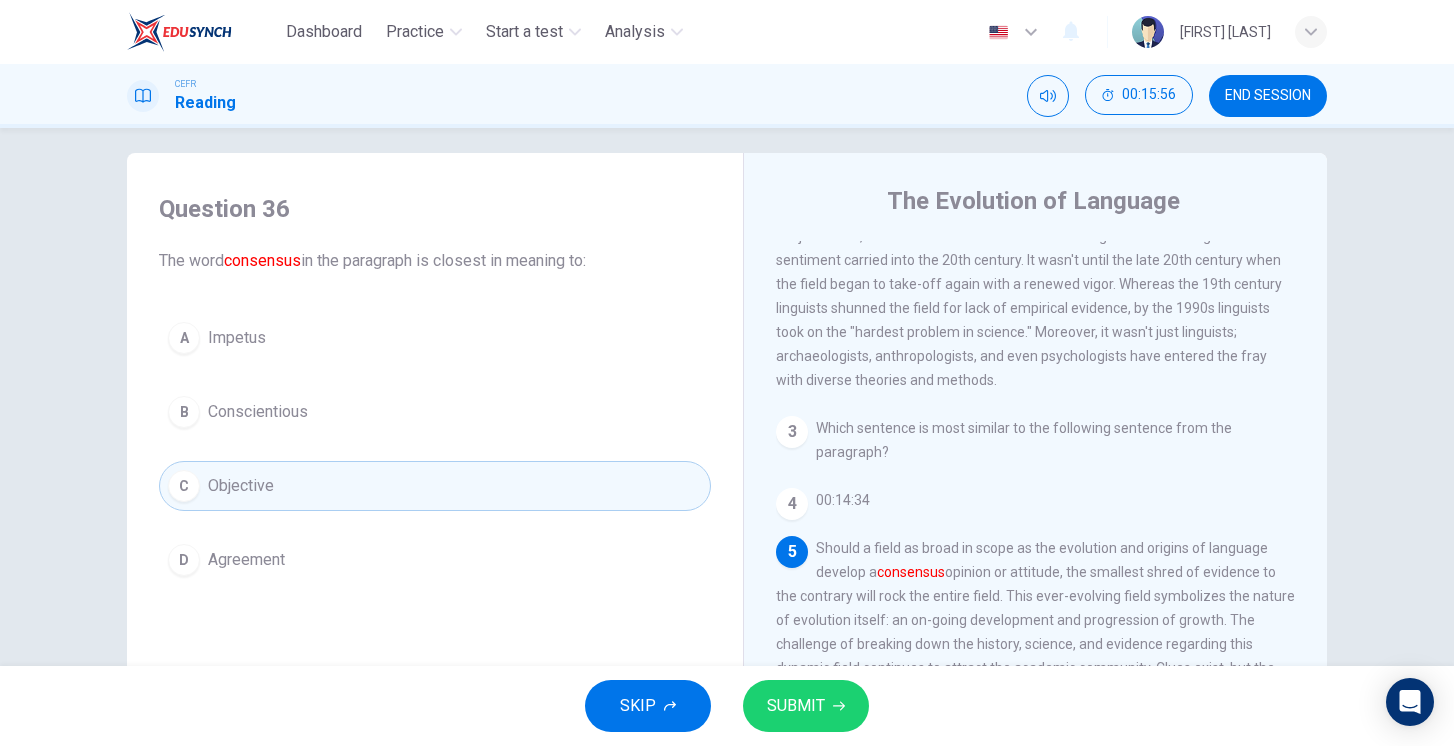 click on "SUBMIT" at bounding box center [796, 706] 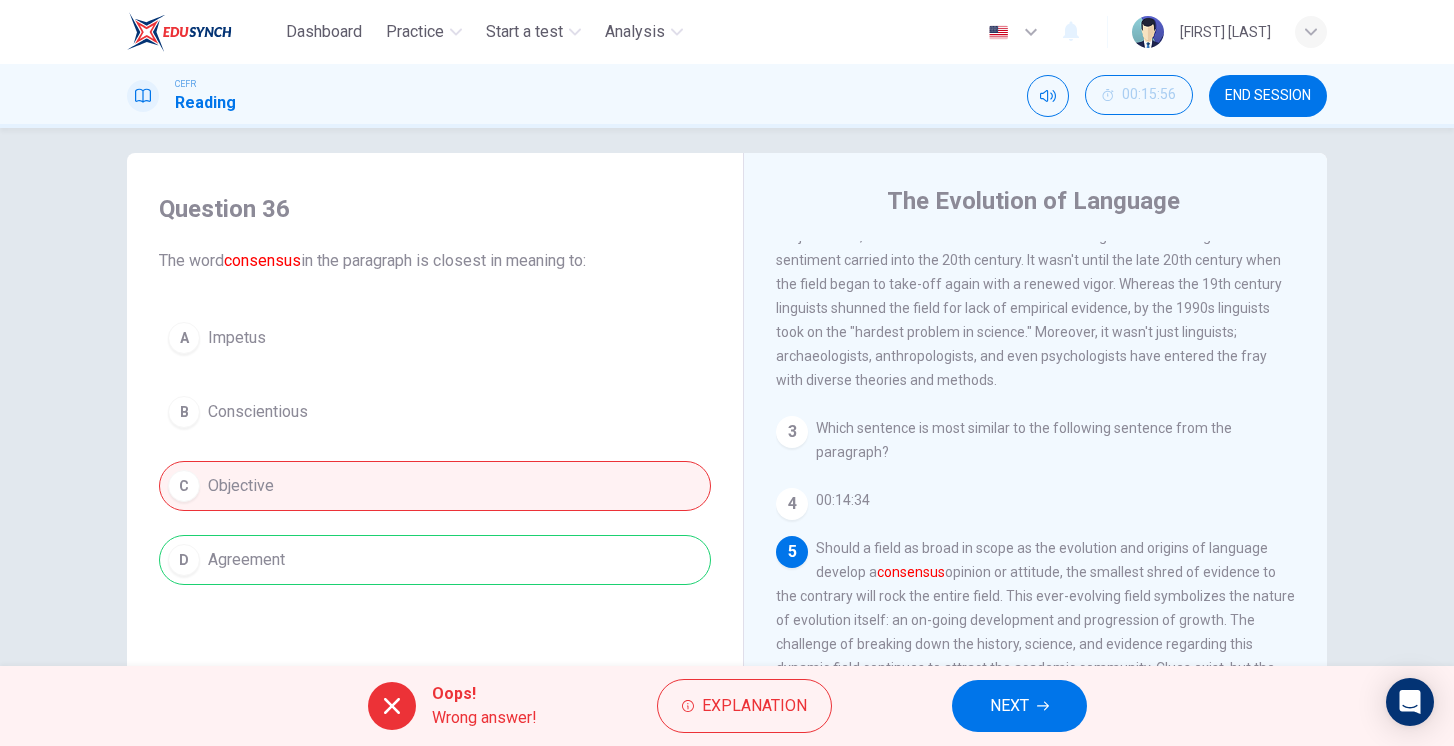 click on "END SESSION" at bounding box center (1268, 96) 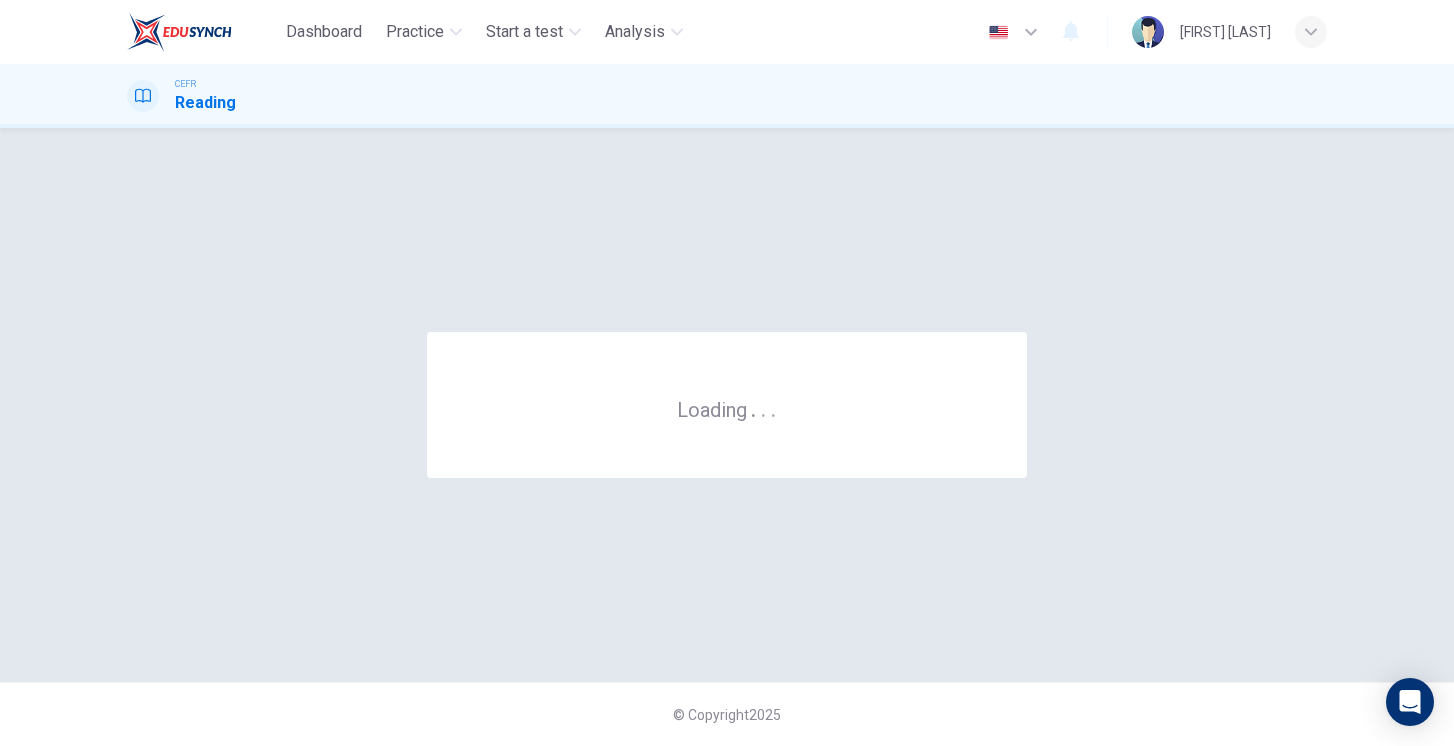 scroll, scrollTop: 0, scrollLeft: 0, axis: both 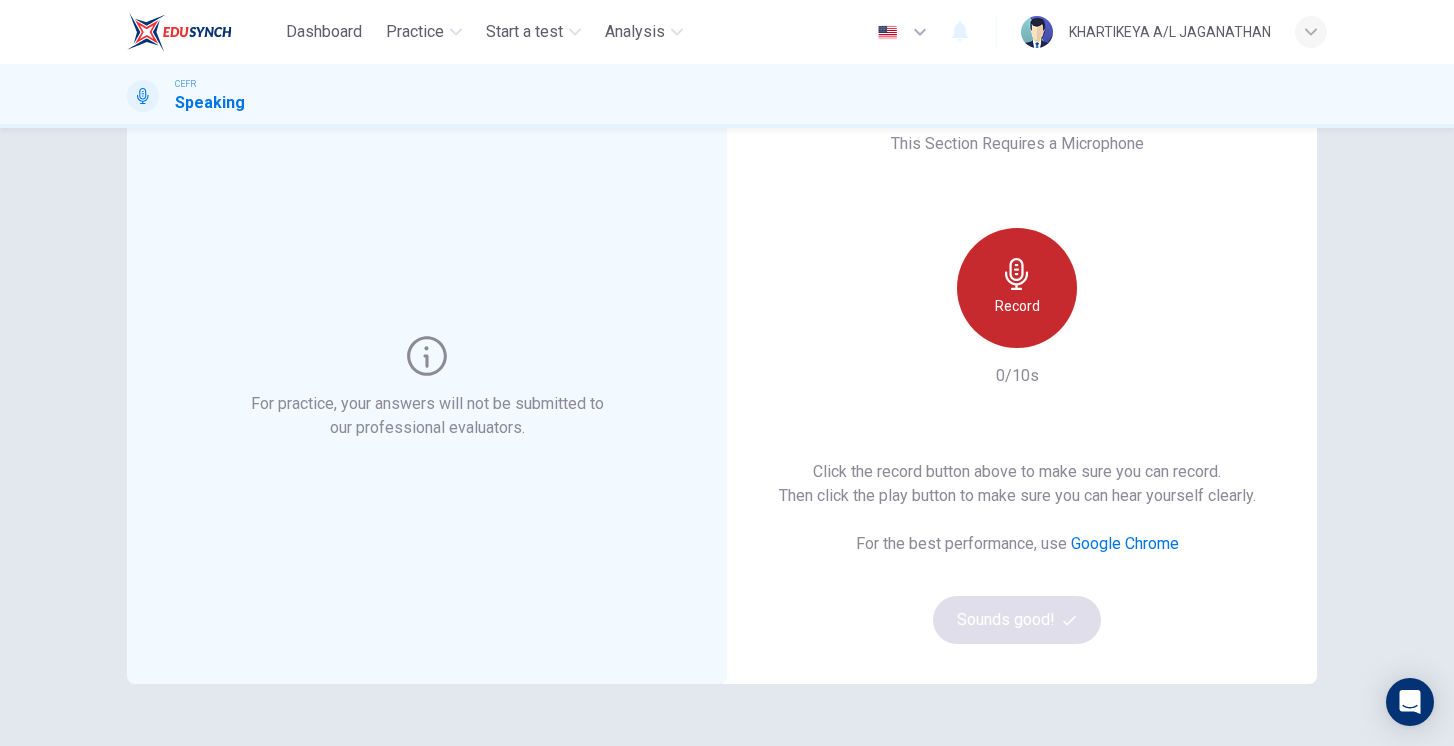 click on "Record" at bounding box center [1017, 306] 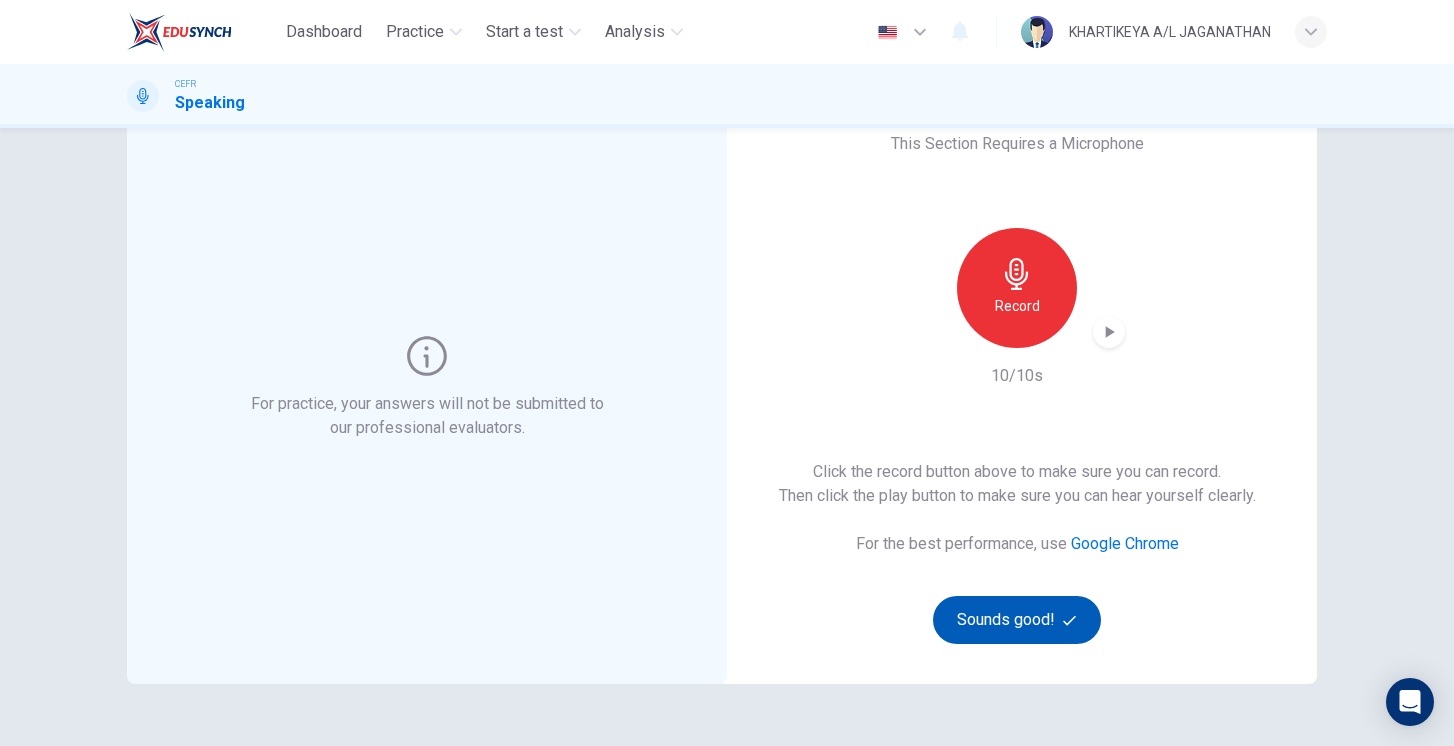 click on "Sounds good!" at bounding box center (1017, 620) 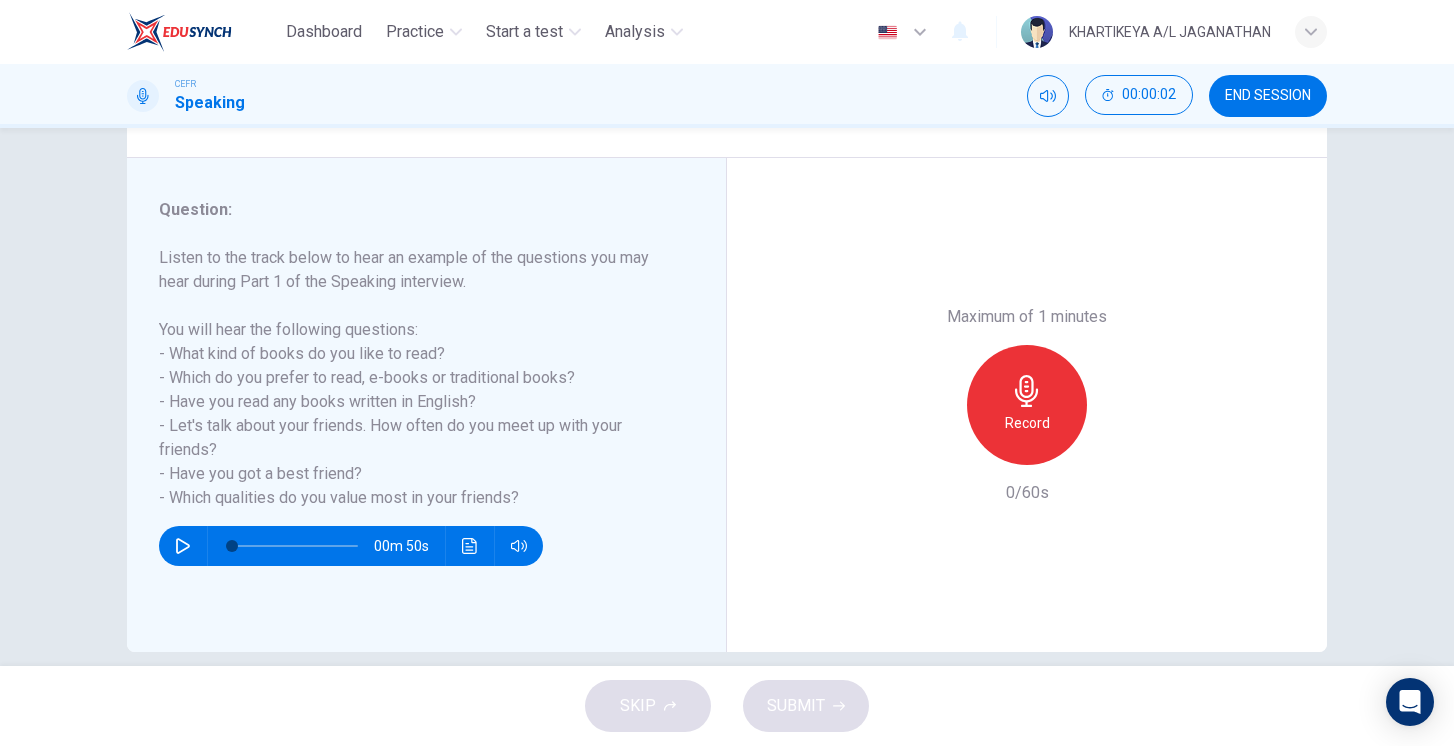 scroll, scrollTop: 194, scrollLeft: 0, axis: vertical 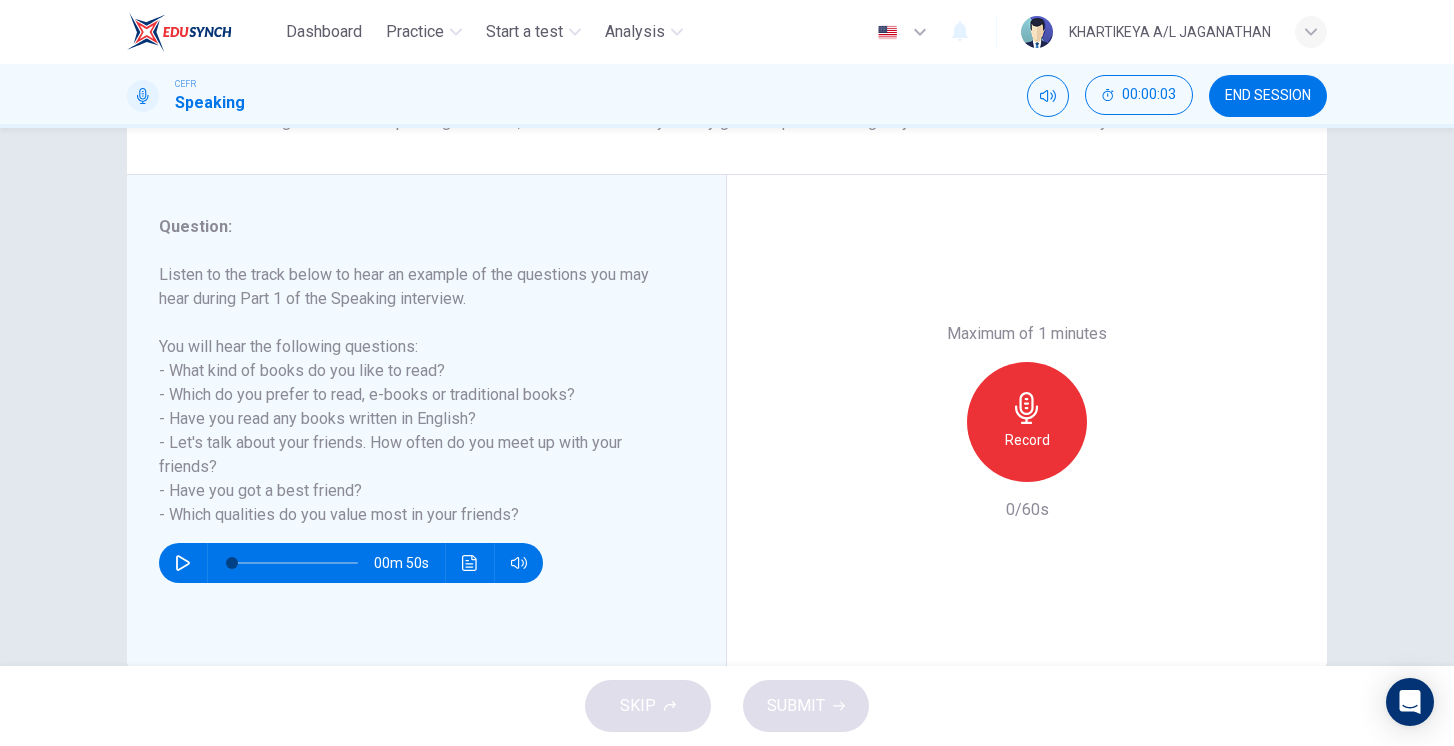 click at bounding box center (183, 563) 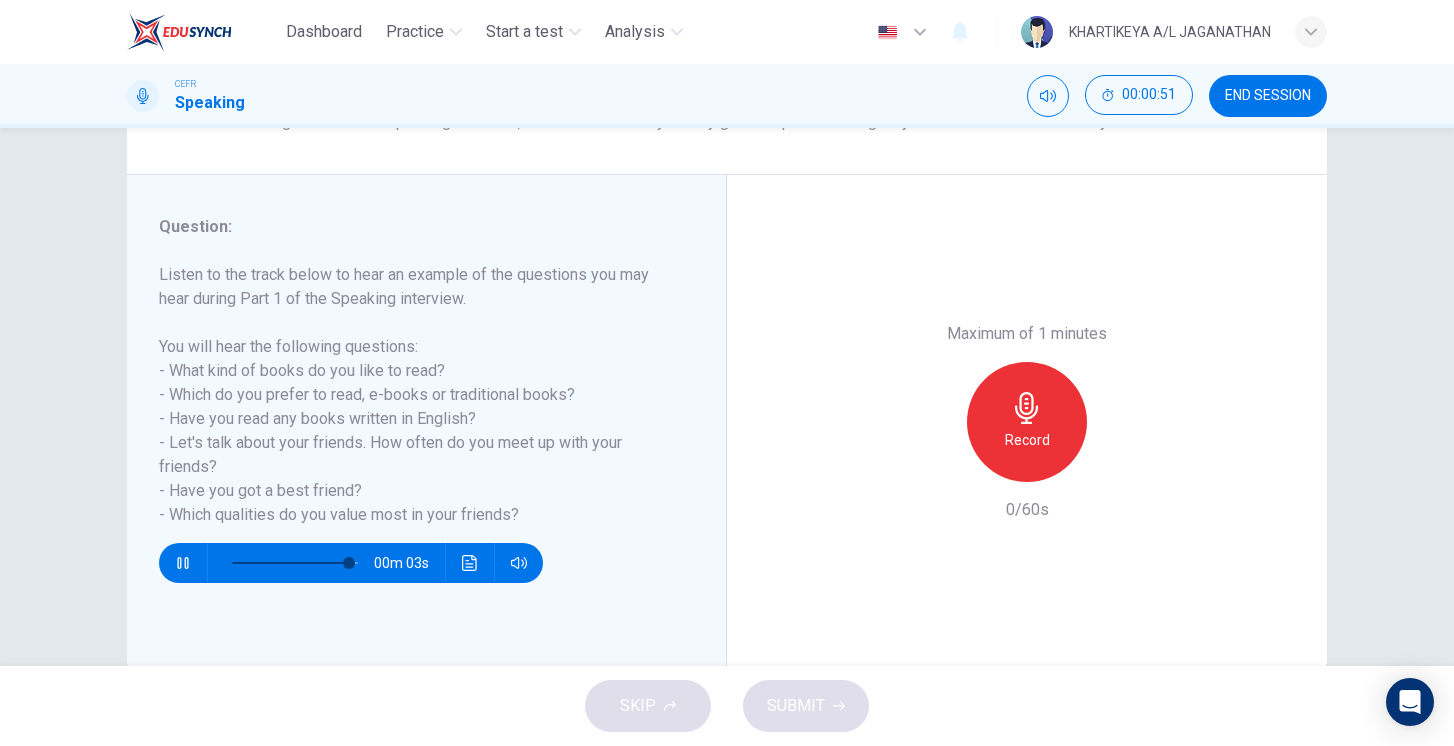 click at bounding box center [1026, 408] 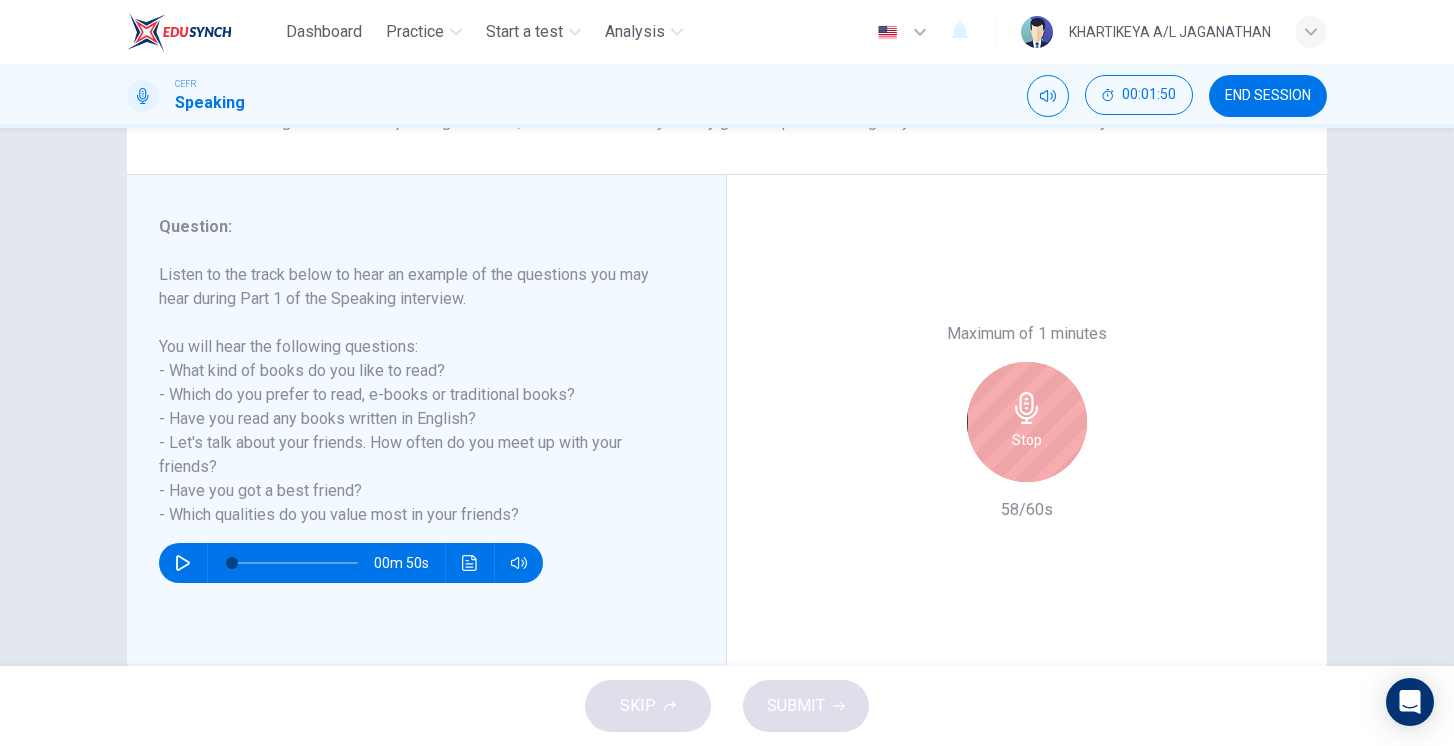 click at bounding box center (1026, 408) 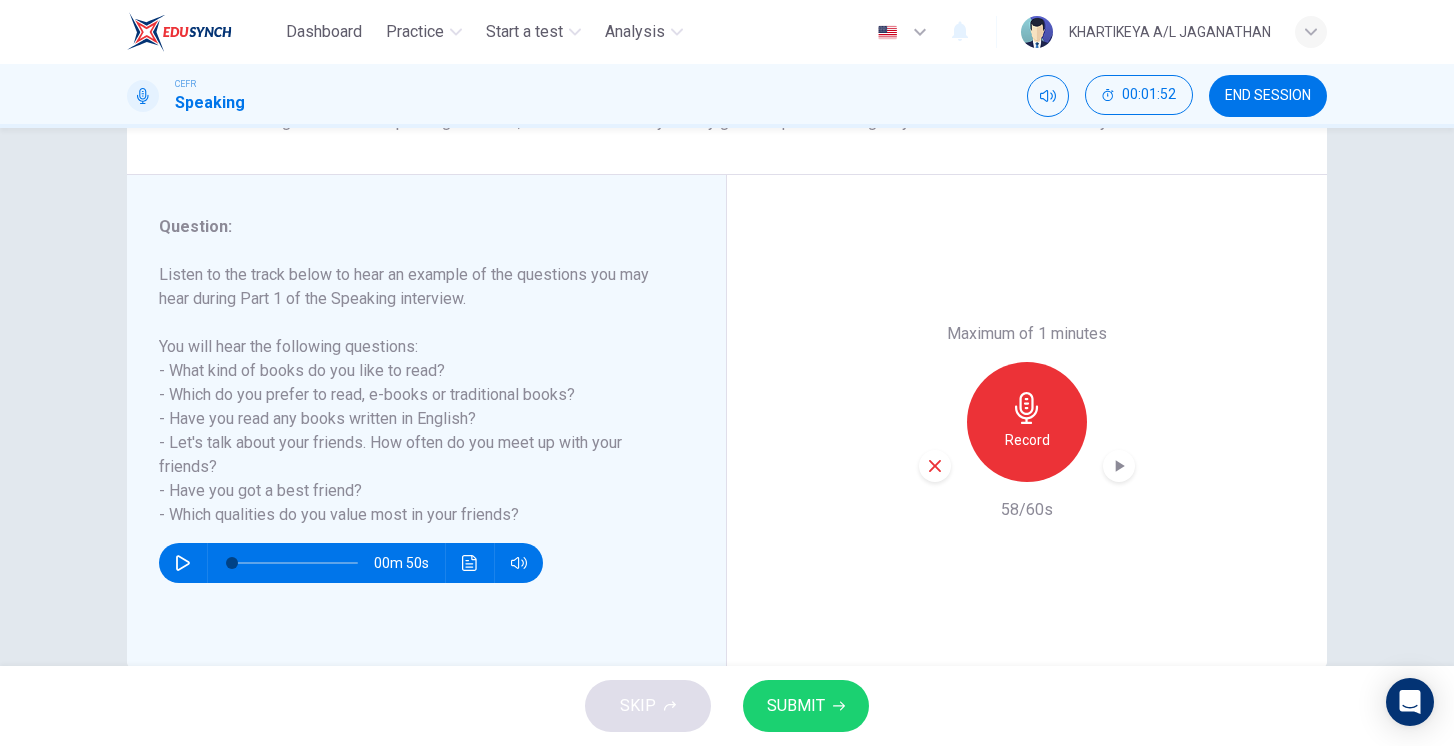 click on "SUBMIT" at bounding box center (806, 706) 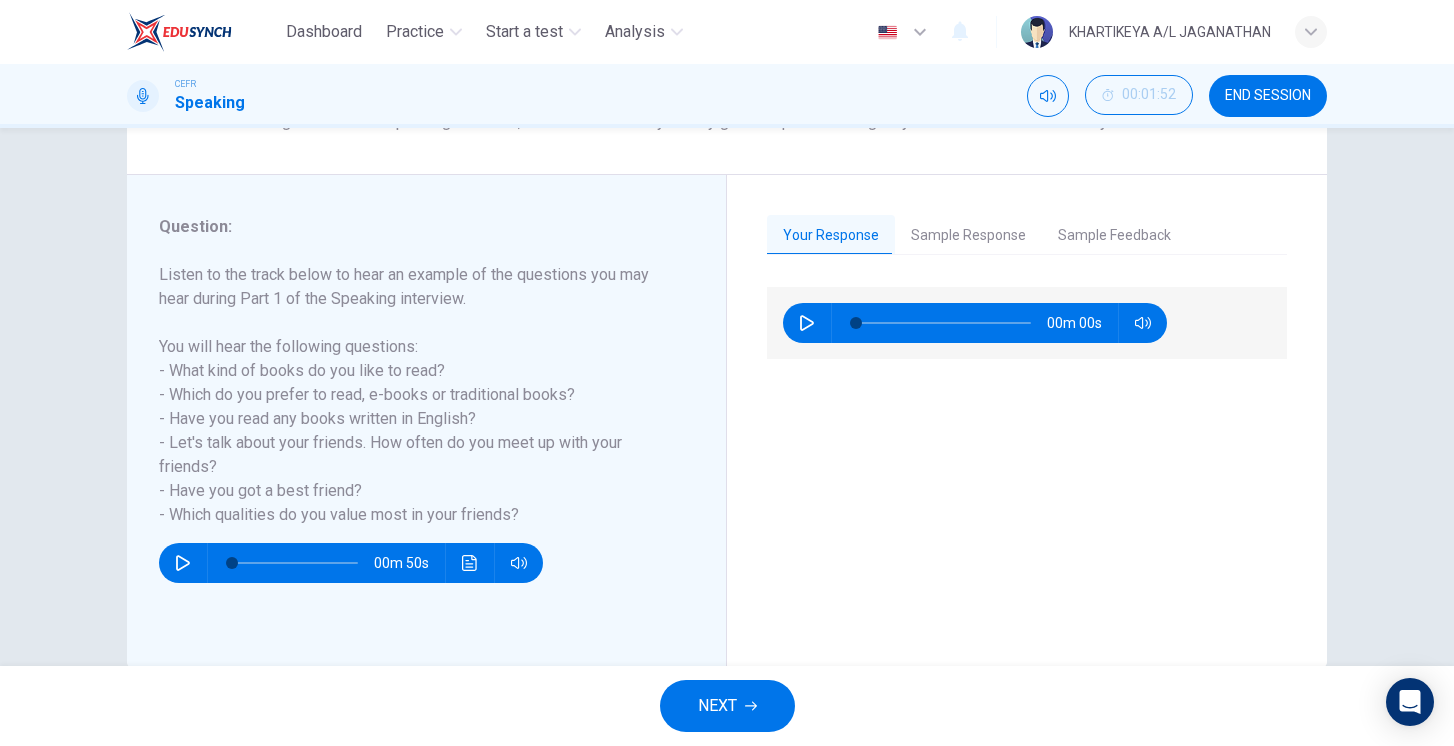click on "NEXT" at bounding box center (717, 706) 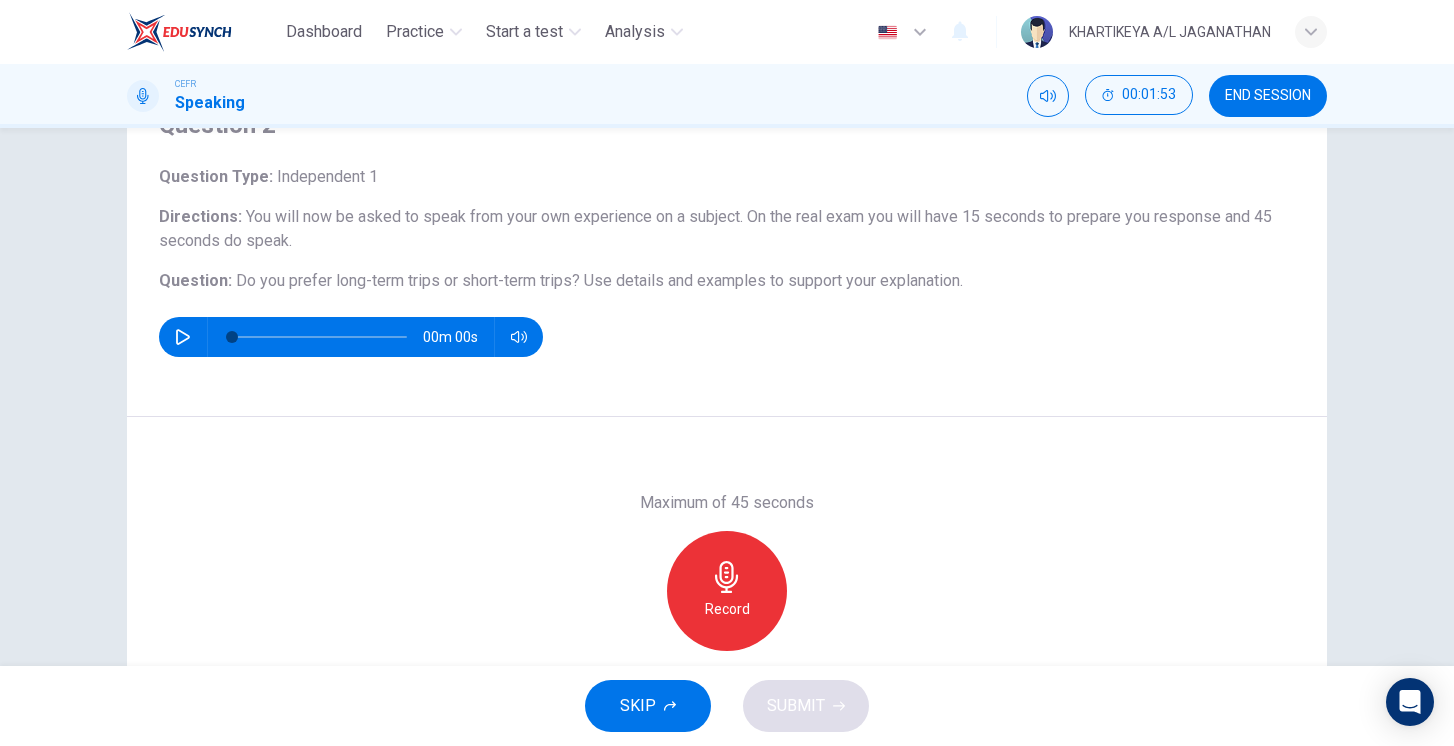 scroll, scrollTop: 114, scrollLeft: 0, axis: vertical 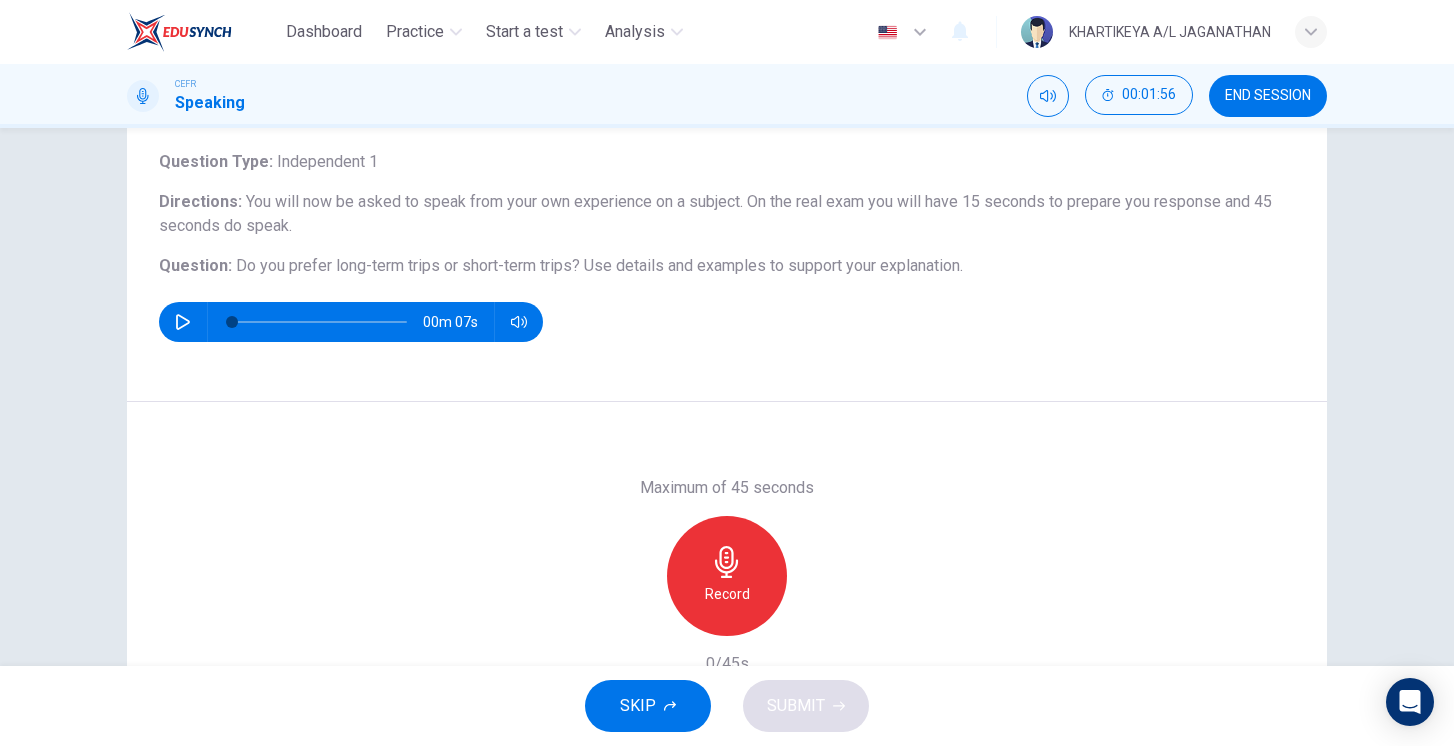 click at bounding box center (183, 322) 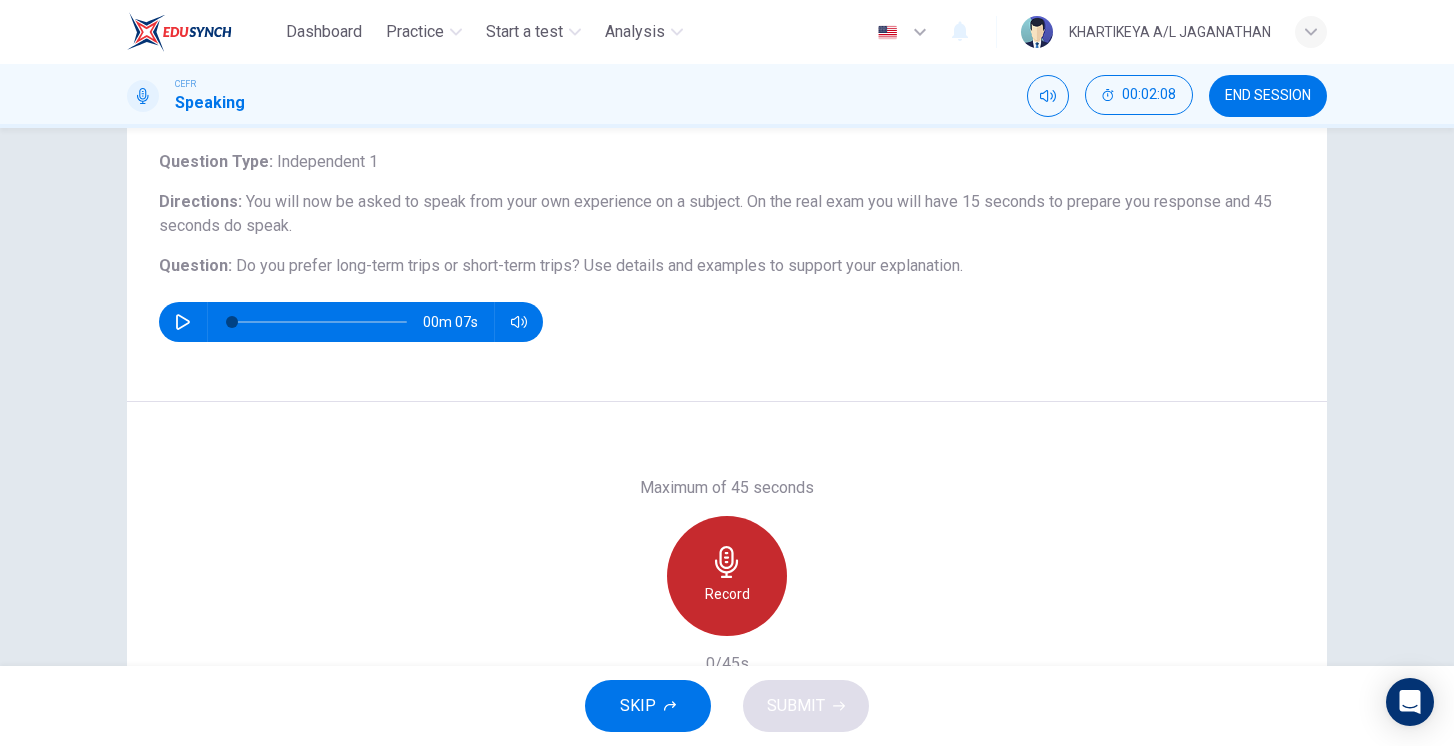 click on "Record" at bounding box center [727, 594] 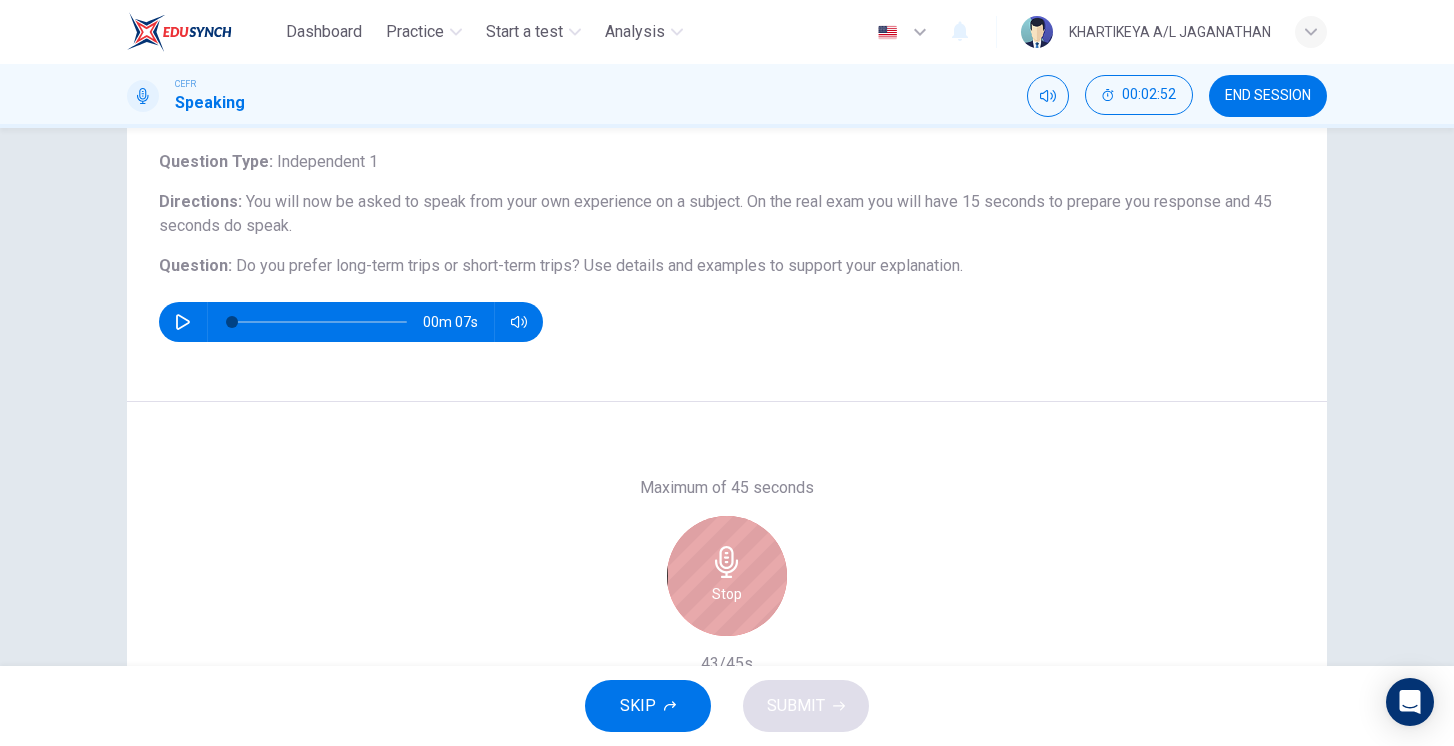 click on "Stop" at bounding box center (727, 594) 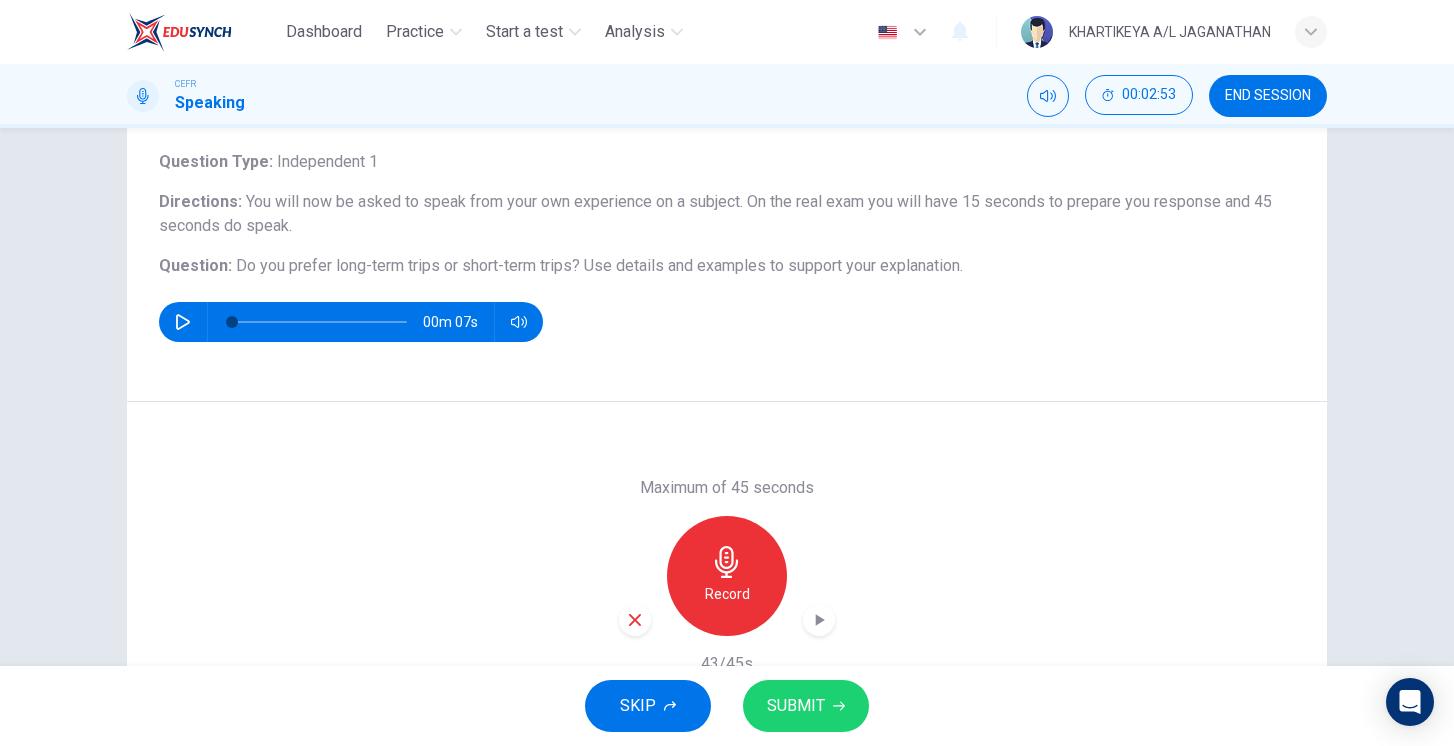 click on "SUBMIT" at bounding box center (806, 706) 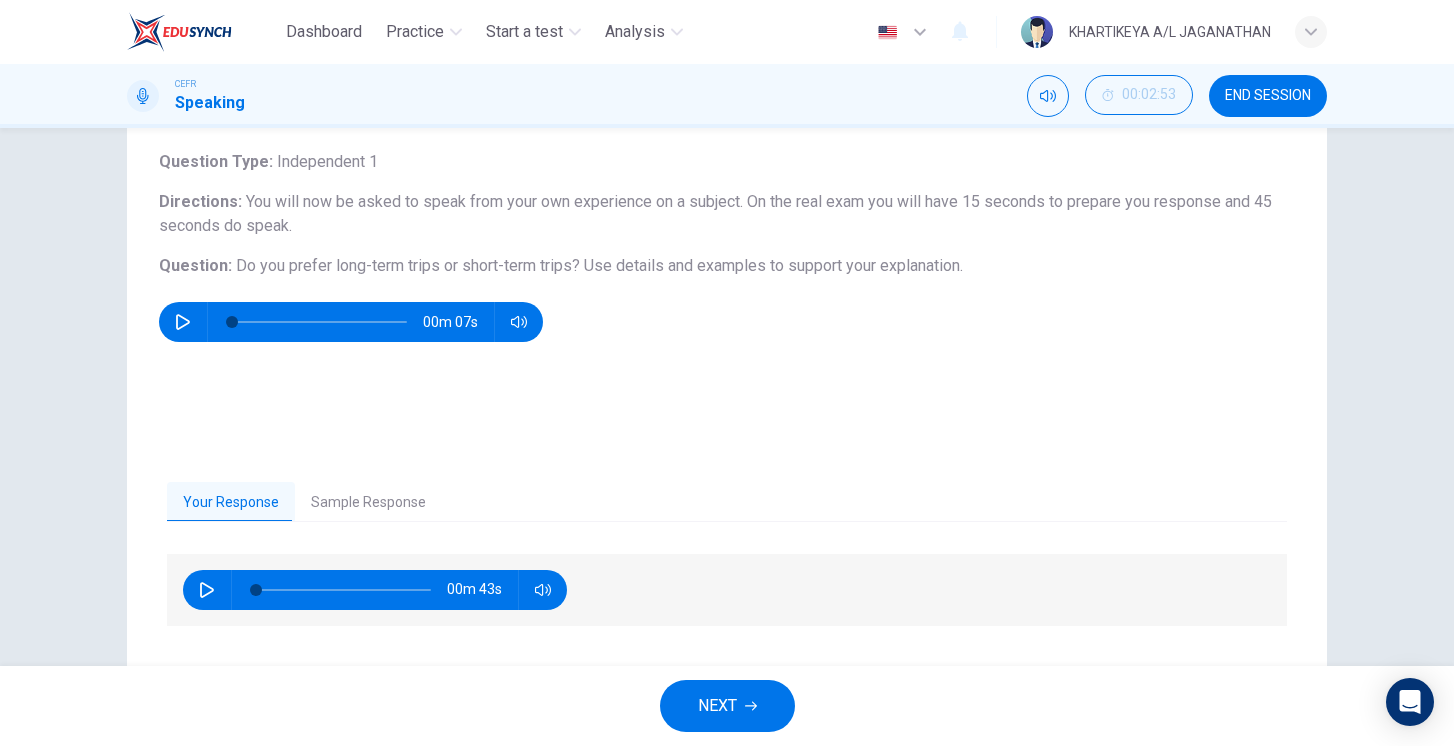 click on "Sample Response" at bounding box center (368, 503) 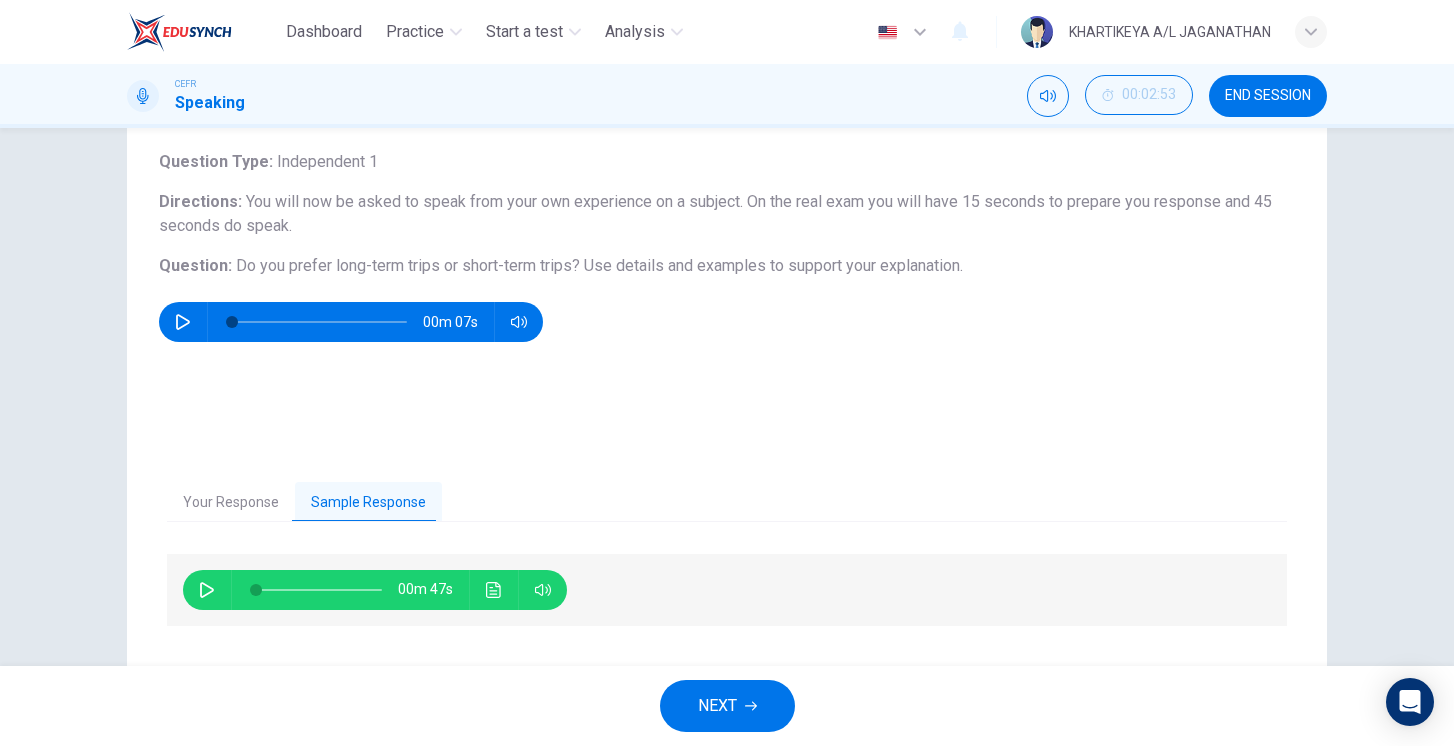 scroll, scrollTop: 237, scrollLeft: 0, axis: vertical 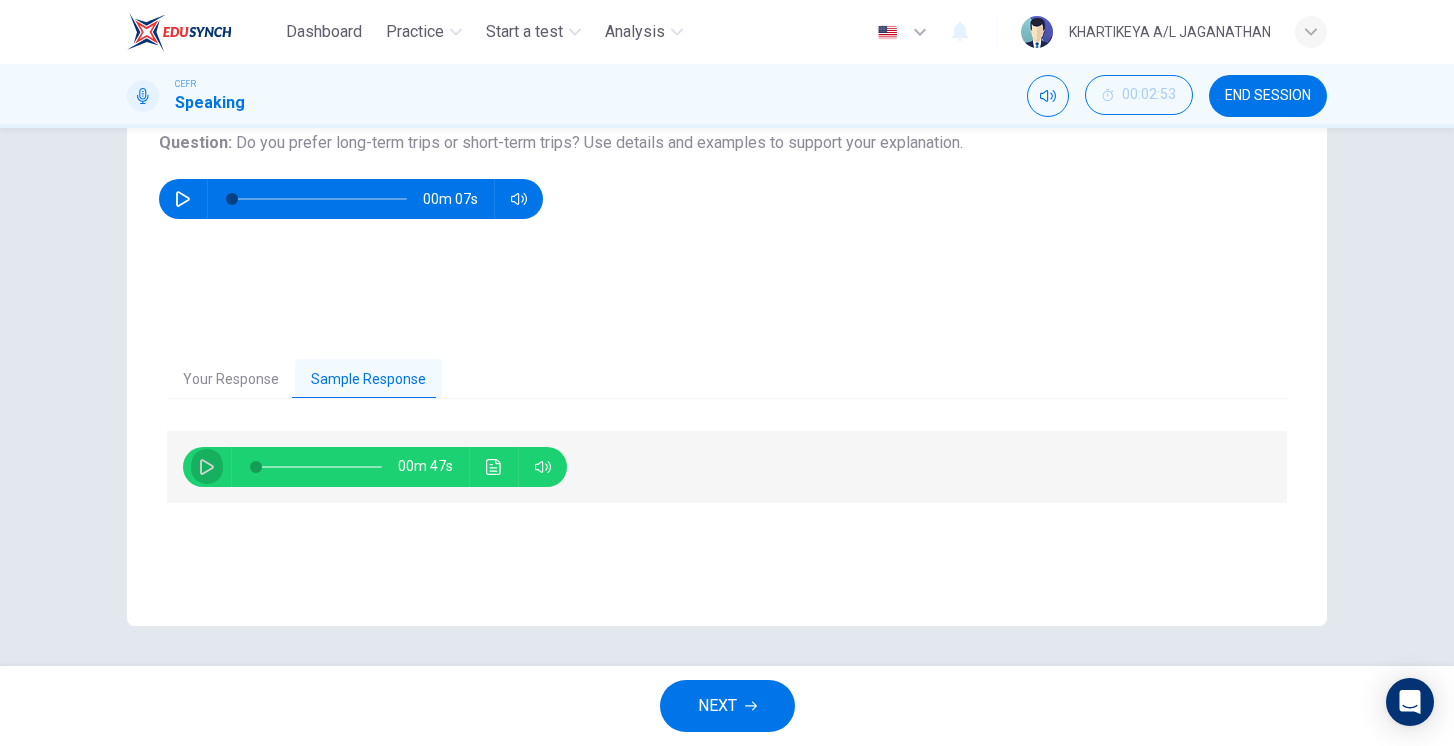 click at bounding box center [207, 467] 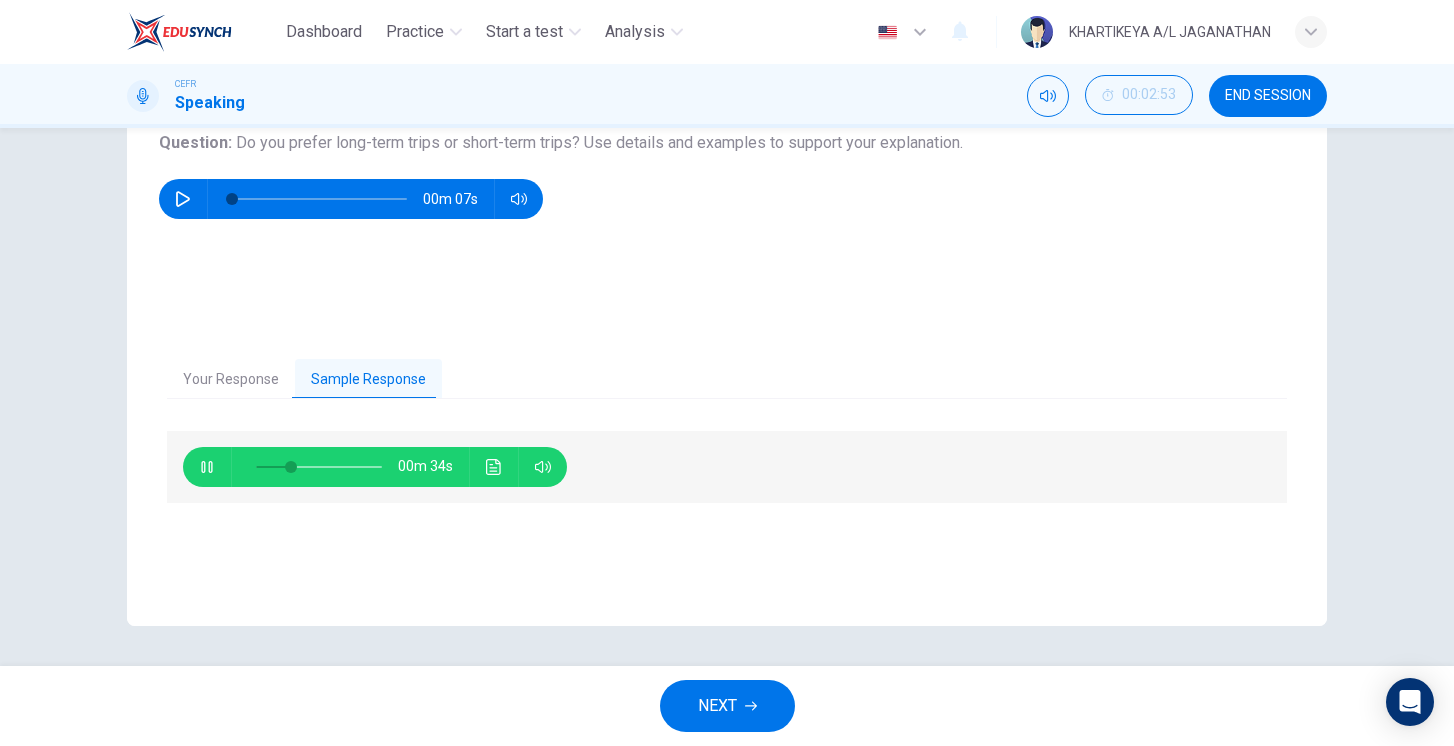 click on "Your Response" at bounding box center [231, 380] 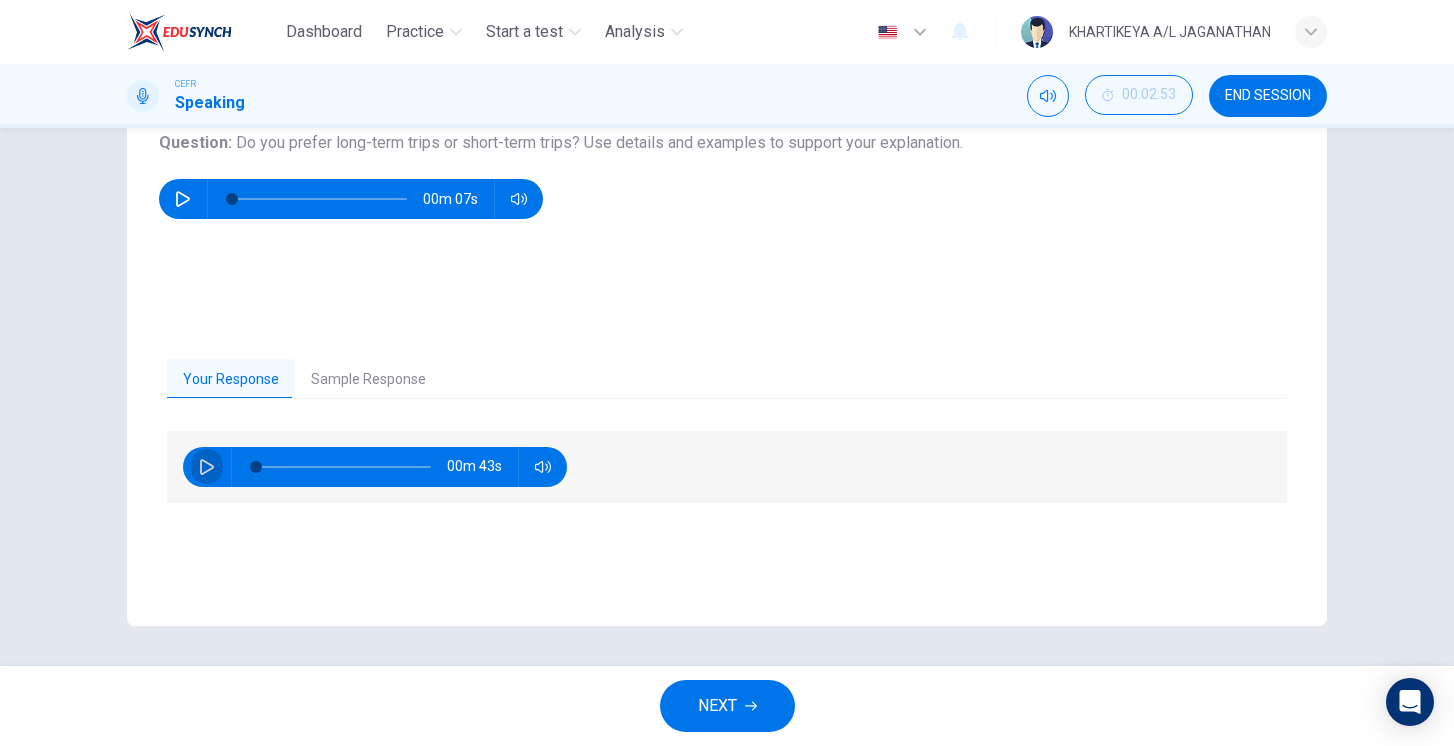 click at bounding box center (207, 467) 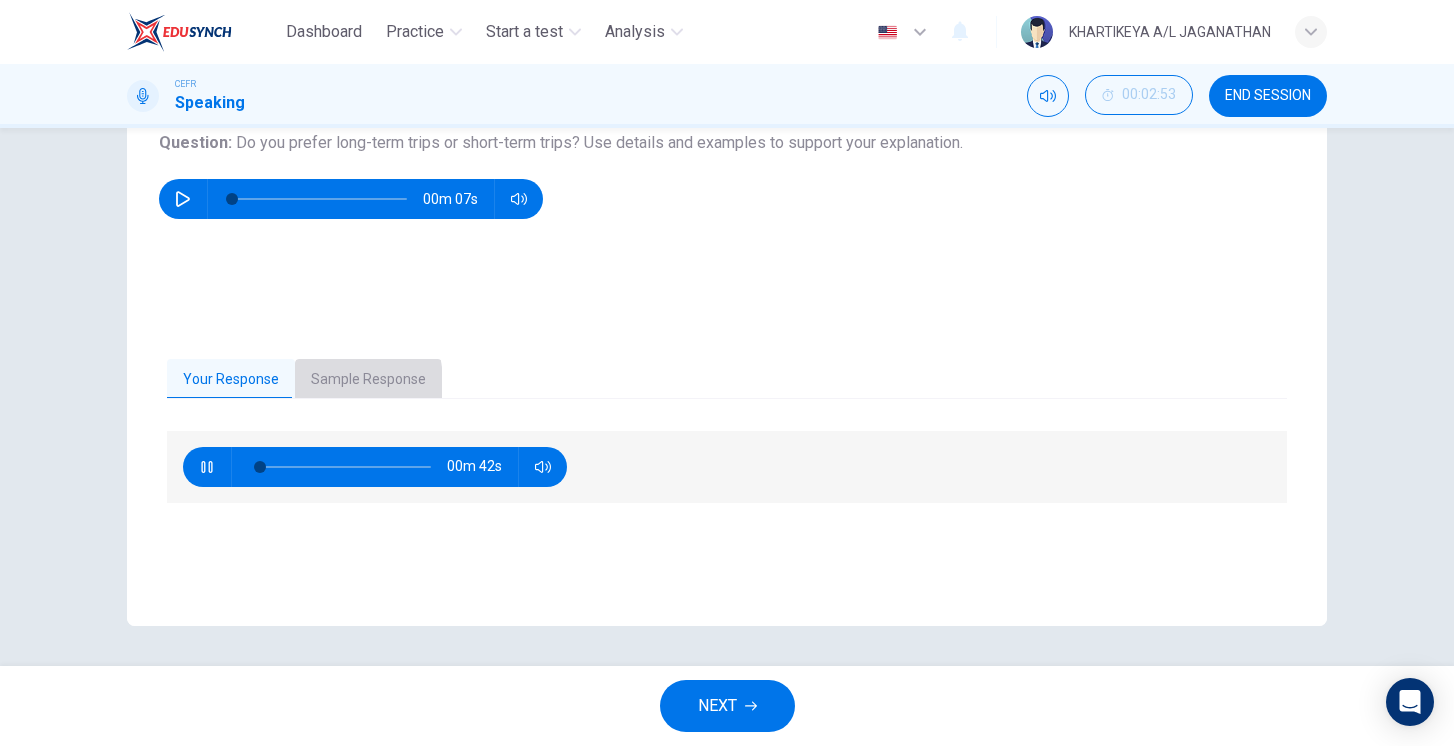 click on "Sample Response" at bounding box center (368, 380) 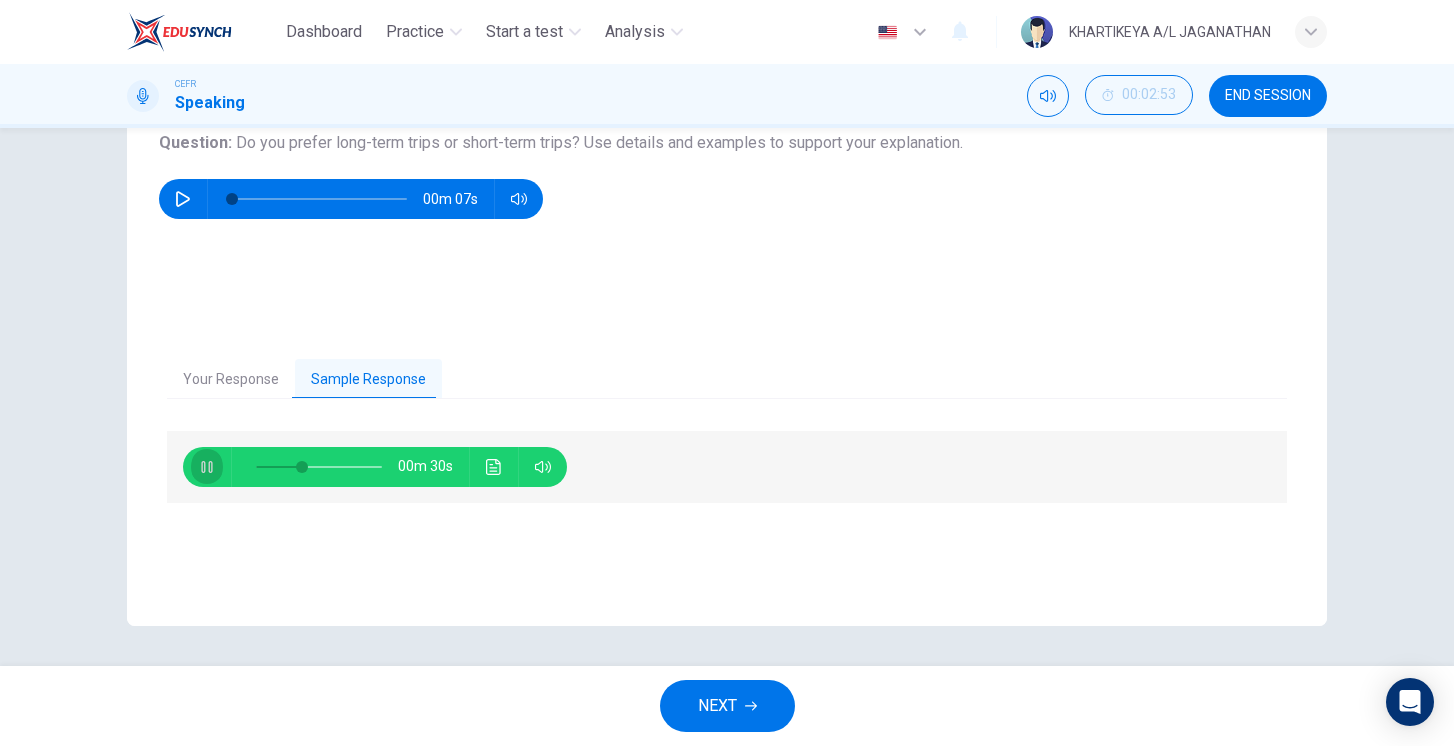 click at bounding box center [207, 467] 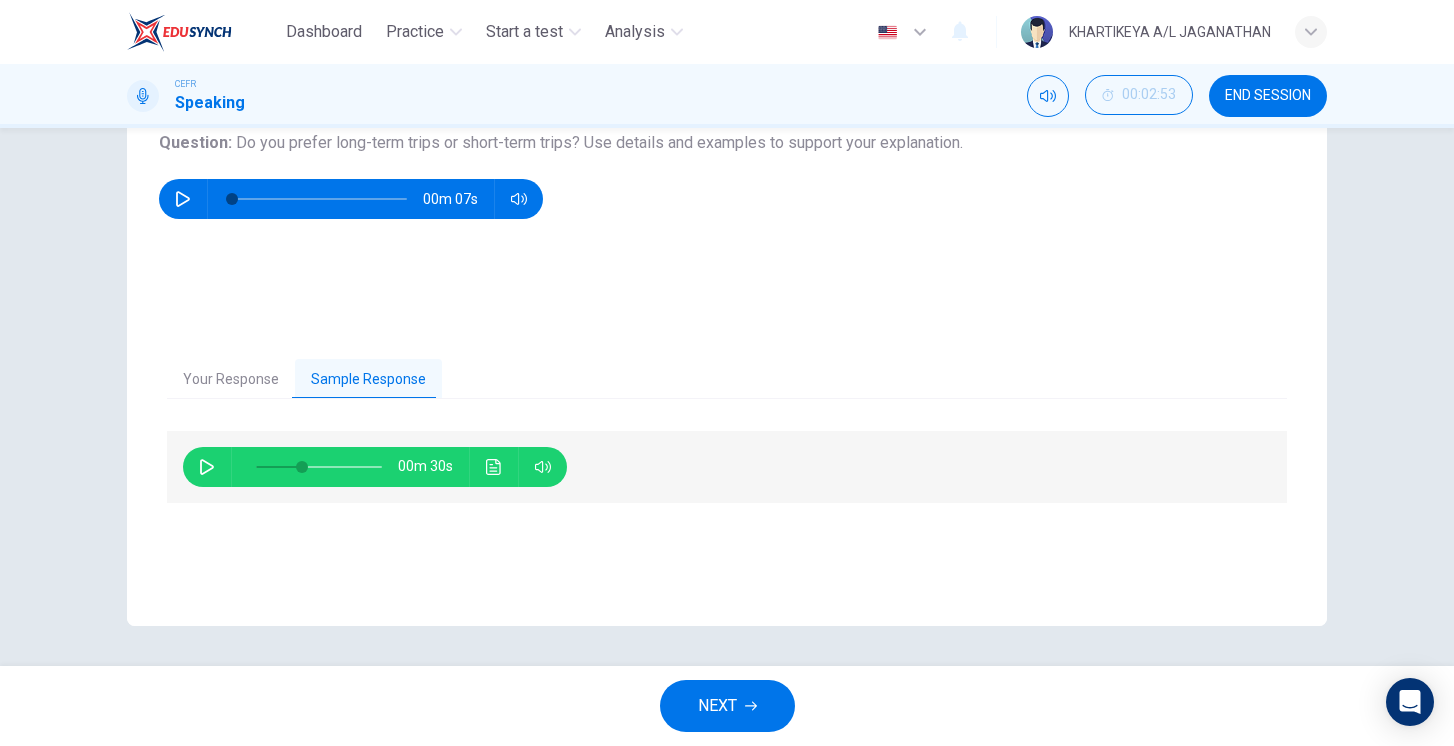 click on "Your Response" at bounding box center (231, 380) 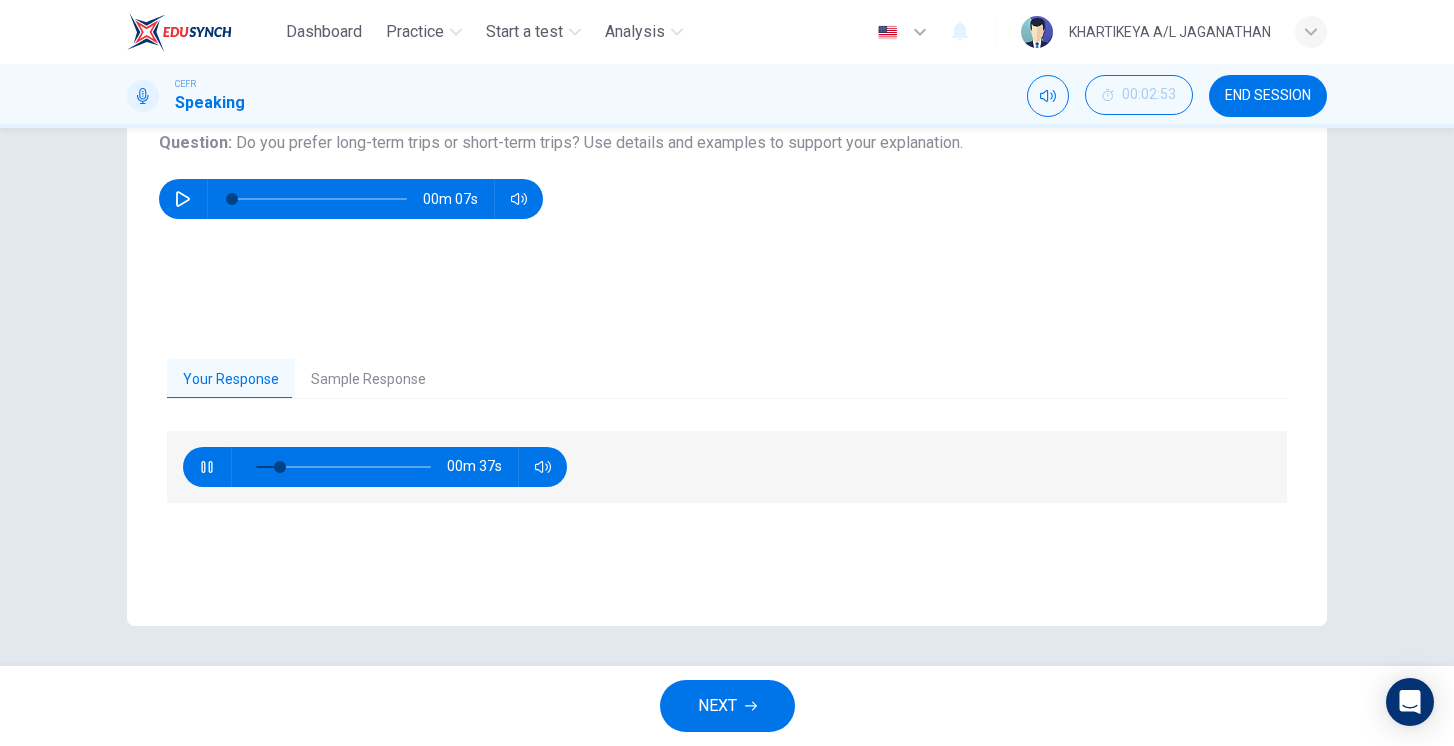 click on "NEXT" at bounding box center [727, 706] 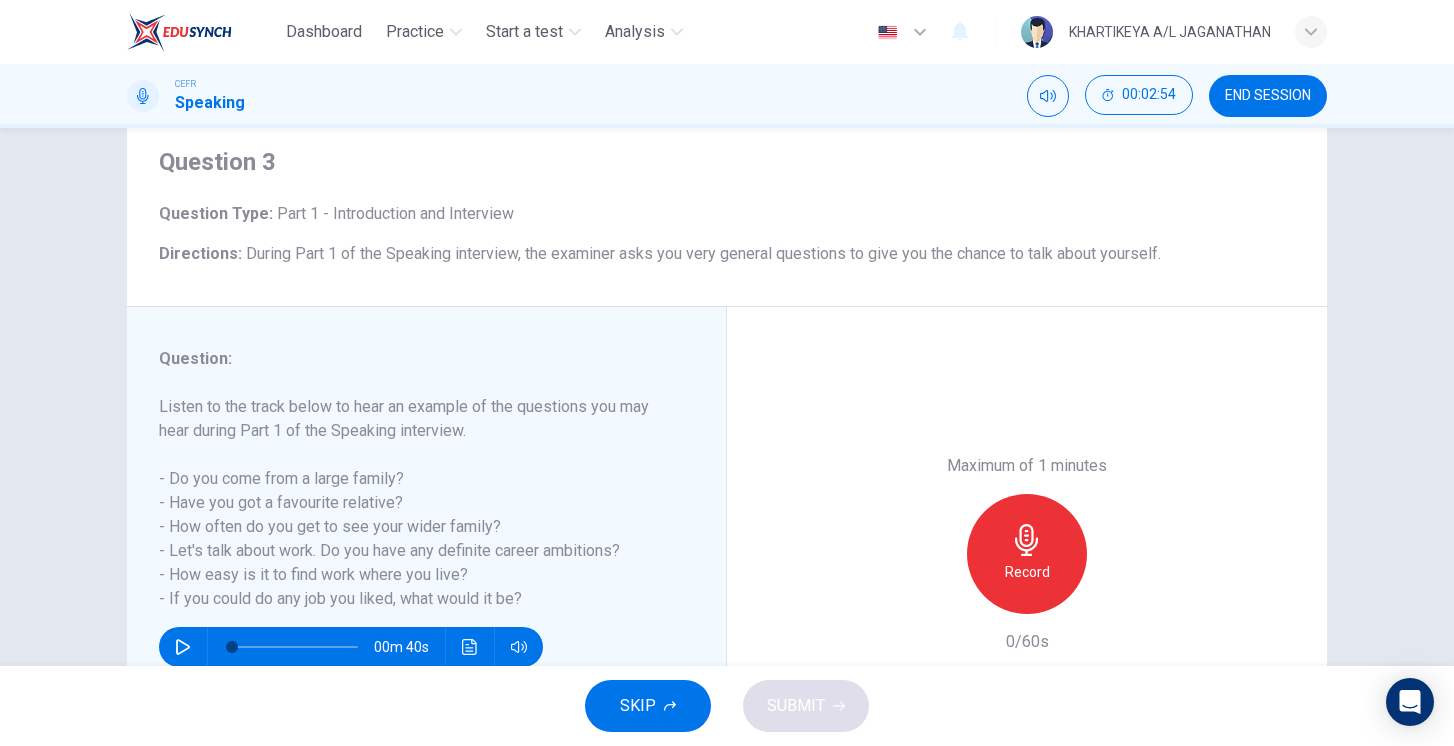 scroll, scrollTop: 85, scrollLeft: 0, axis: vertical 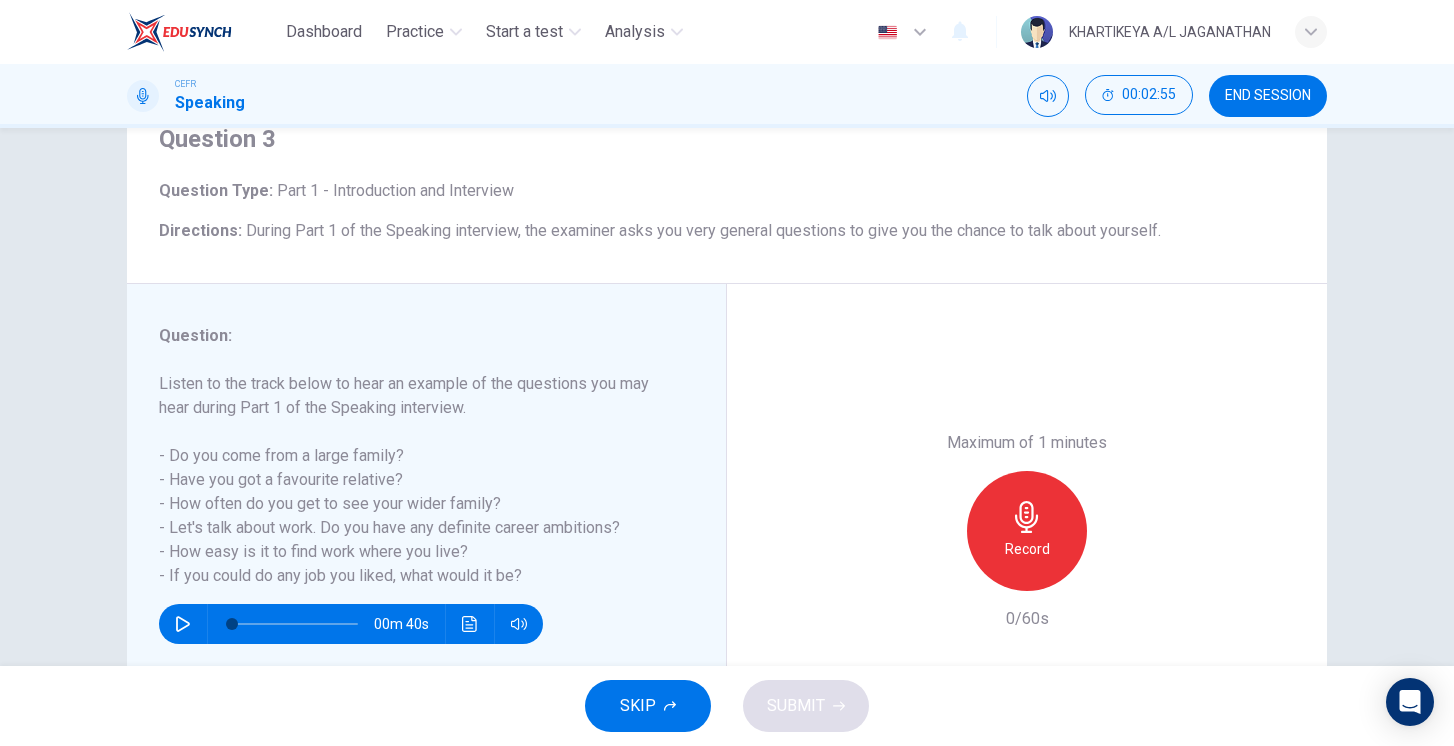 click at bounding box center (183, 624) 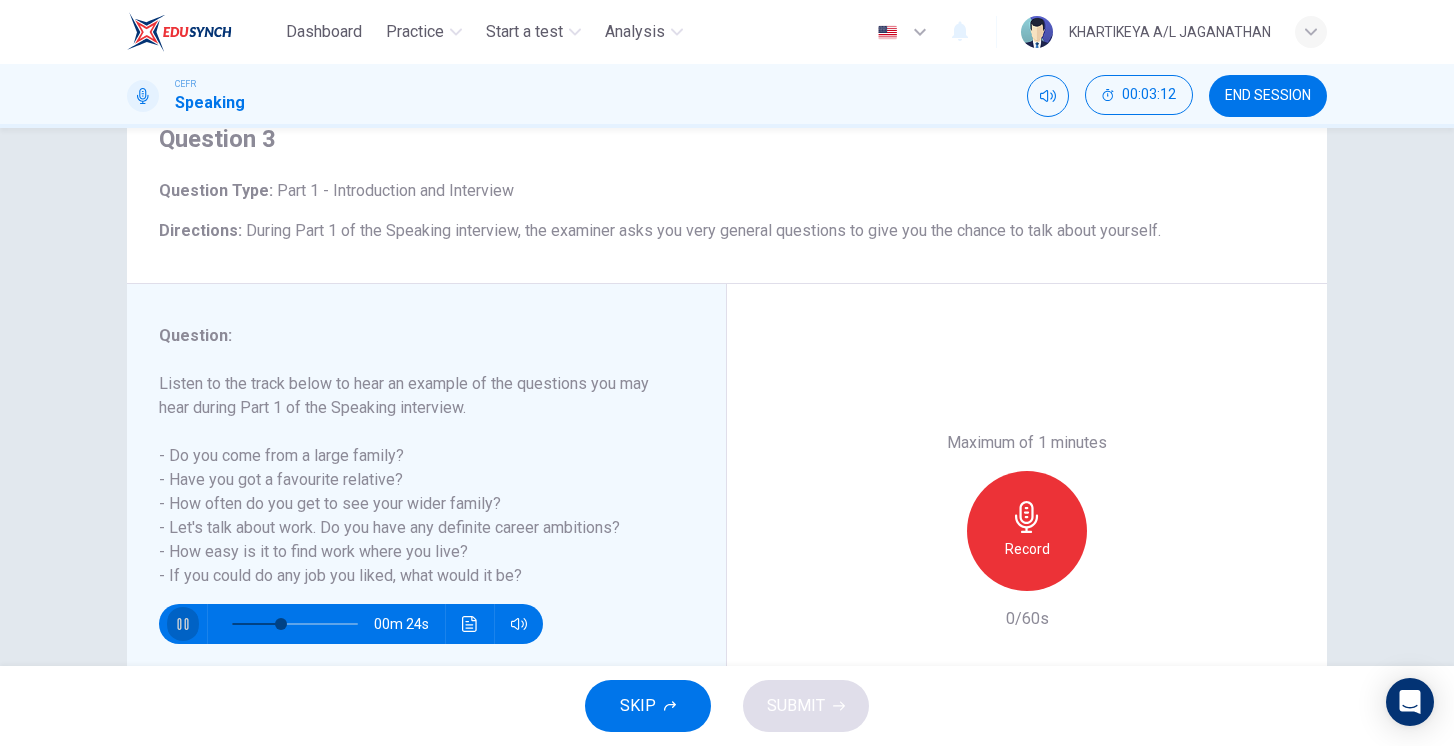 click at bounding box center [182, 624] 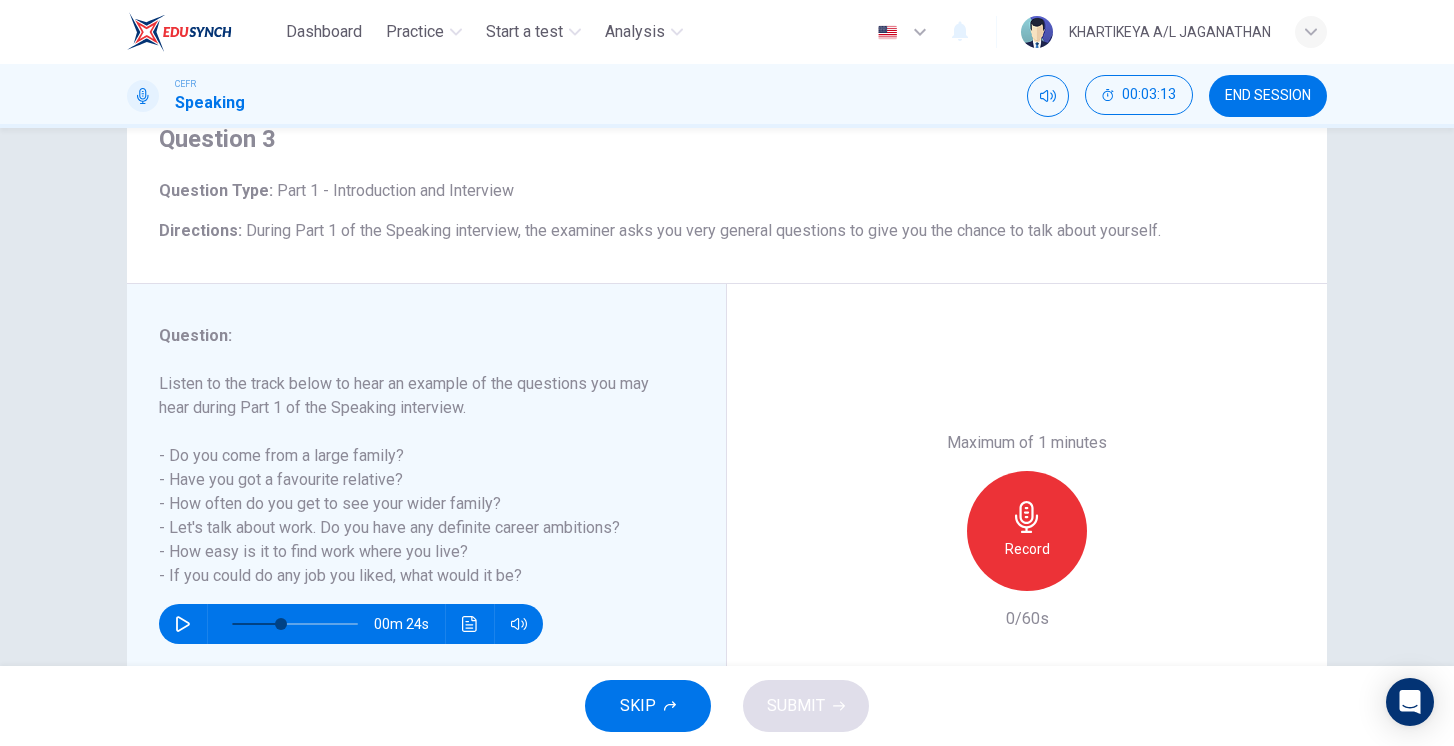 click on "Record" at bounding box center (1027, 531) 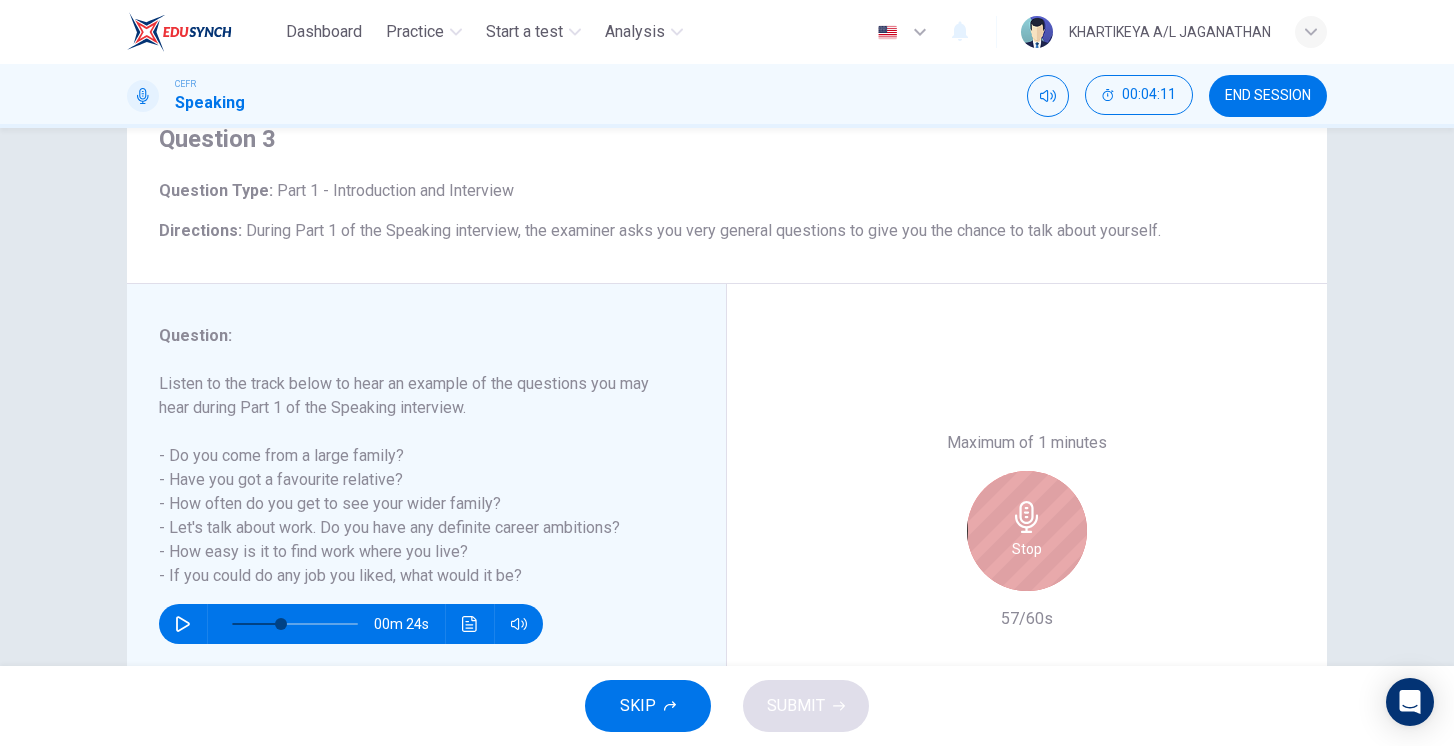 click on "Stop" at bounding box center [1027, 531] 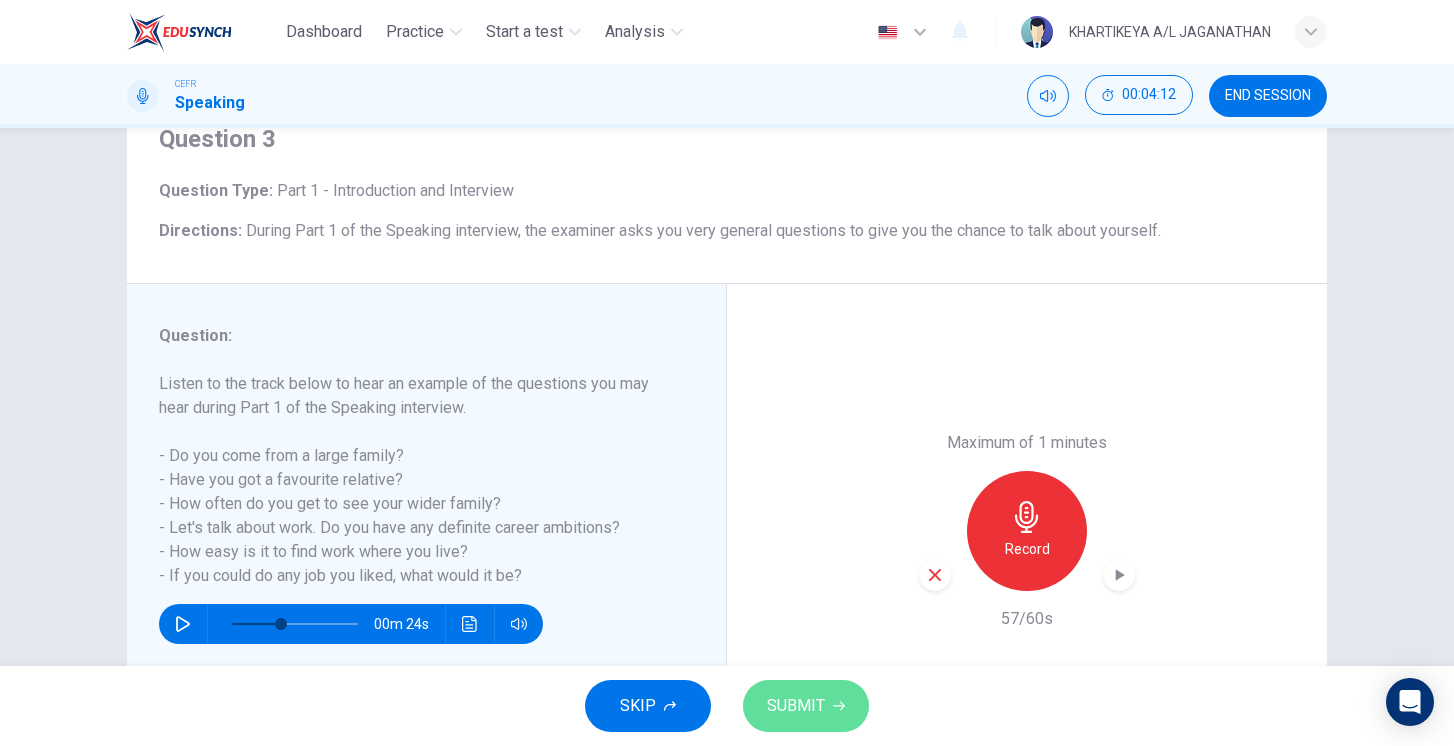 click on "SUBMIT" at bounding box center (806, 706) 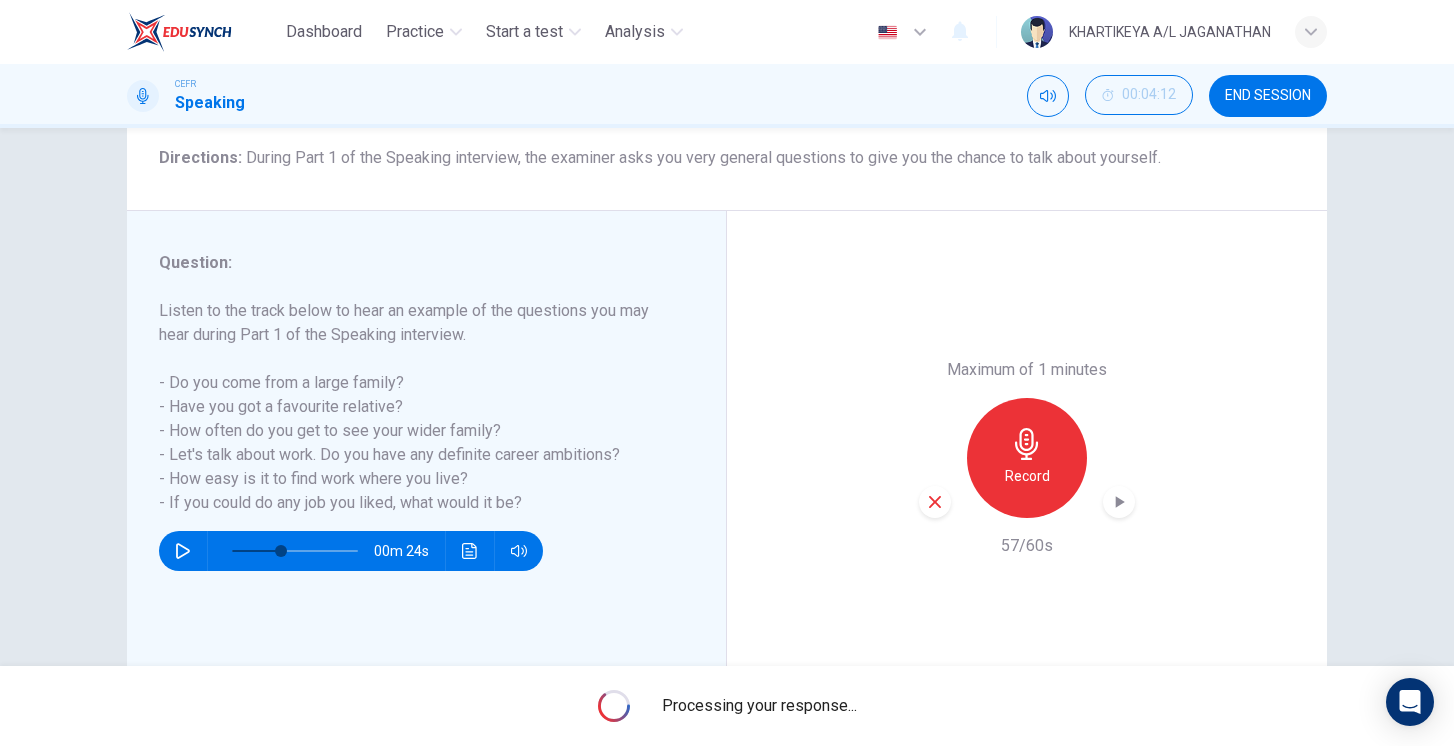 scroll, scrollTop: 165, scrollLeft: 0, axis: vertical 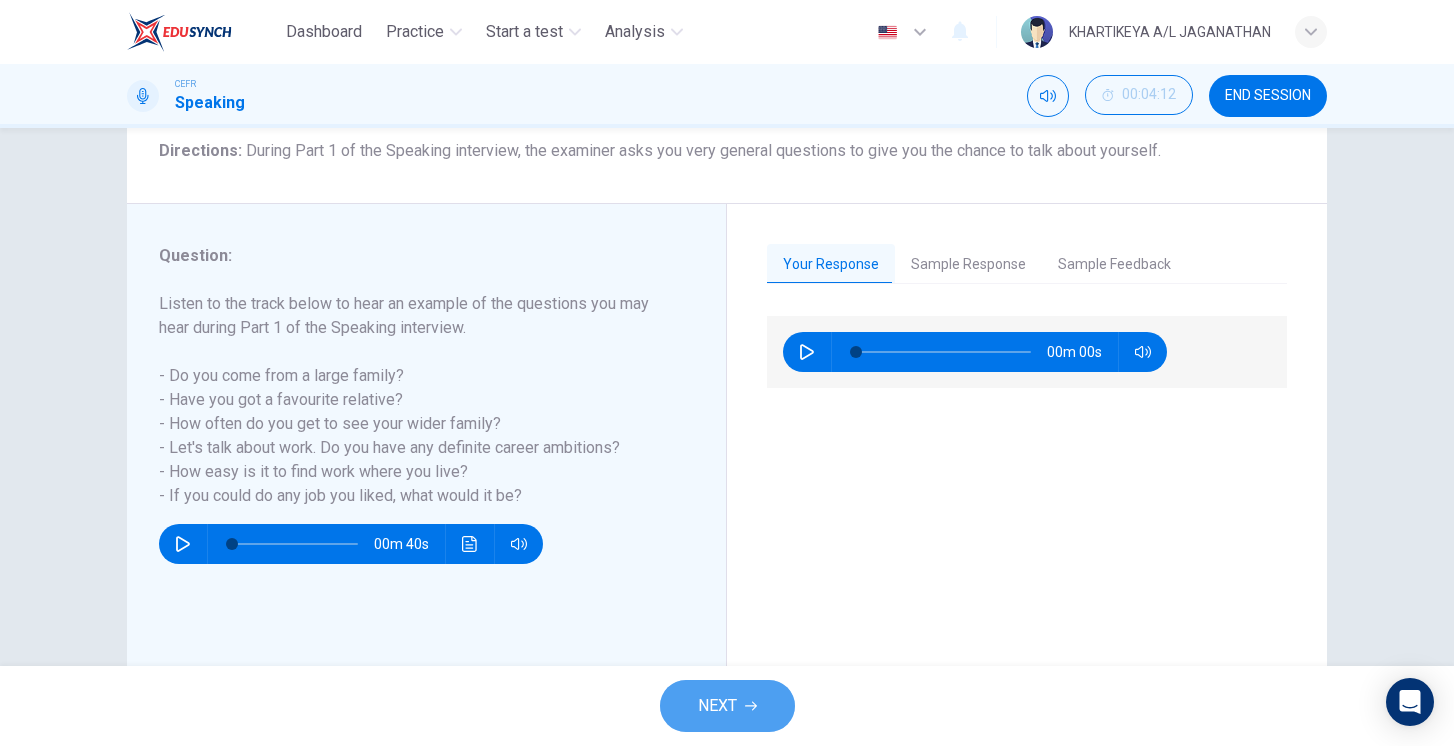 click on "NEXT" at bounding box center (717, 706) 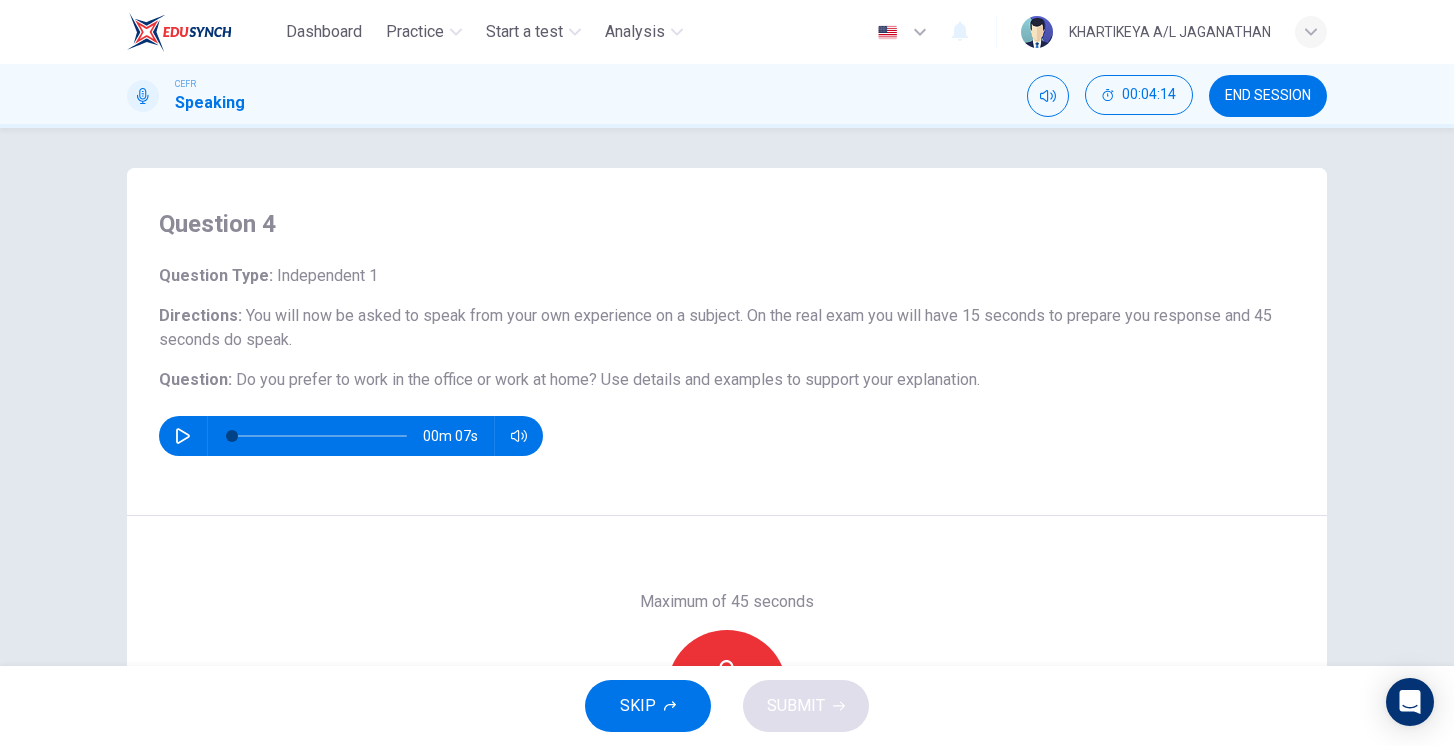 click on "END SESSION" at bounding box center (1268, 96) 